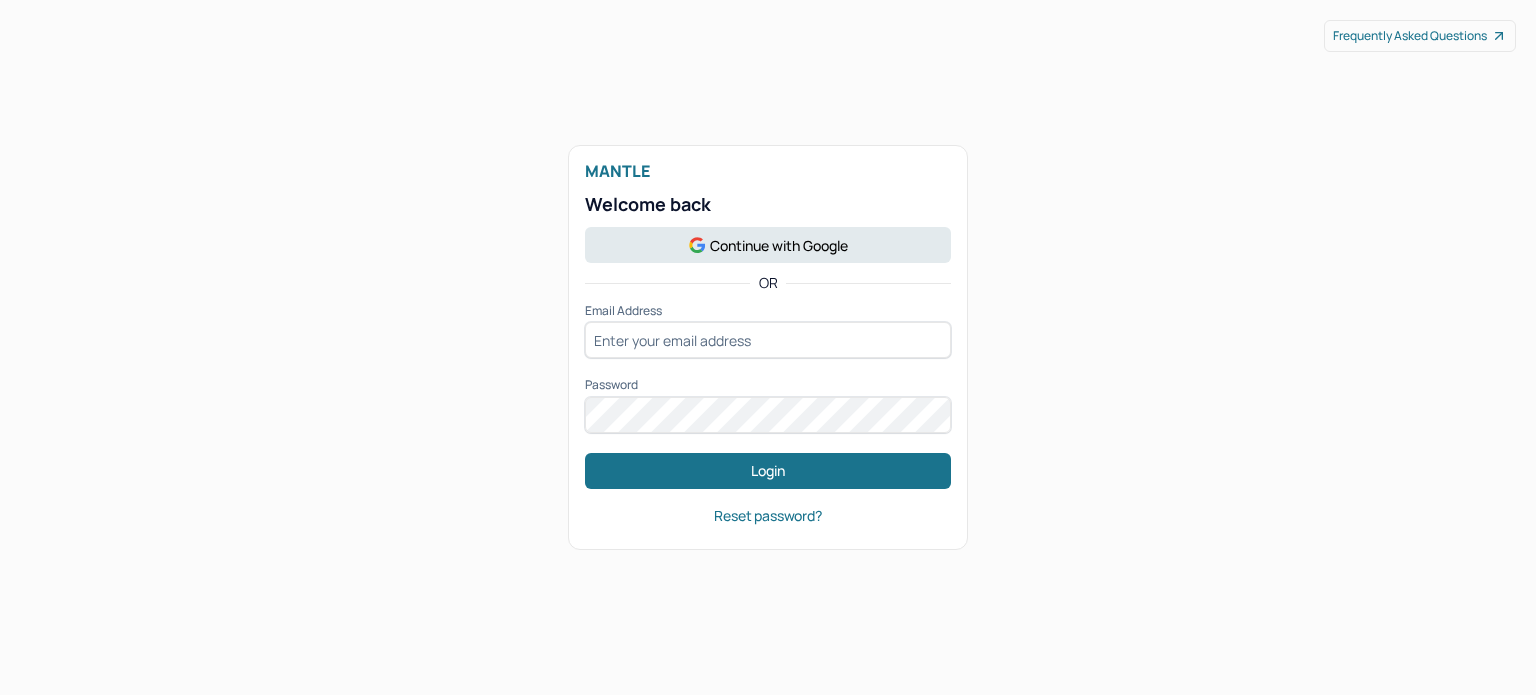 scroll, scrollTop: 0, scrollLeft: 0, axis: both 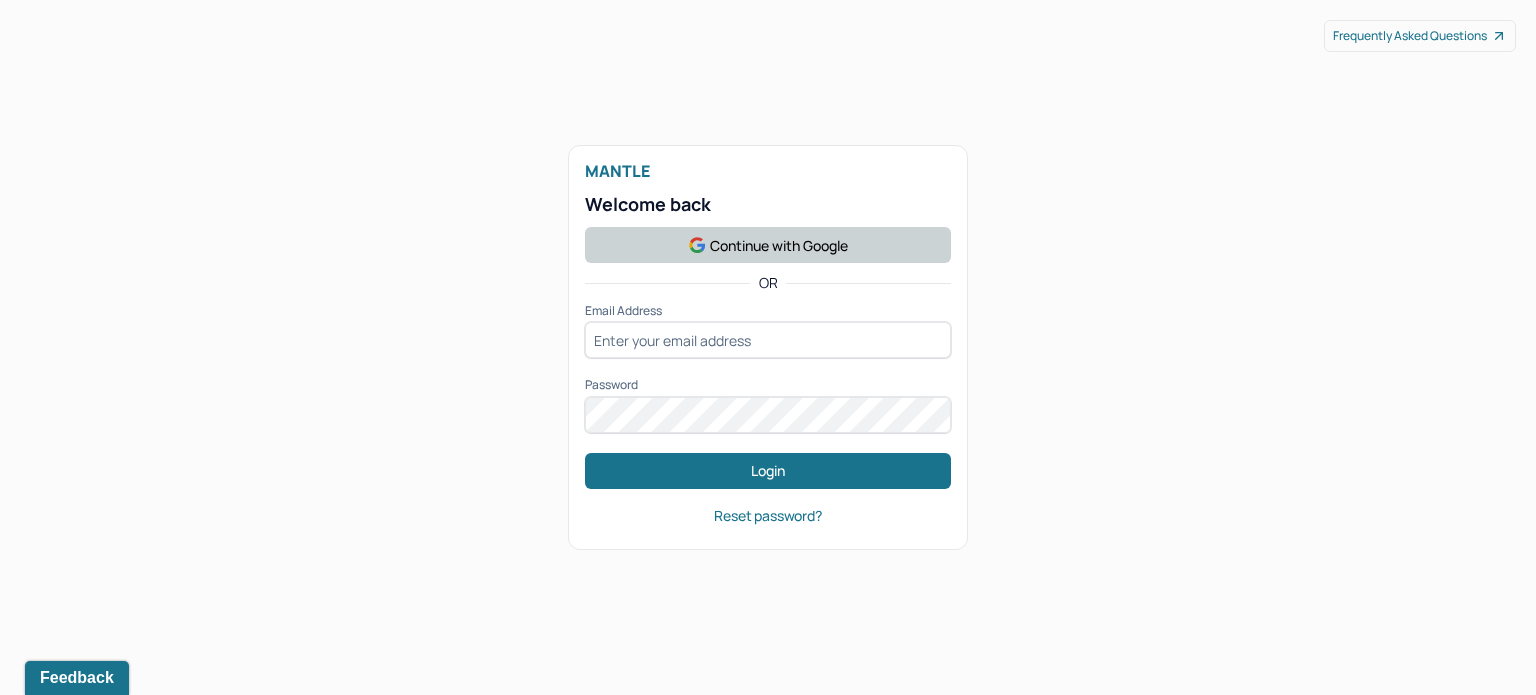 click on "Continue with Google" at bounding box center (768, 245) 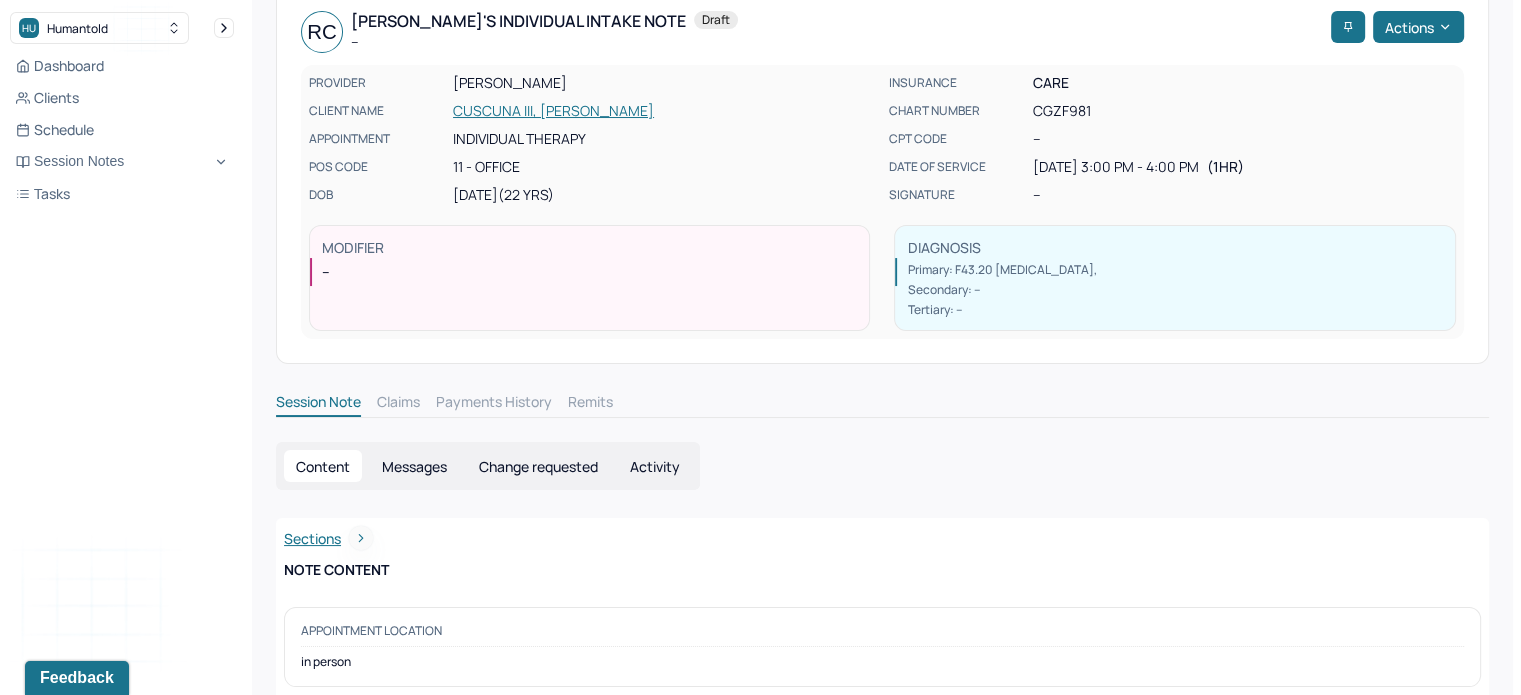 scroll, scrollTop: 92, scrollLeft: 0, axis: vertical 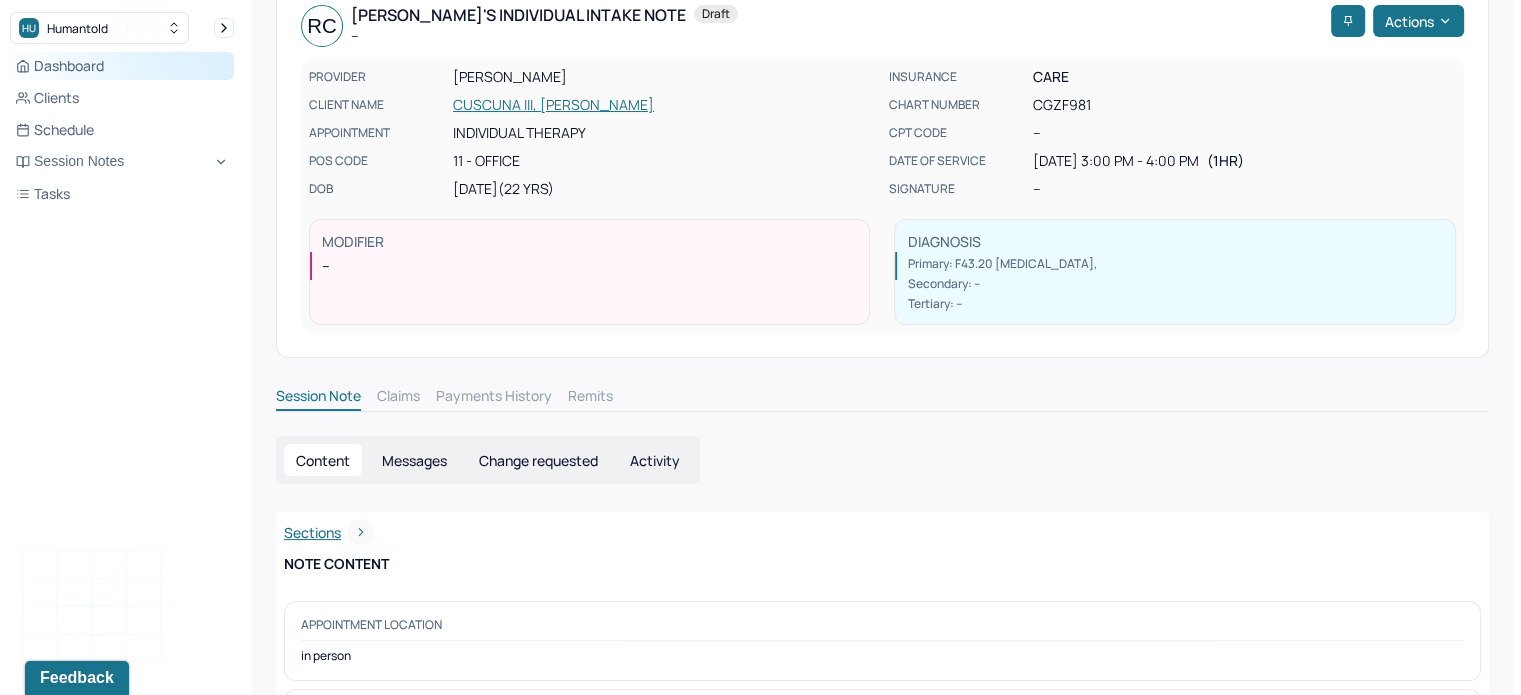 click on "Dashboard" at bounding box center (122, 66) 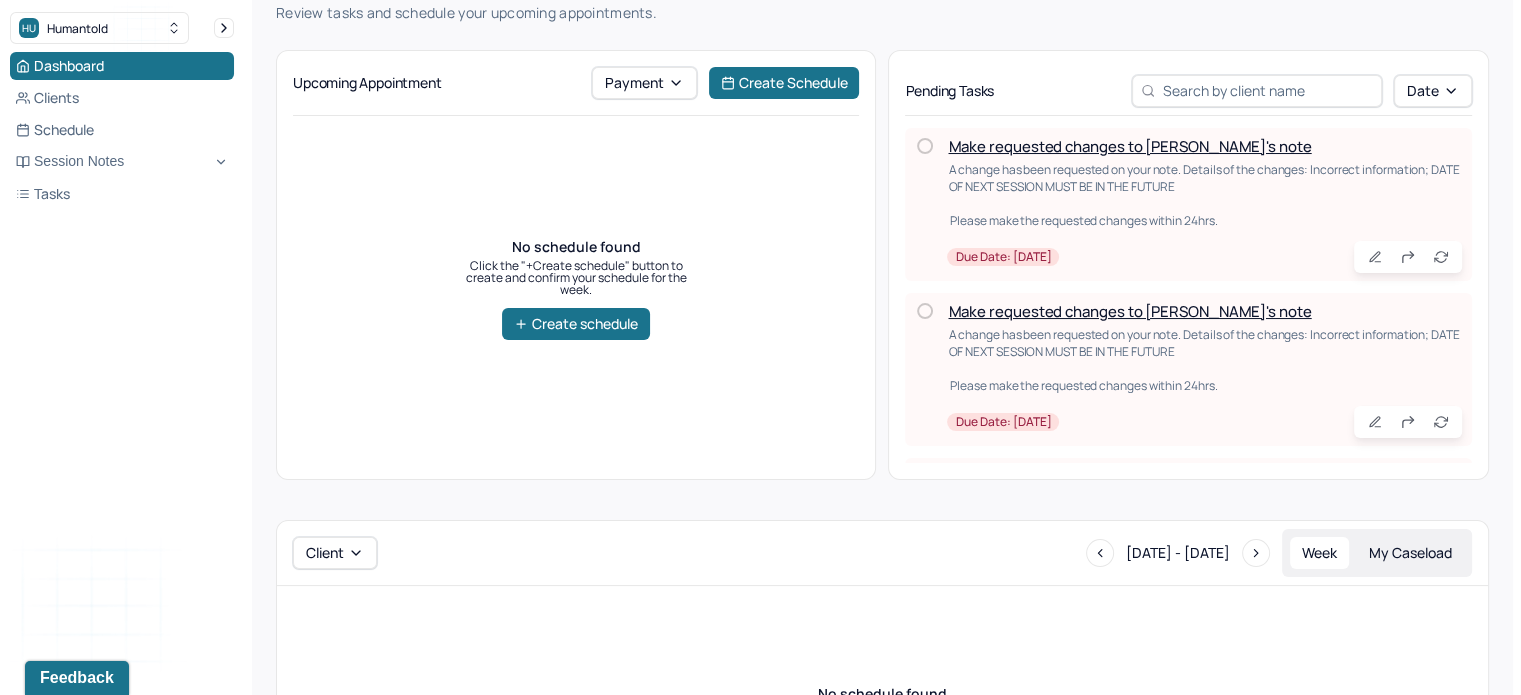 scroll, scrollTop: 0, scrollLeft: 0, axis: both 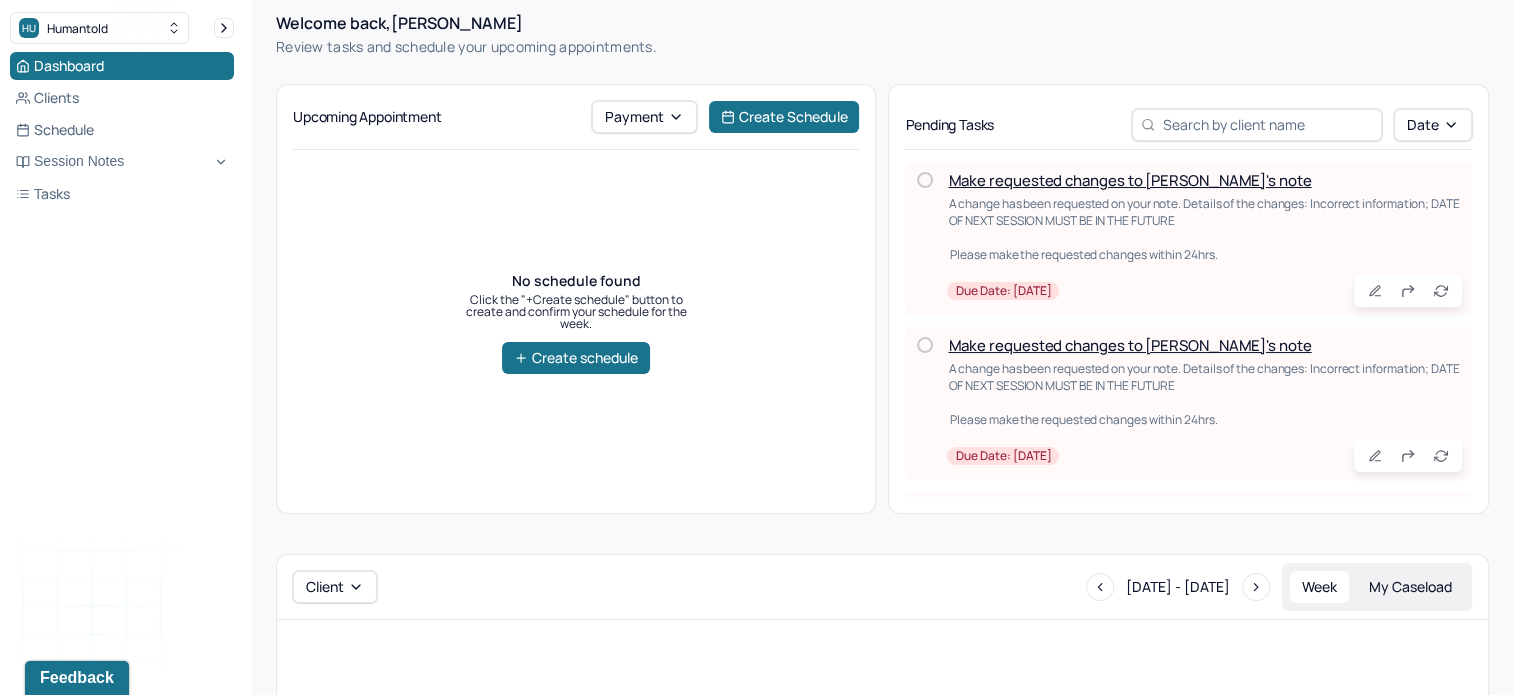 click on "Make requested changes to Kevi's note" at bounding box center (1129, 180) 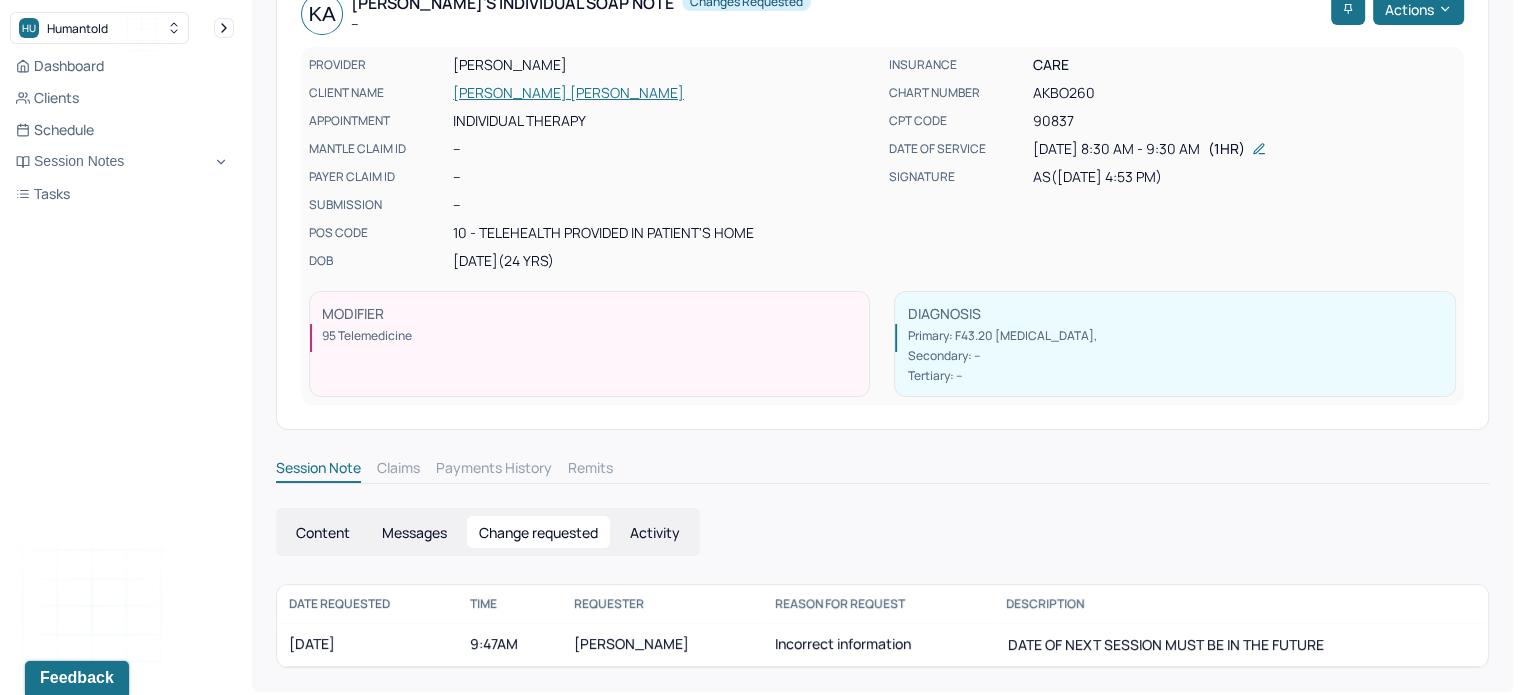 scroll, scrollTop: 108, scrollLeft: 0, axis: vertical 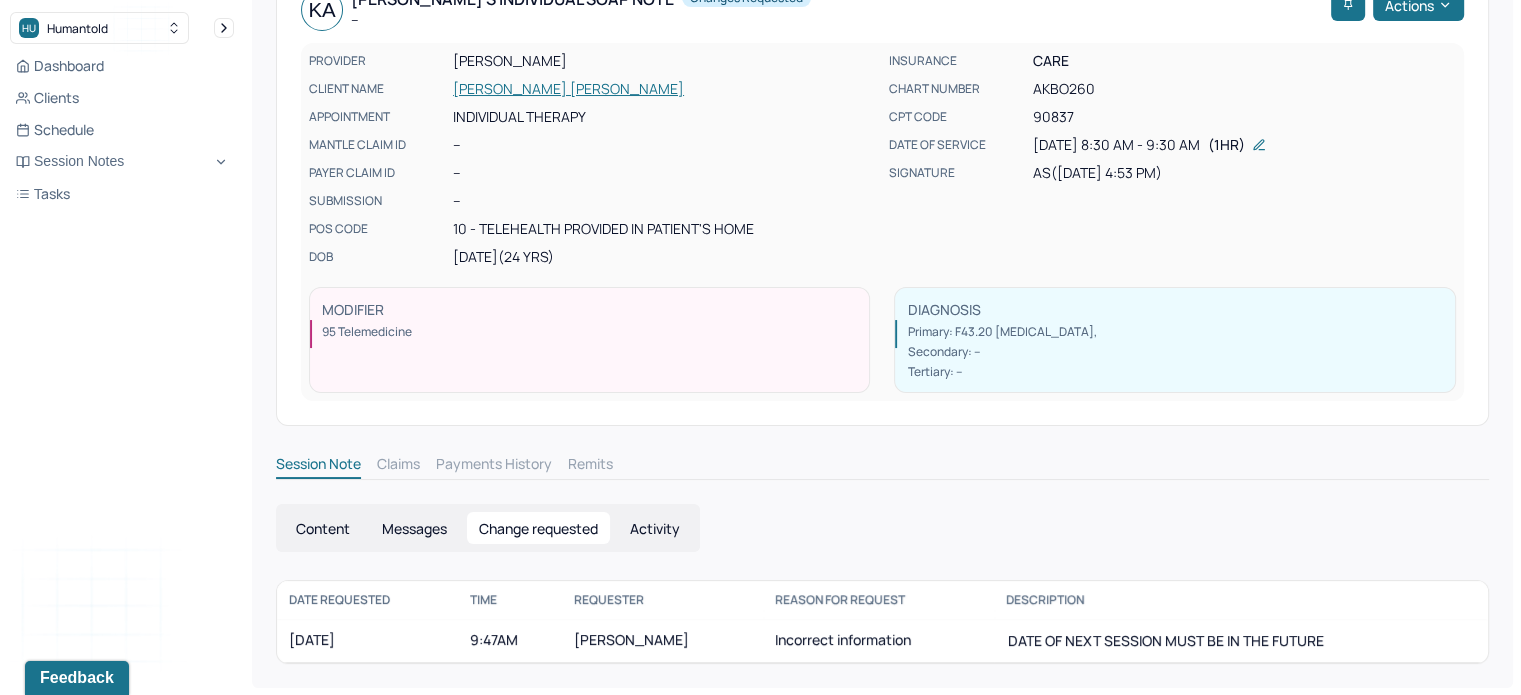 click on "BARNES, BRANDY" at bounding box center (662, 641) 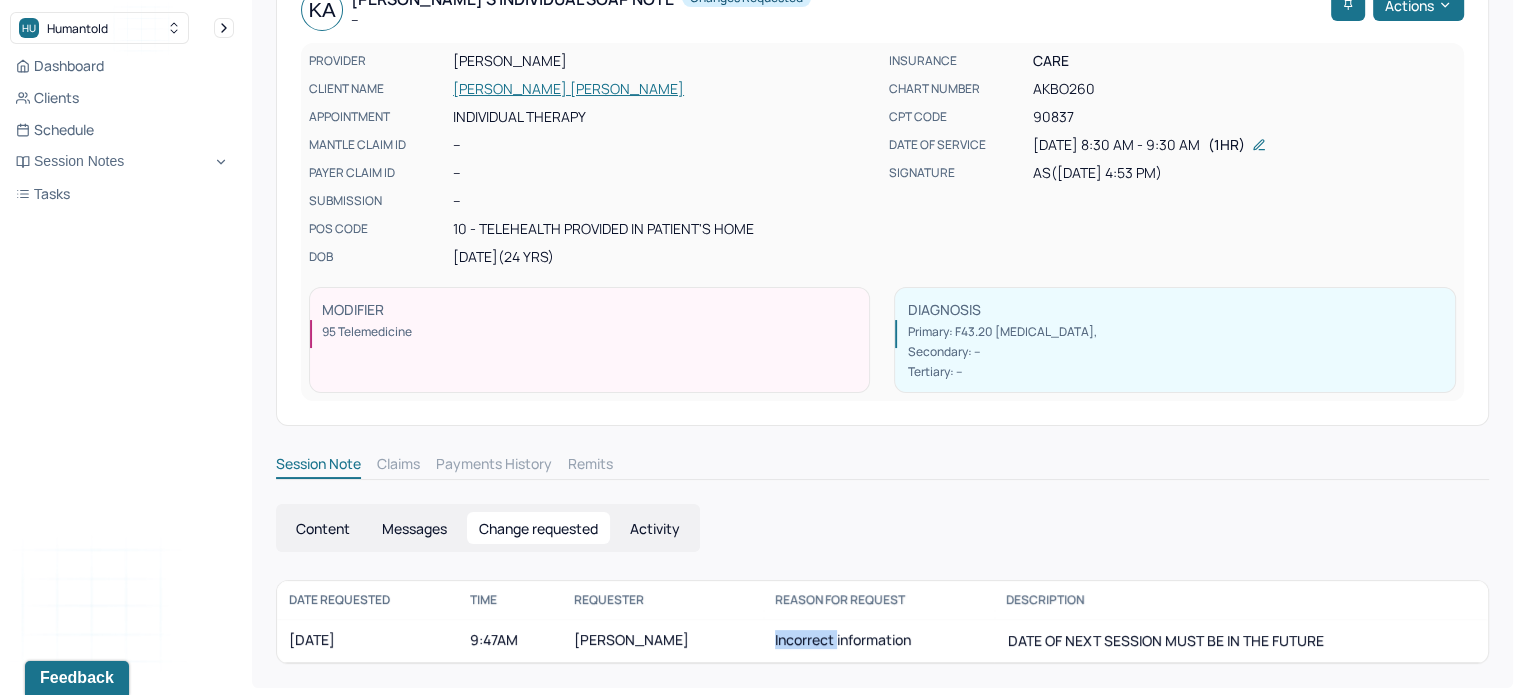 click on "Incorrect information" at bounding box center (878, 641) 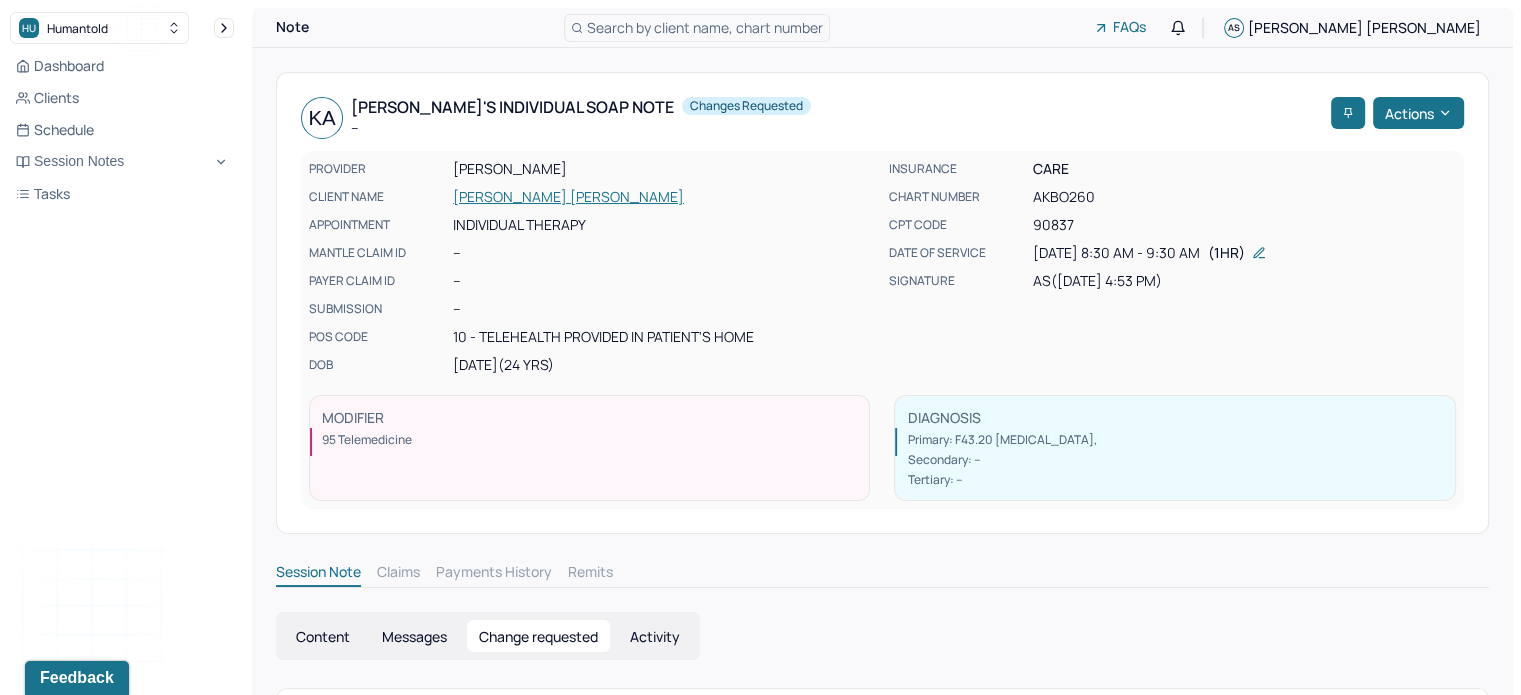 scroll, scrollTop: 0, scrollLeft: 0, axis: both 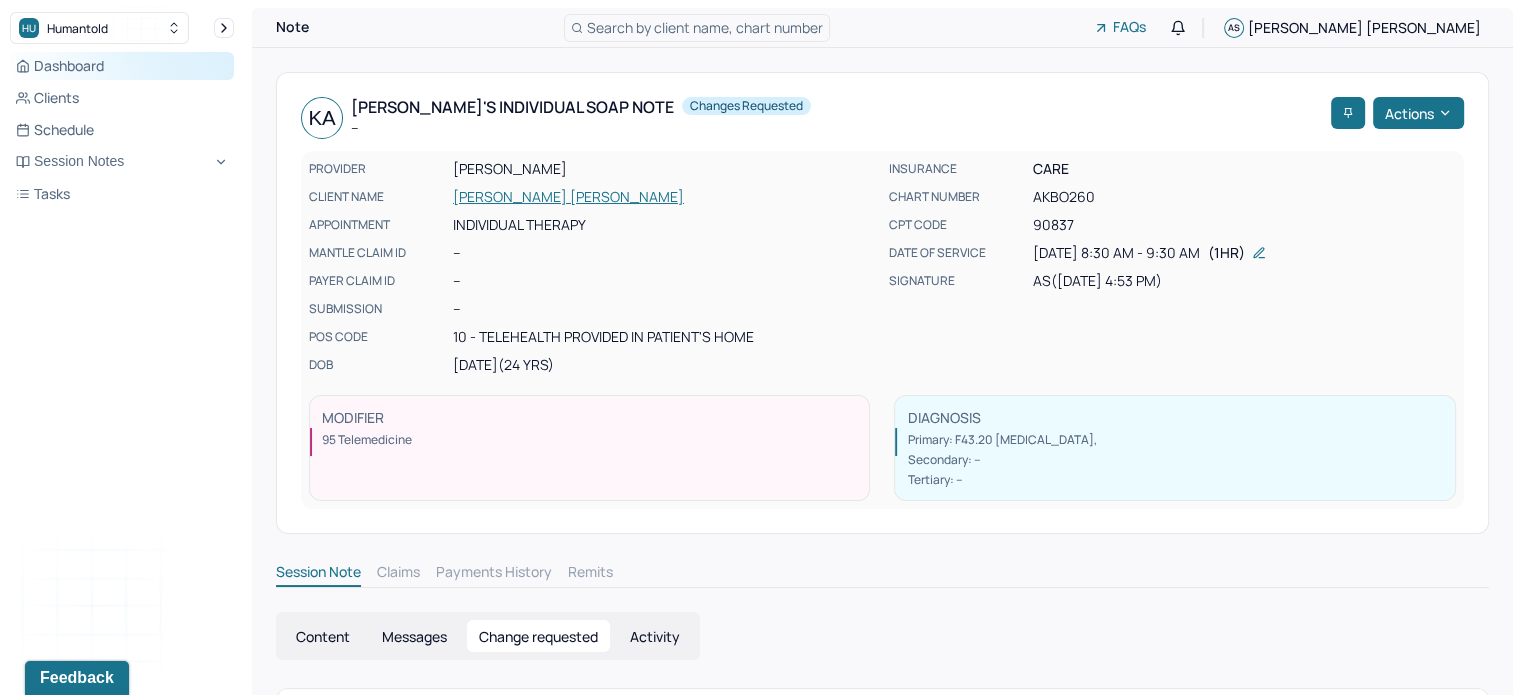 click on "Dashboard" at bounding box center (122, 66) 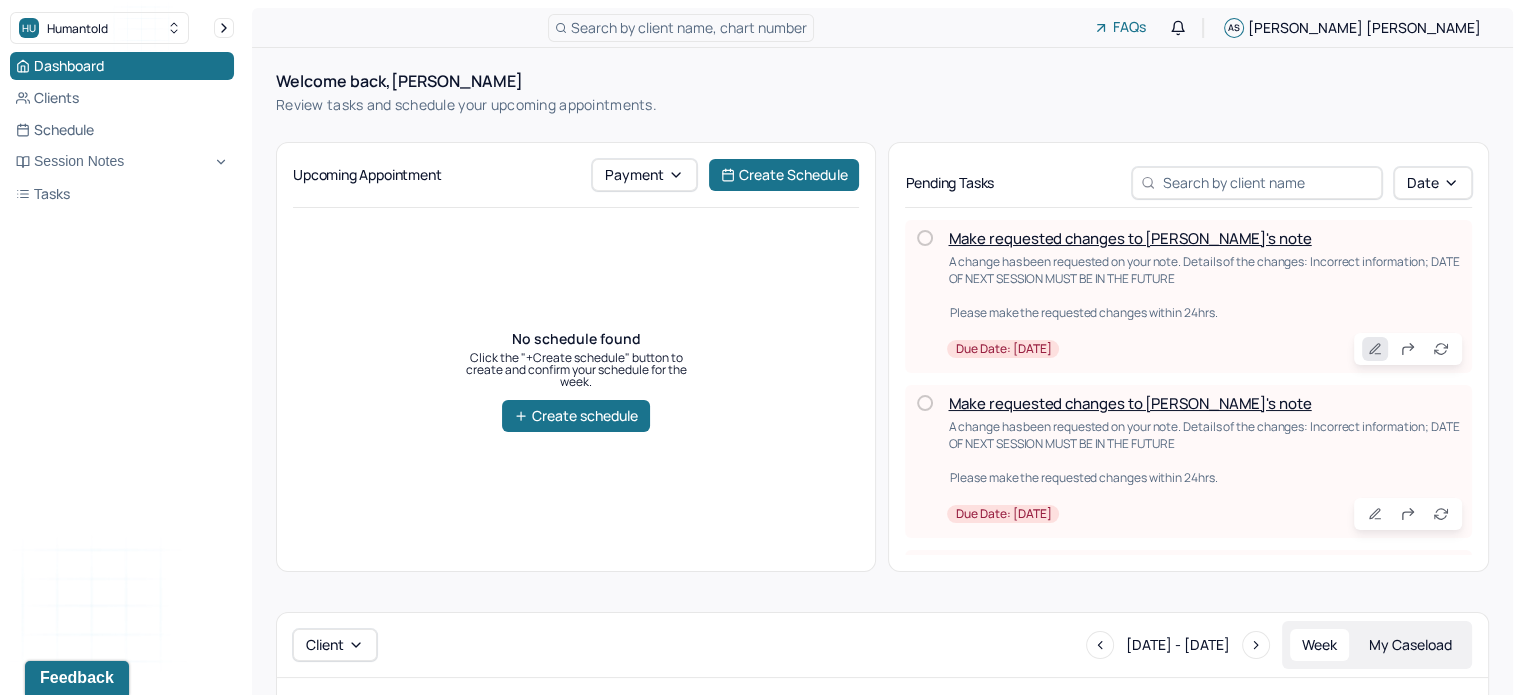 click 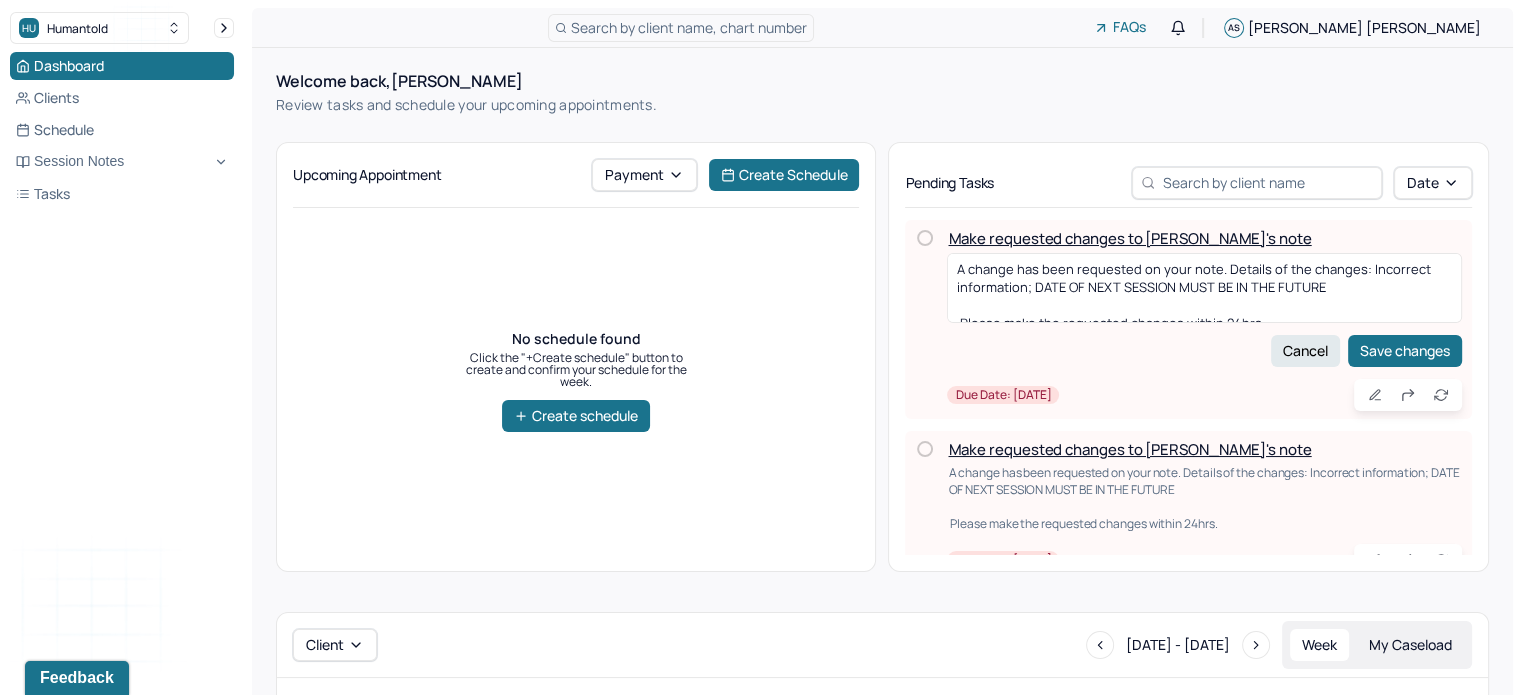 scroll, scrollTop: 13, scrollLeft: 0, axis: vertical 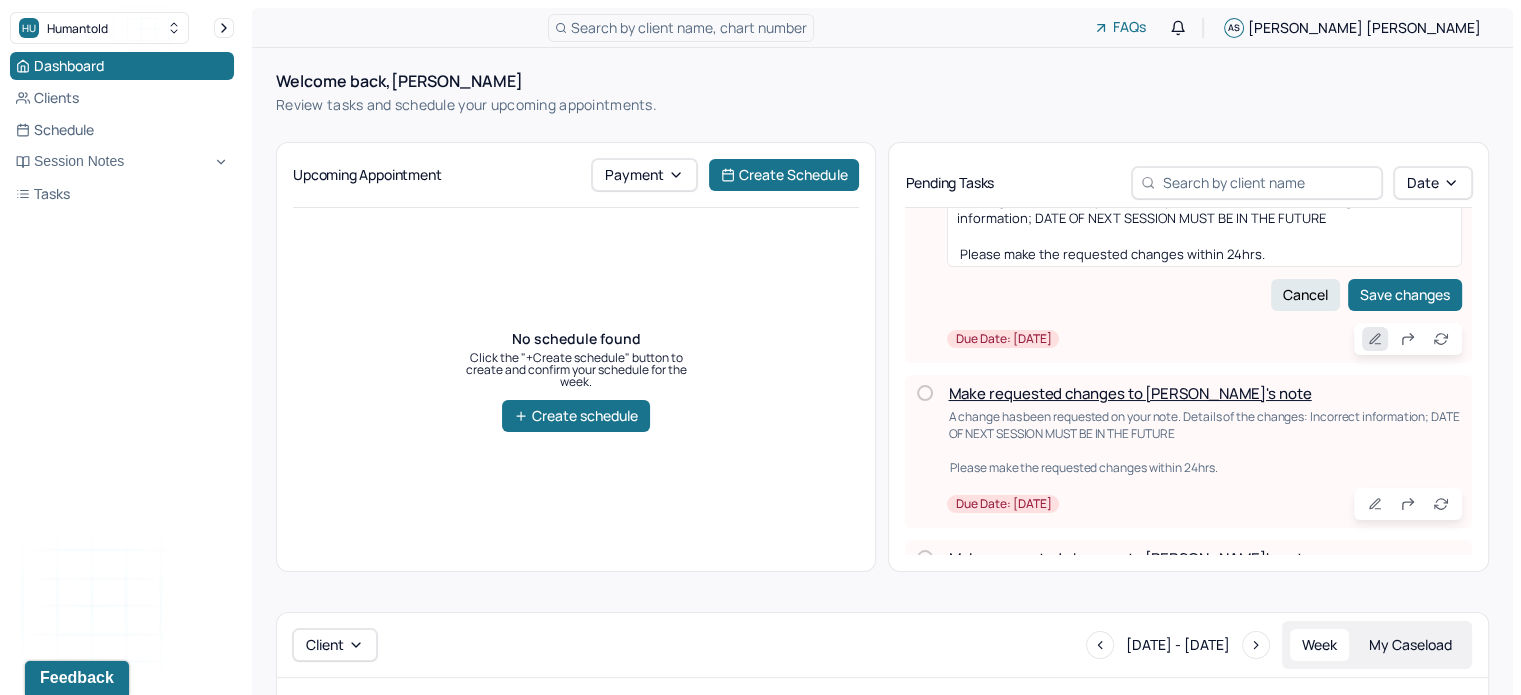 click 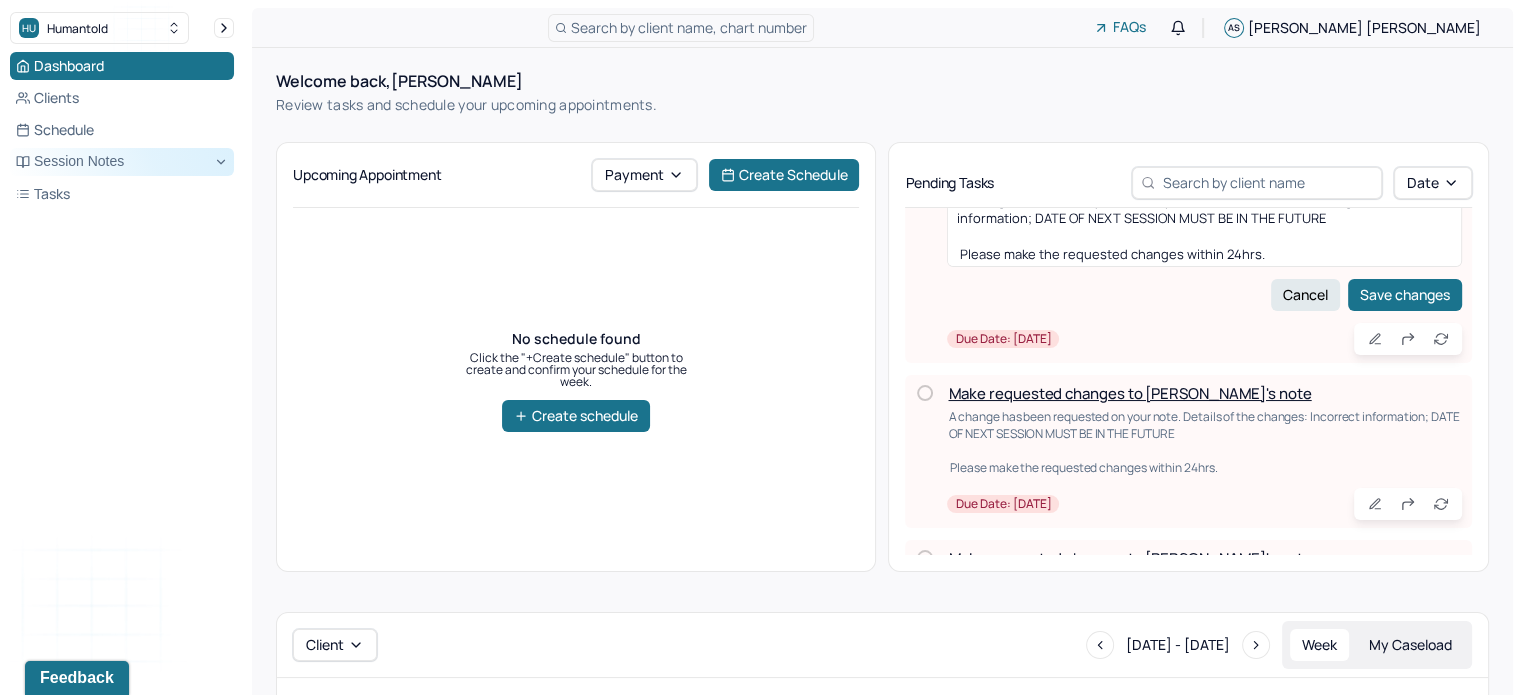 click on "Session Notes" at bounding box center (122, 162) 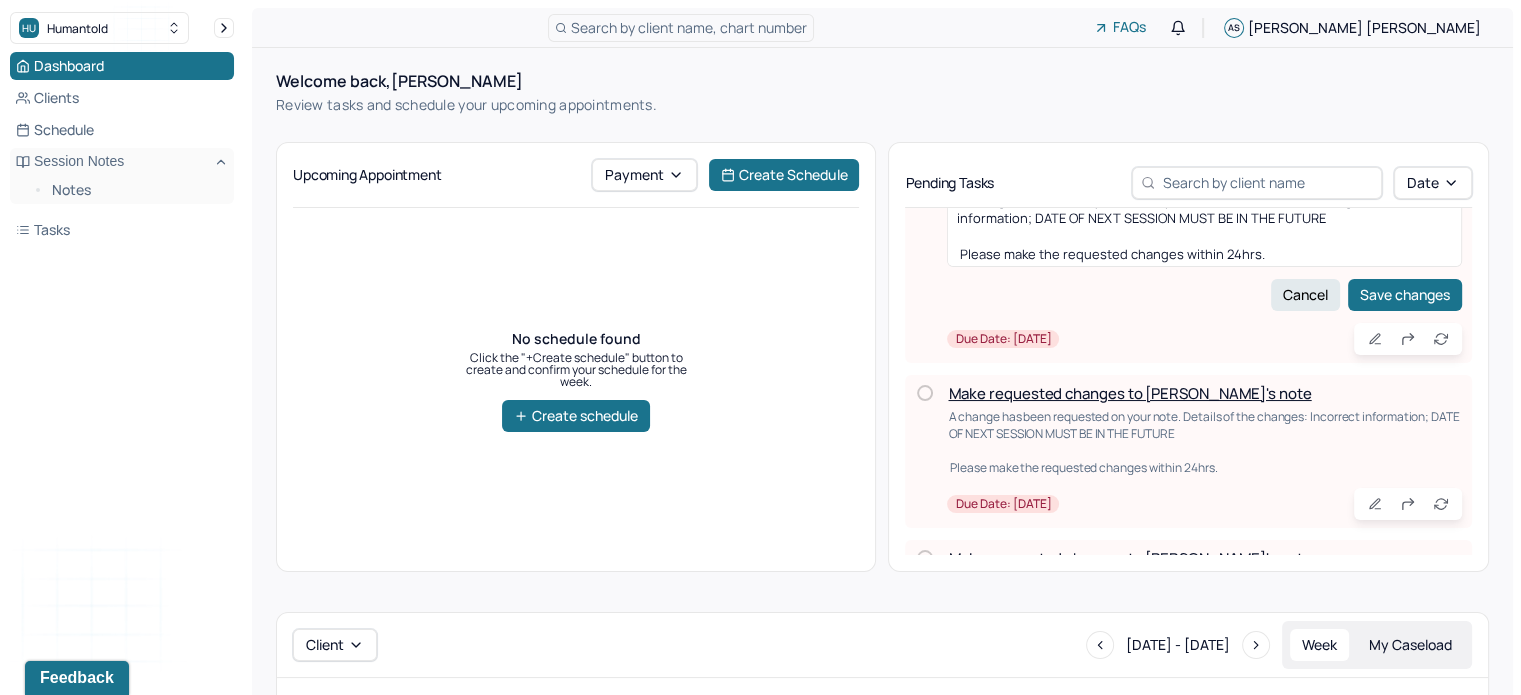 click on "Dashboard Clients Schedule Session Notes Notes Tasks" at bounding box center [122, 148] 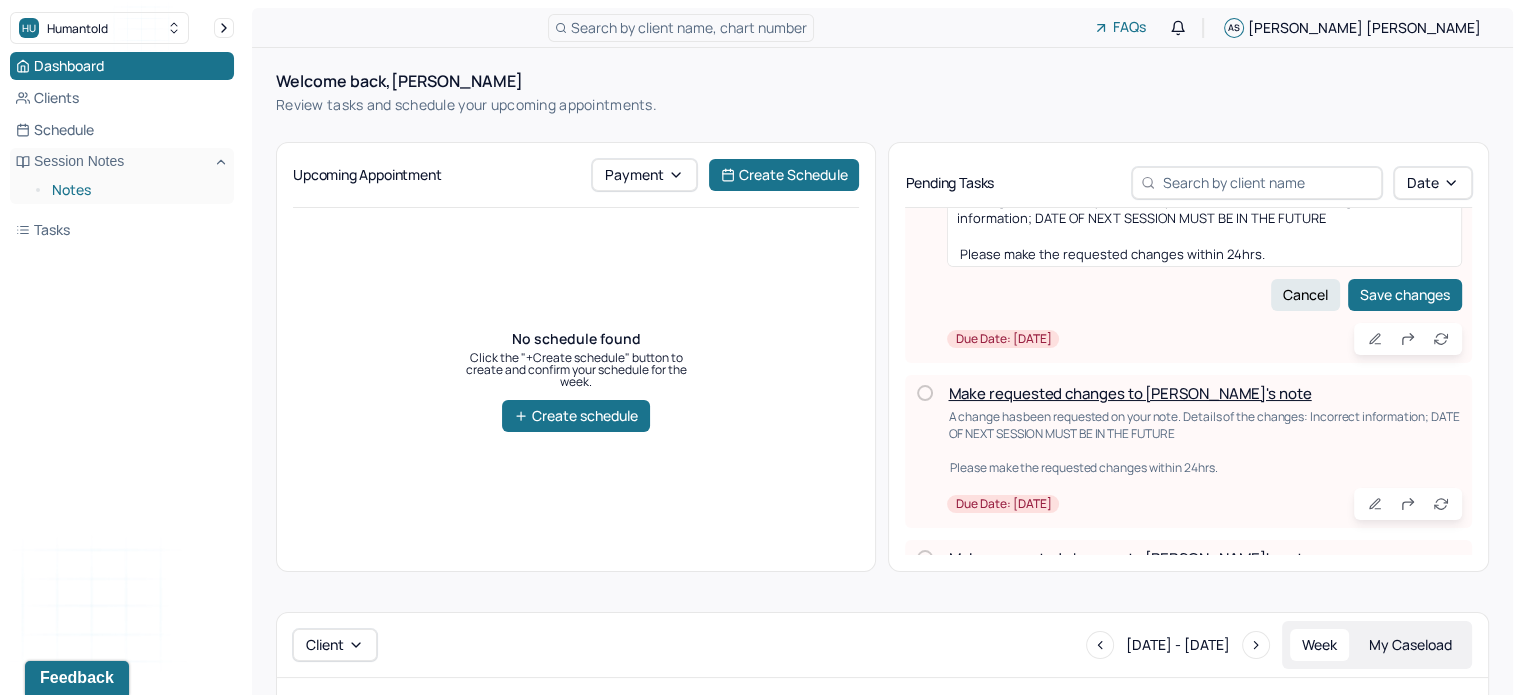 click on "Notes" at bounding box center (135, 190) 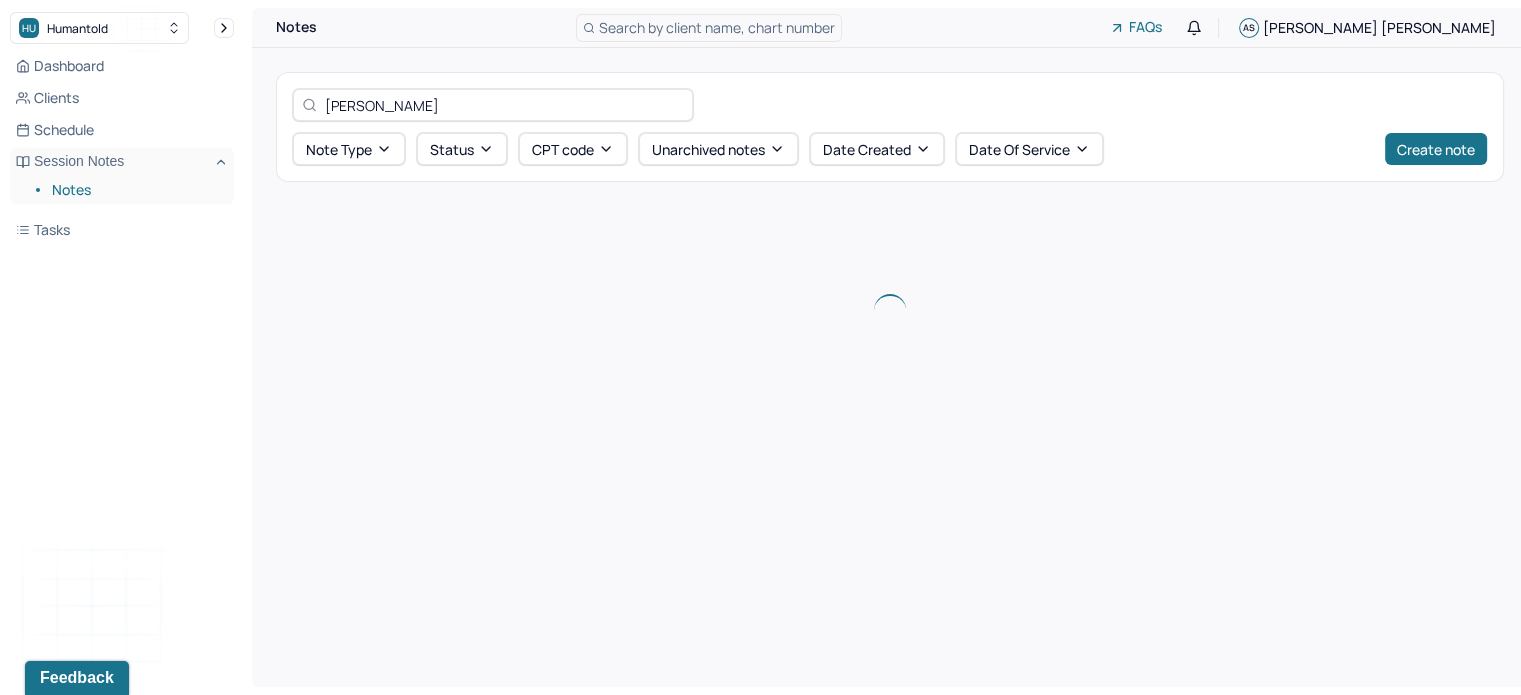 scroll, scrollTop: 0, scrollLeft: 0, axis: both 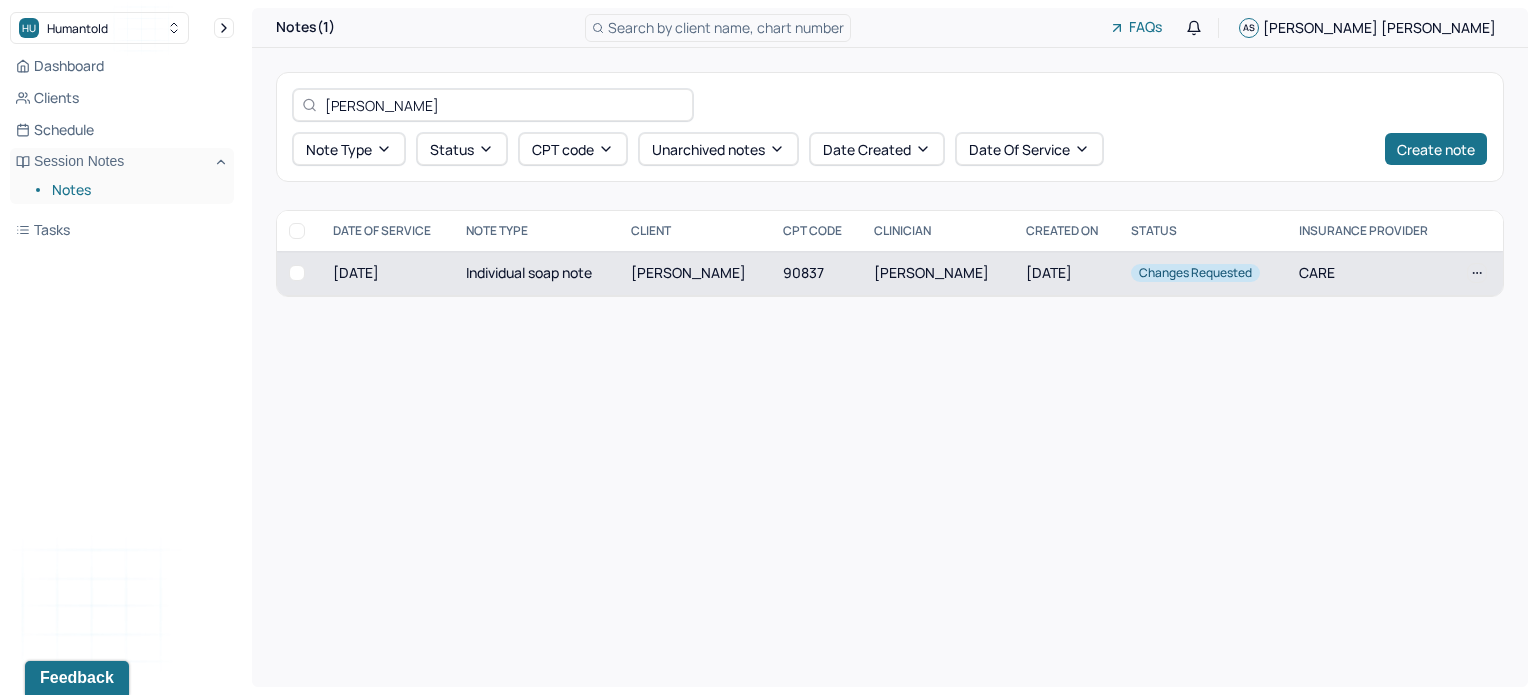 click on "Individual soap note" at bounding box center (536, 273) 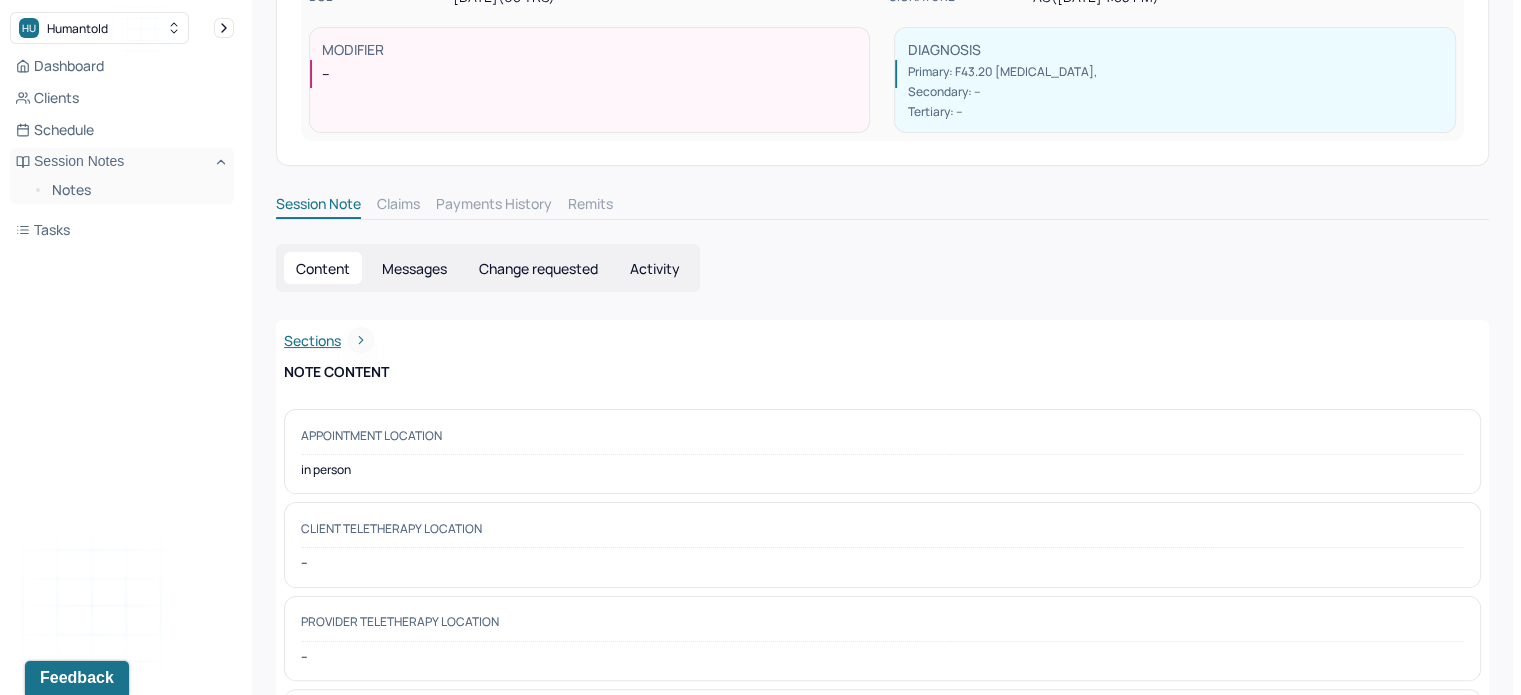 scroll, scrollTop: 0, scrollLeft: 0, axis: both 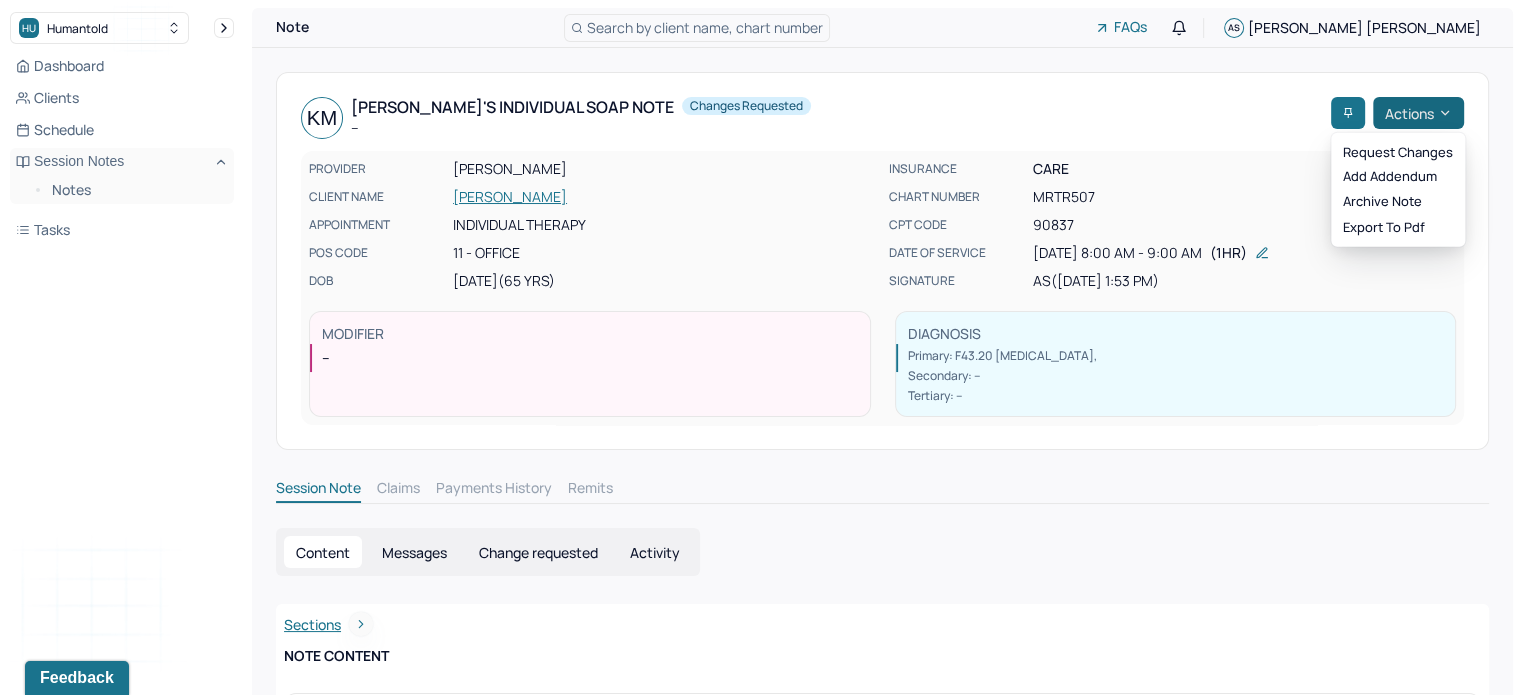 click on "Actions" at bounding box center (1418, 113) 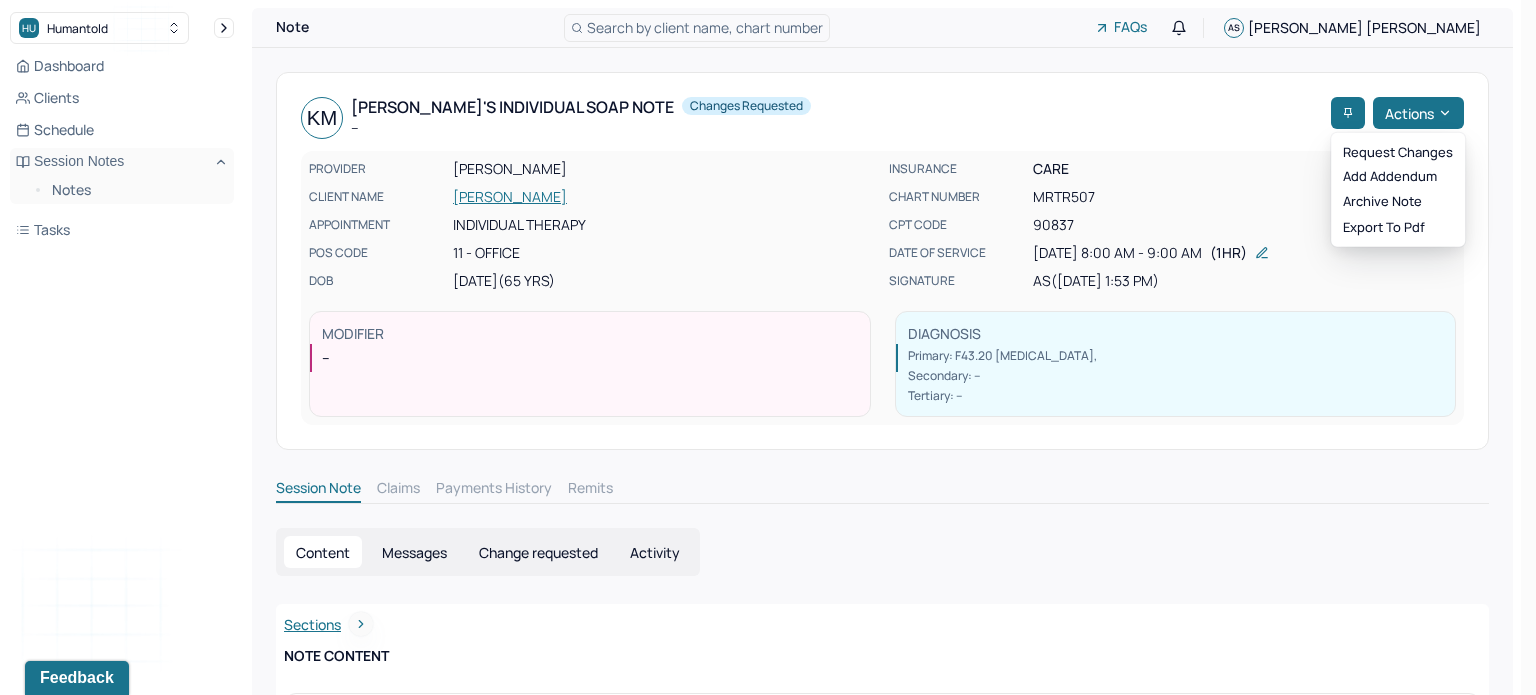 click on "MRTR507" at bounding box center (1245, 197) 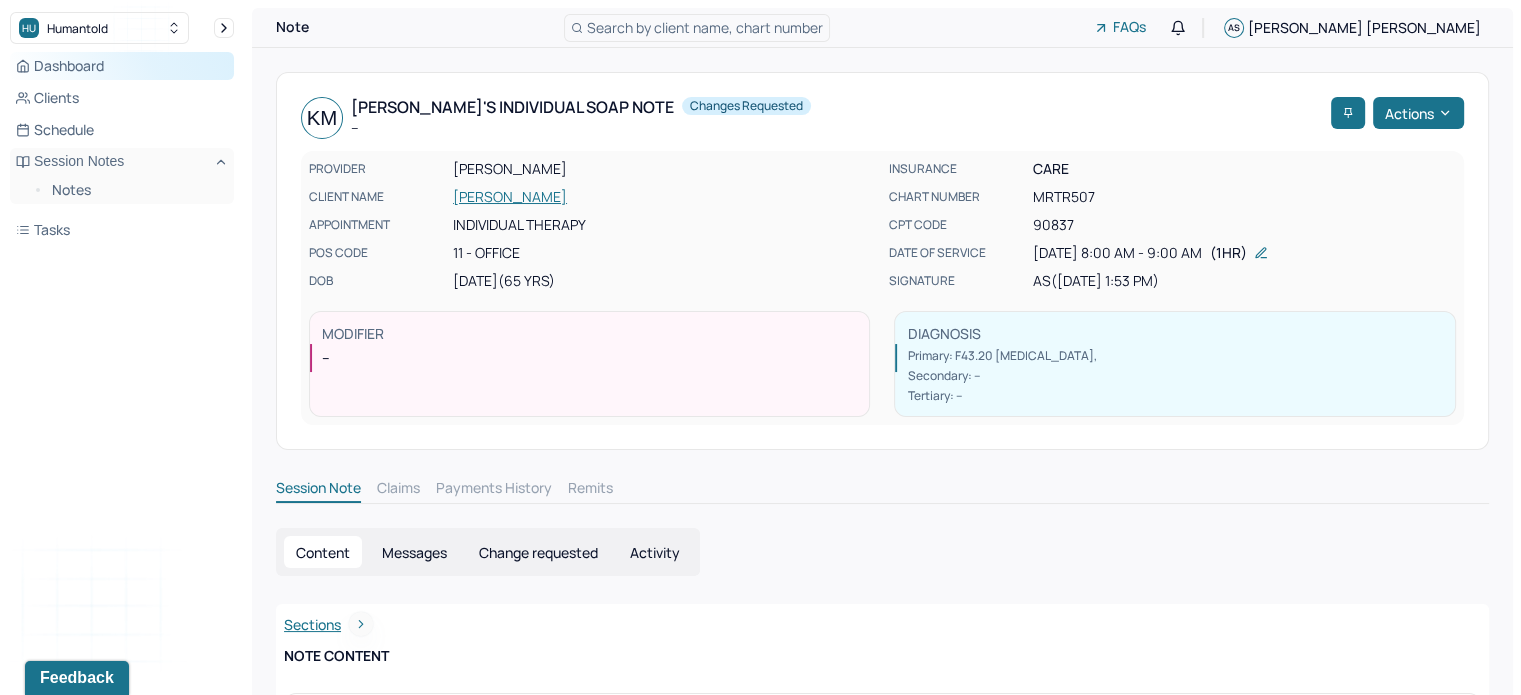 click on "Dashboard" at bounding box center (122, 66) 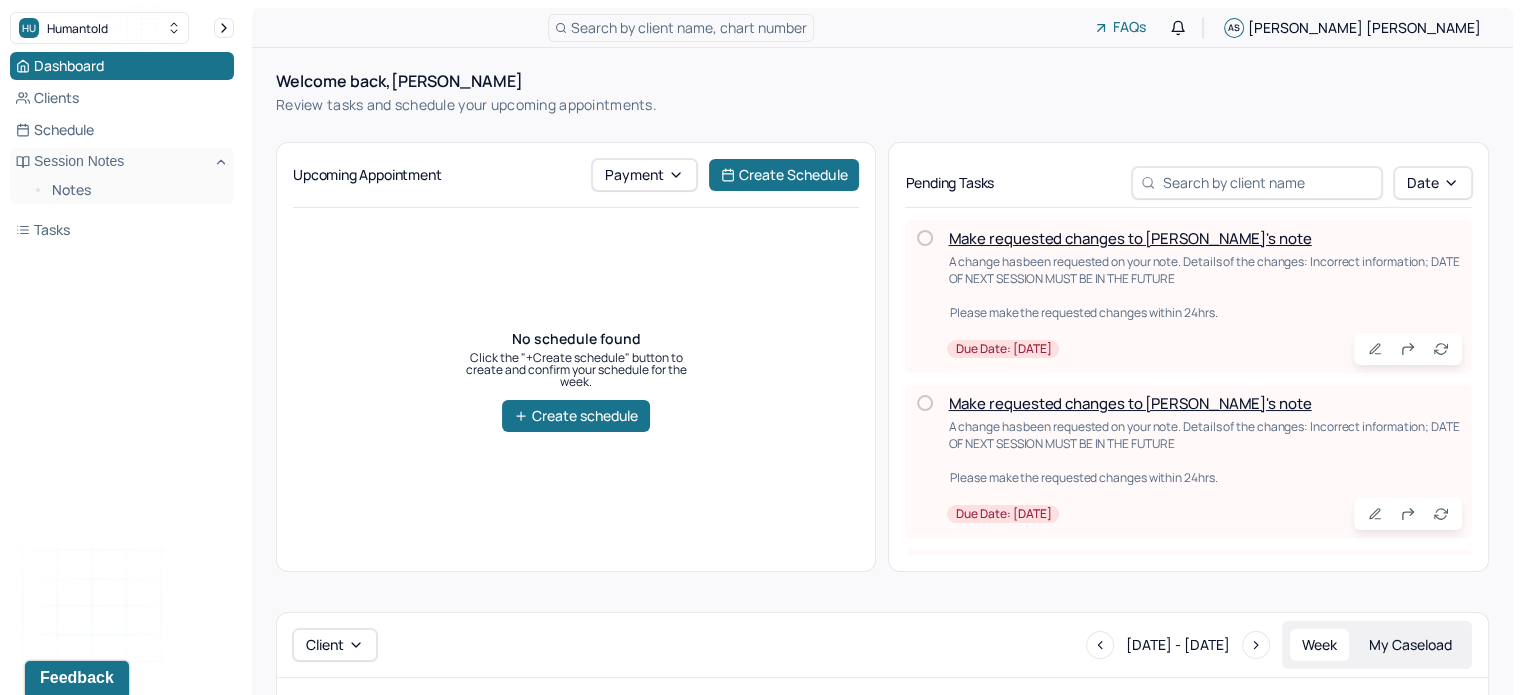 scroll, scrollTop: 156, scrollLeft: 0, axis: vertical 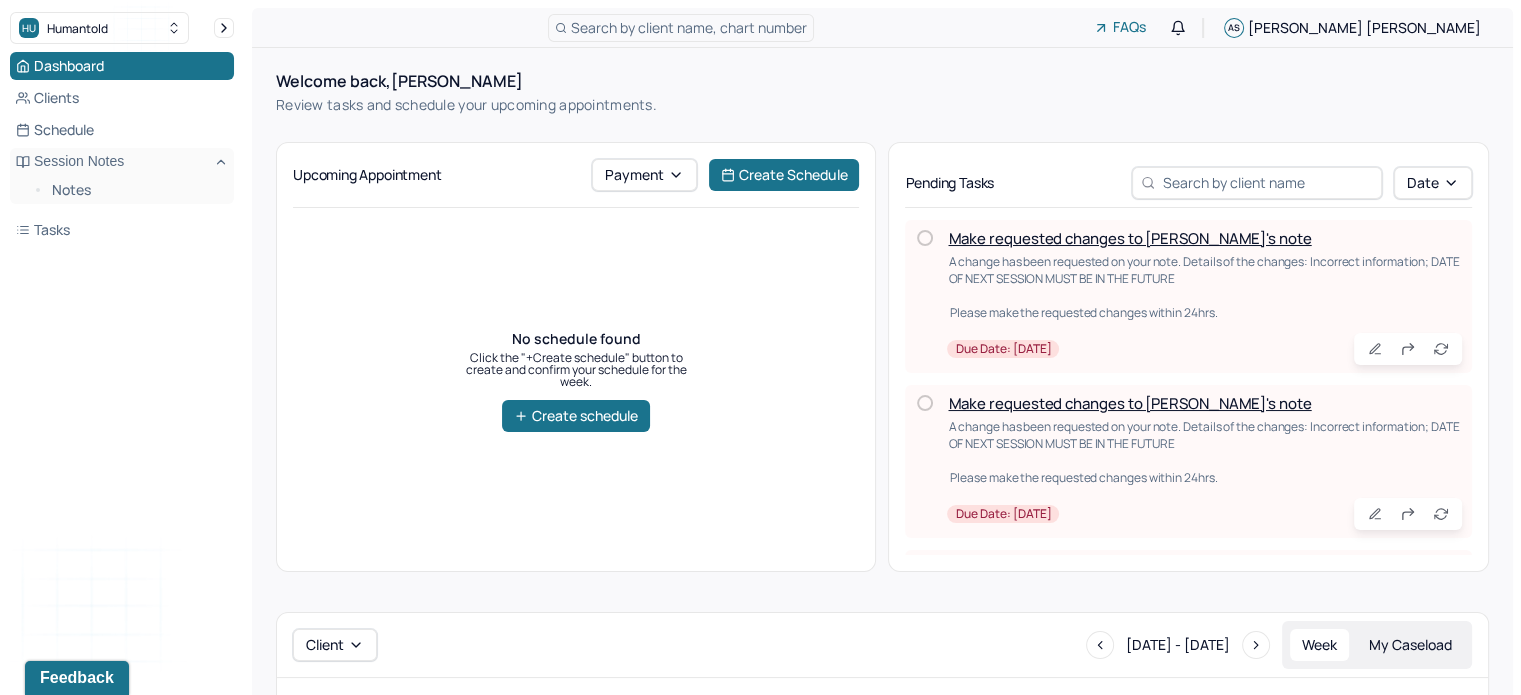 click on "Make requested changes to Kevi's note" at bounding box center (1129, 238) 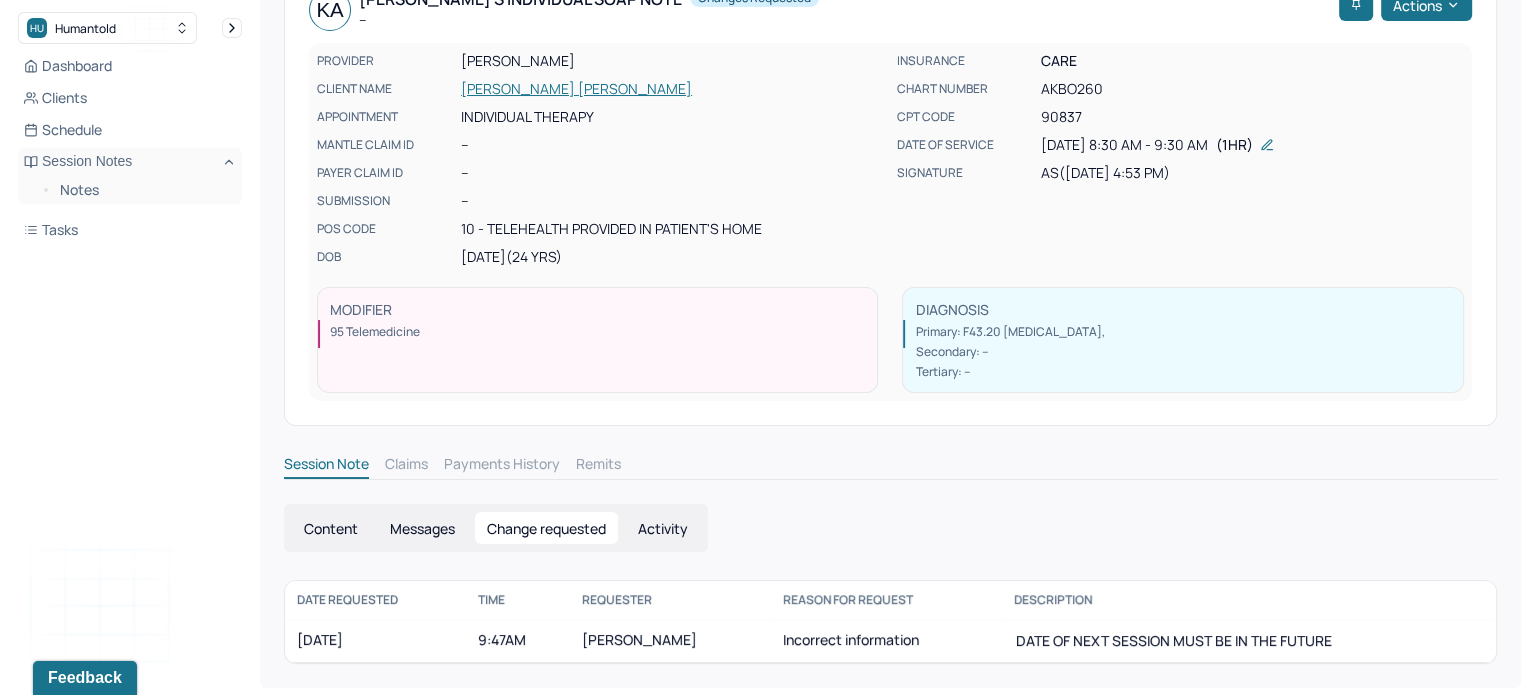 scroll, scrollTop: 0, scrollLeft: 0, axis: both 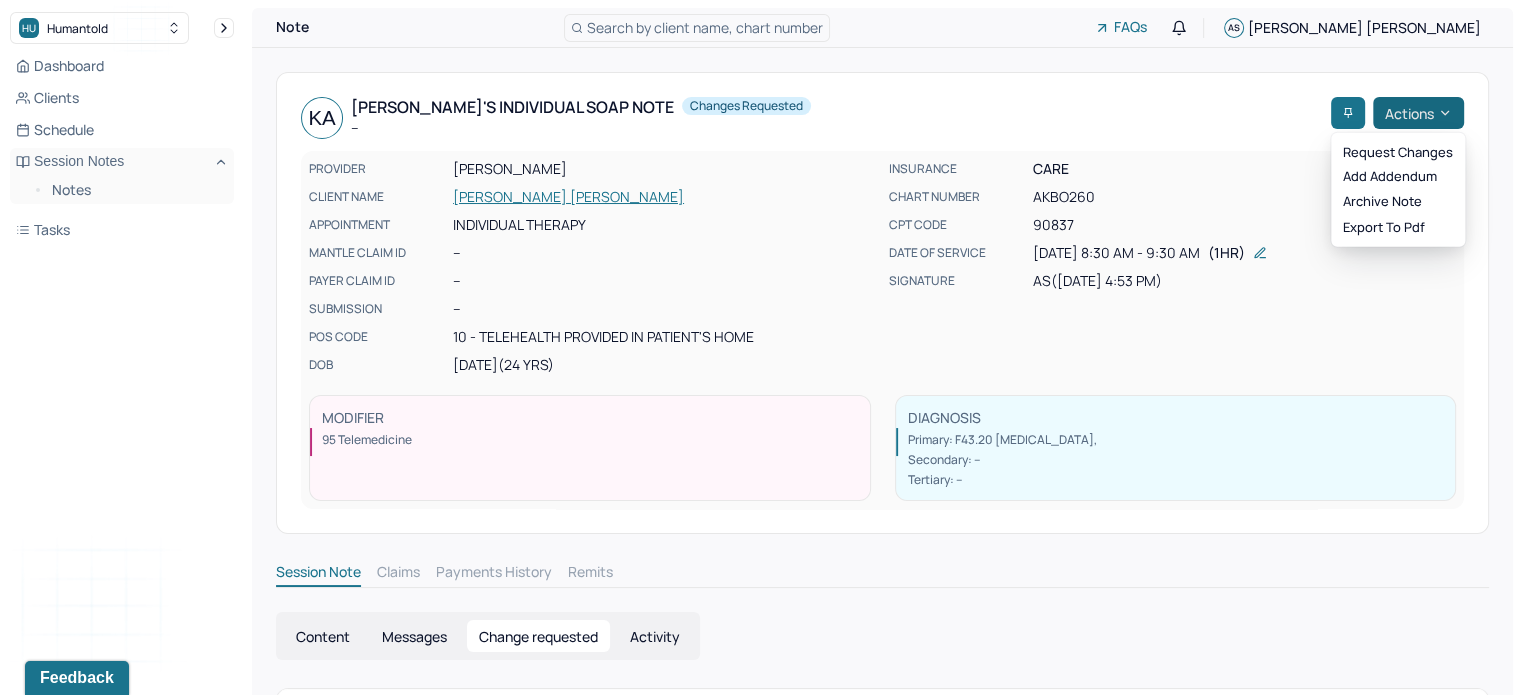 click on "Actions" at bounding box center (1418, 113) 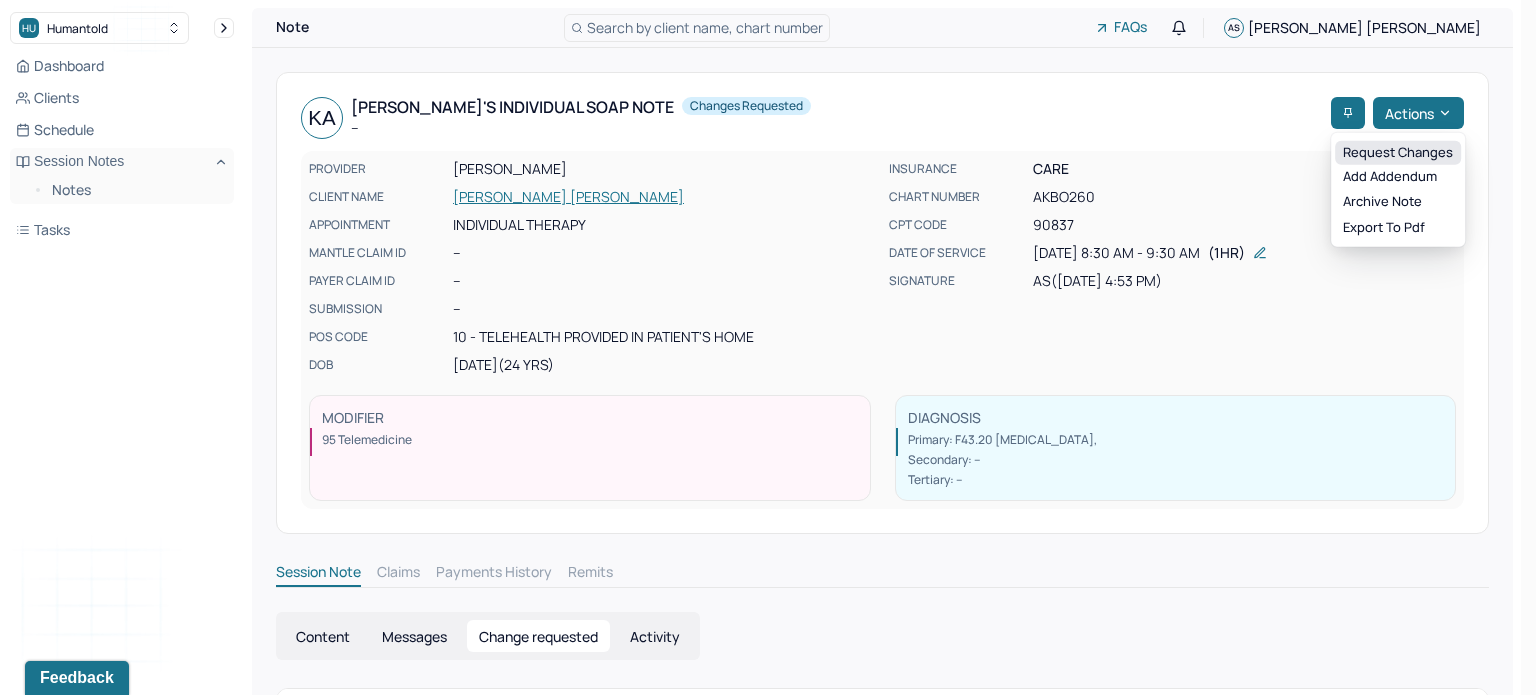 click on "Request changes" at bounding box center [1398, 153] 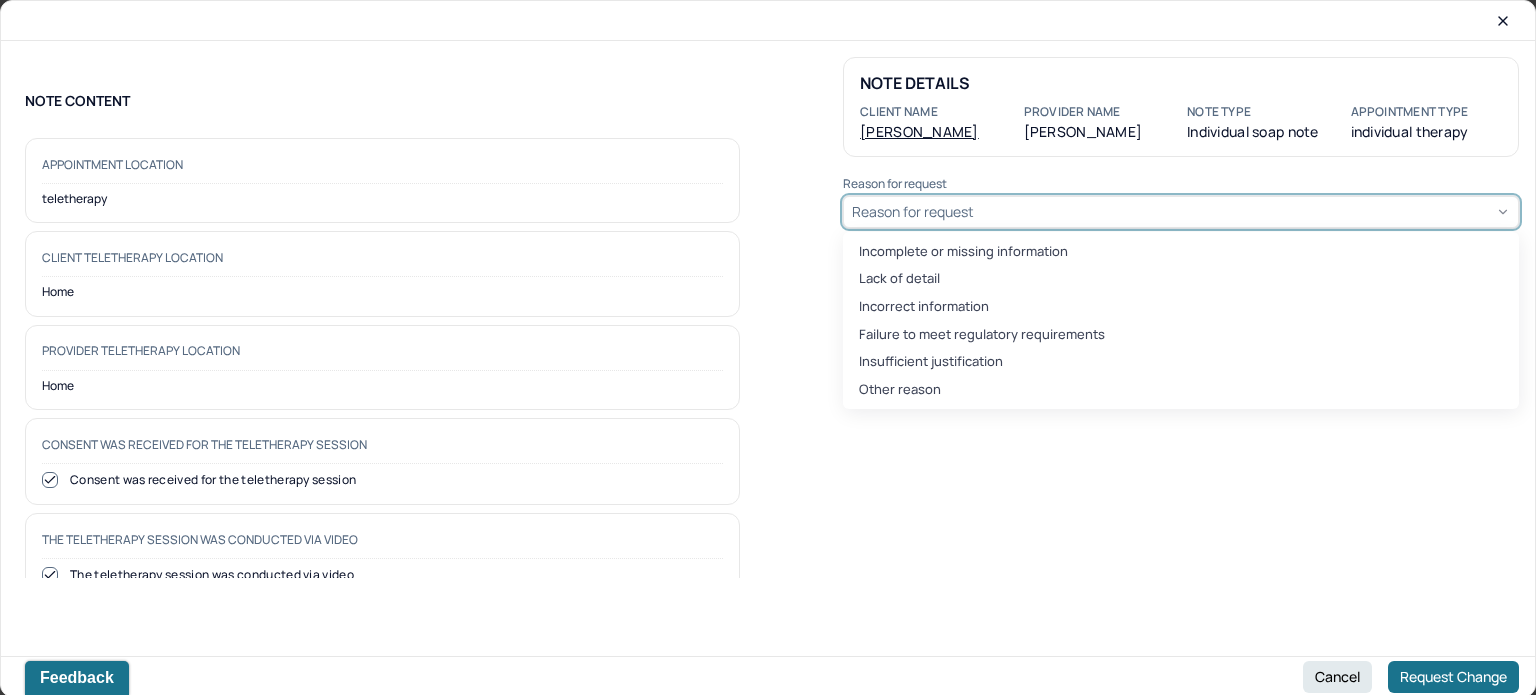 click on "Reason for request" at bounding box center (913, 211) 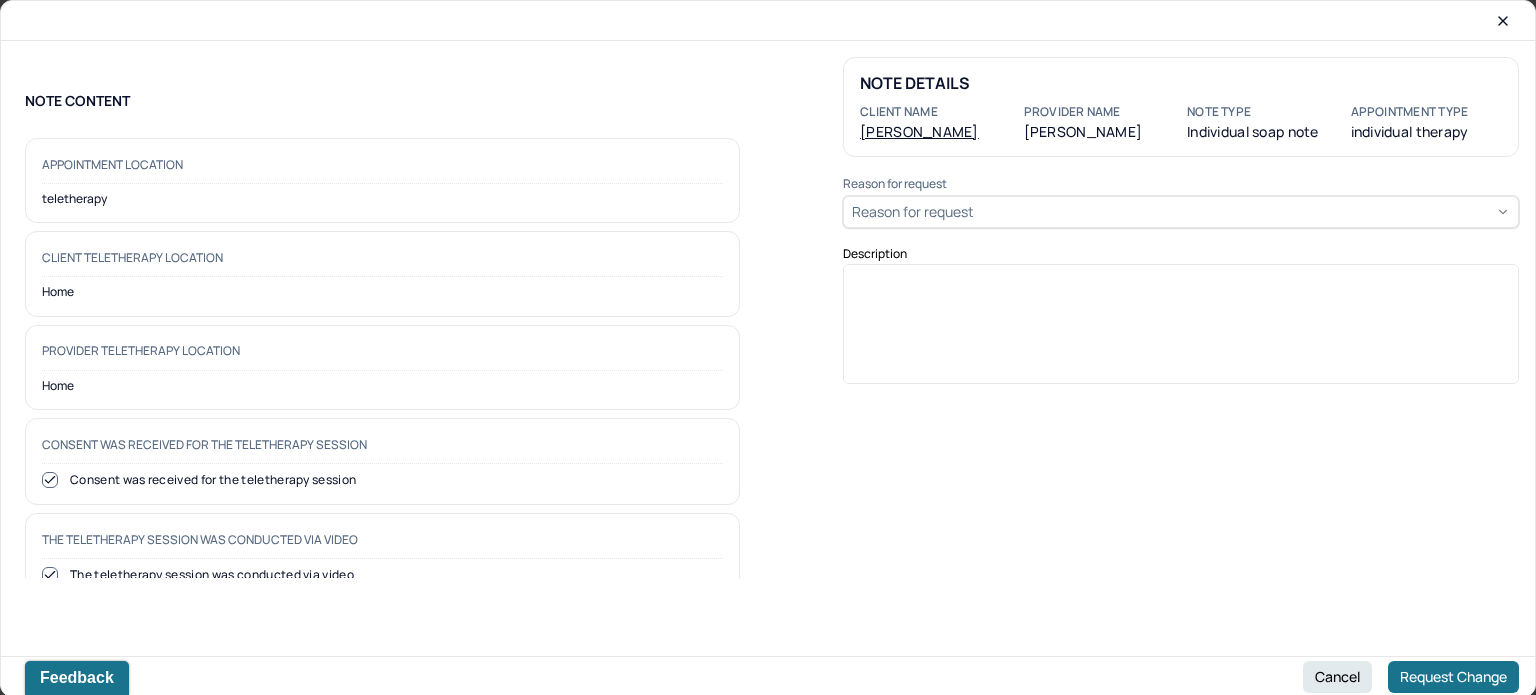 click on "NOTE CONTENT Appointment location teletherapy Client Teletherapy Location Home Provider Teletherapy Location Home Consent was received for the teletherapy session Consent was received for the teletherapy session The teletherapy session was conducted via video The teletherapy session was conducted via video Primary diagnosis F43.20 ADJUSTMENT DISORDER UNSPECIFIED Secondary diagnosis -- Tertiary diagnosis -- Emotional / Behavioural symptoms demonstrated The client exhibited signs of emotional exhaustion, including fatigue and difficulty concentrating, attributed to only two hours of sleep. He demonstrated anxiety, frustration, and emotional conflict while discussing relationship stressors, particularly around issues of trust, privacy, and communication with his boyfriend. Causing Maladaptive Functioning Intention for Session Encourage personality growth and development Session Note Subjective Objective Assessment Therapy Intervention Techniques Cognitive-Behavioral therapies Cognitive-Behavioral therapy (CBT)" at bounding box center (768, 317) 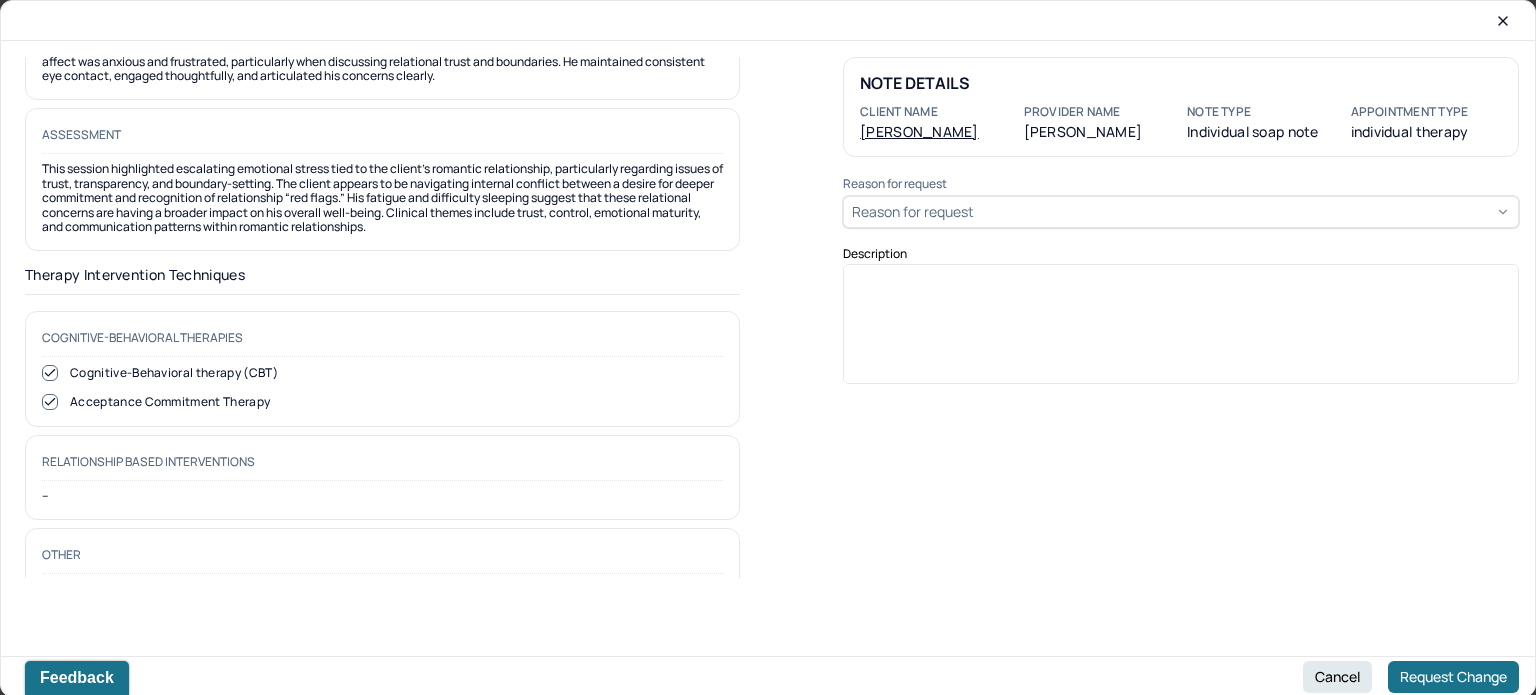 scroll, scrollTop: 1596, scrollLeft: 0, axis: vertical 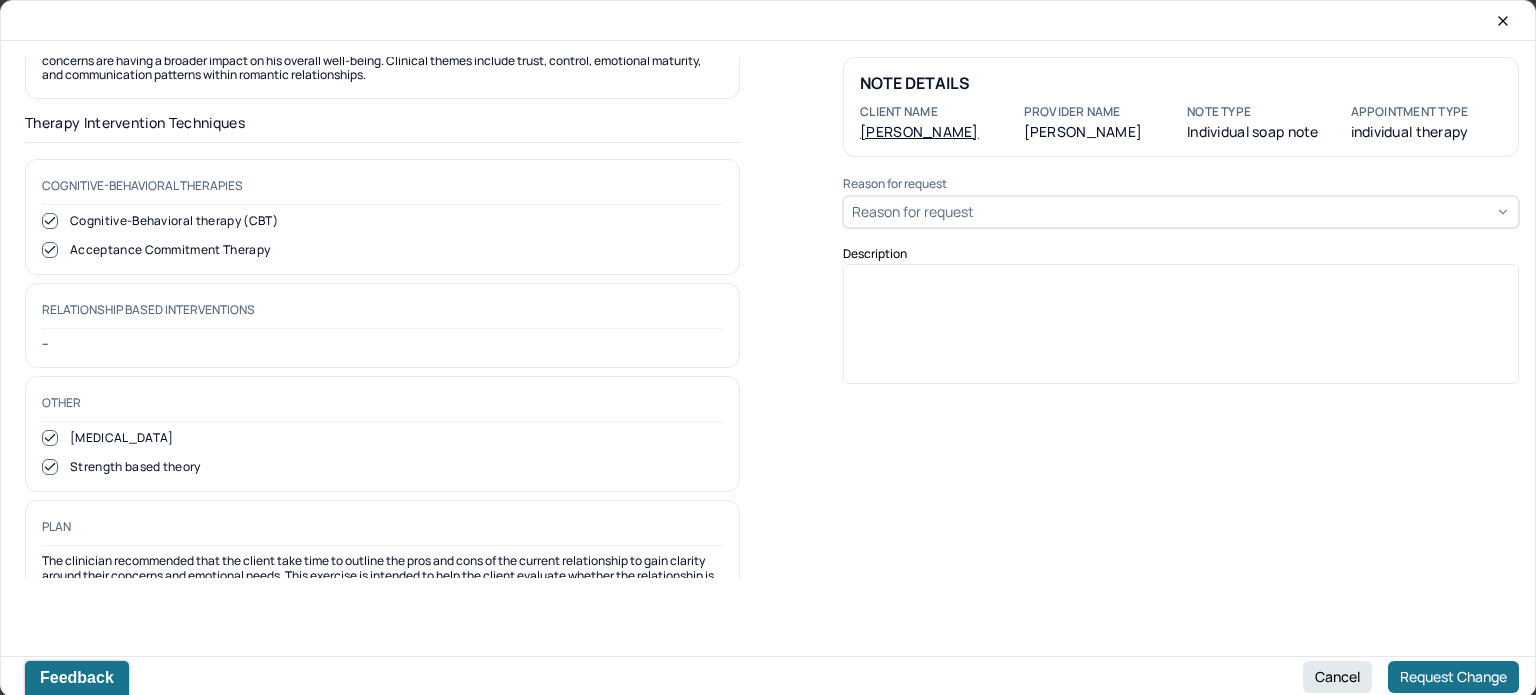 click on "Cognitive-Behavioral therapy (CBT)" at bounding box center [382, 221] 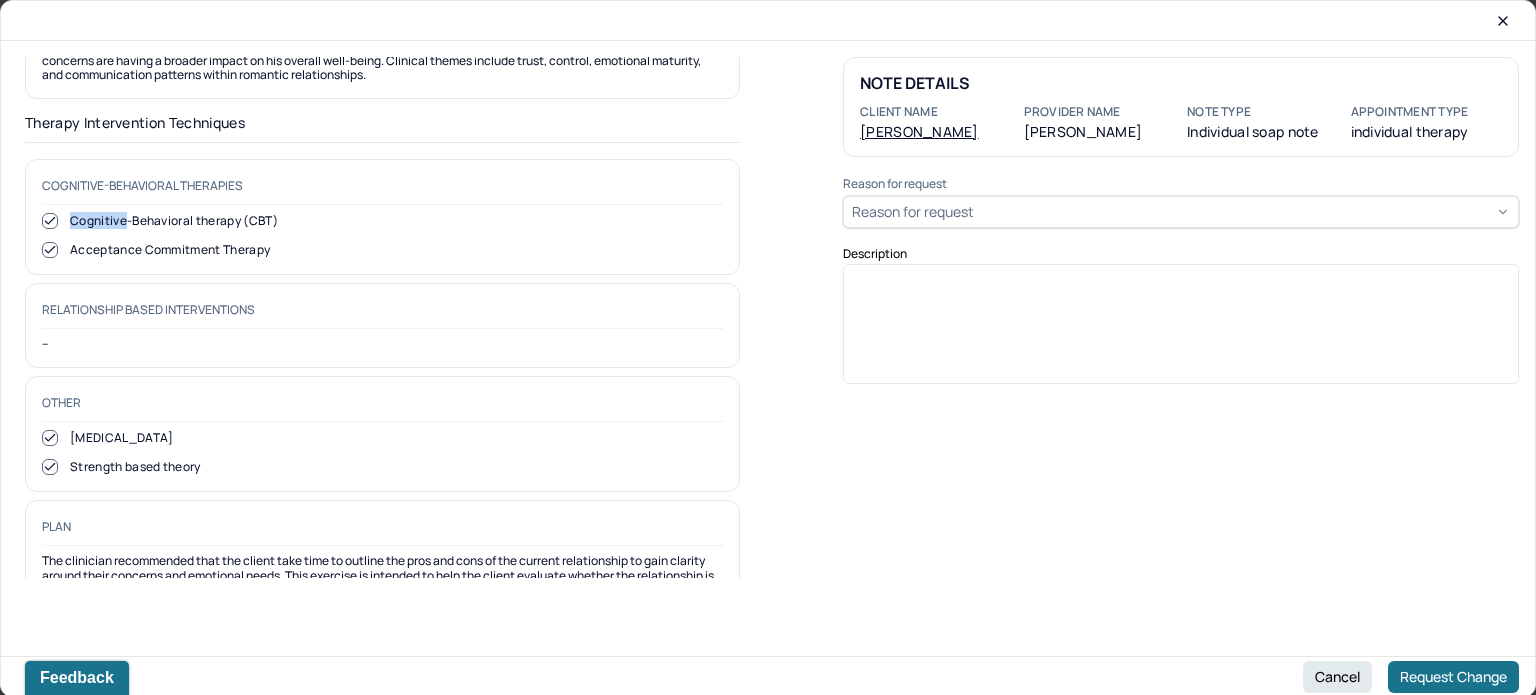 click 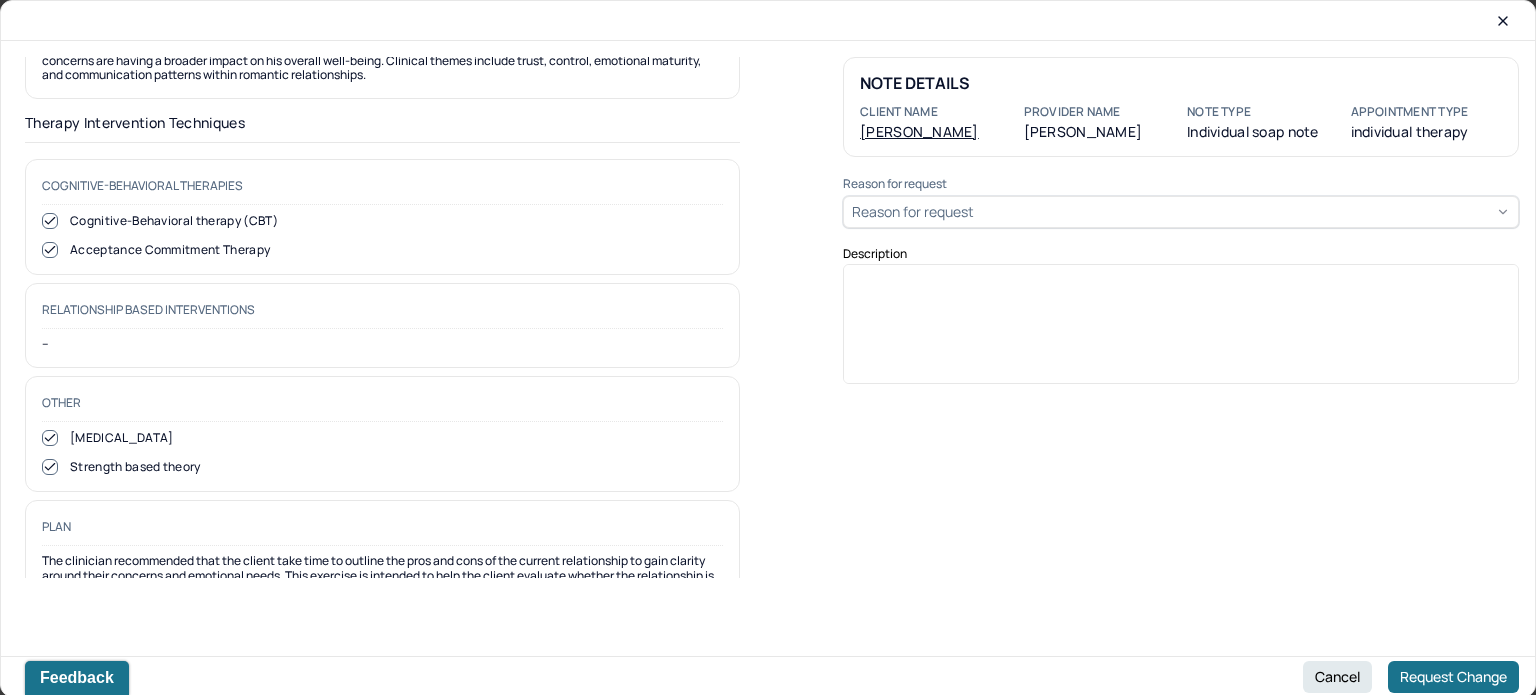 click on "Cognitive-Behavioral therapies Cognitive-Behavioral therapy (CBT) Acceptance Commitment Therapy" at bounding box center [382, 217] 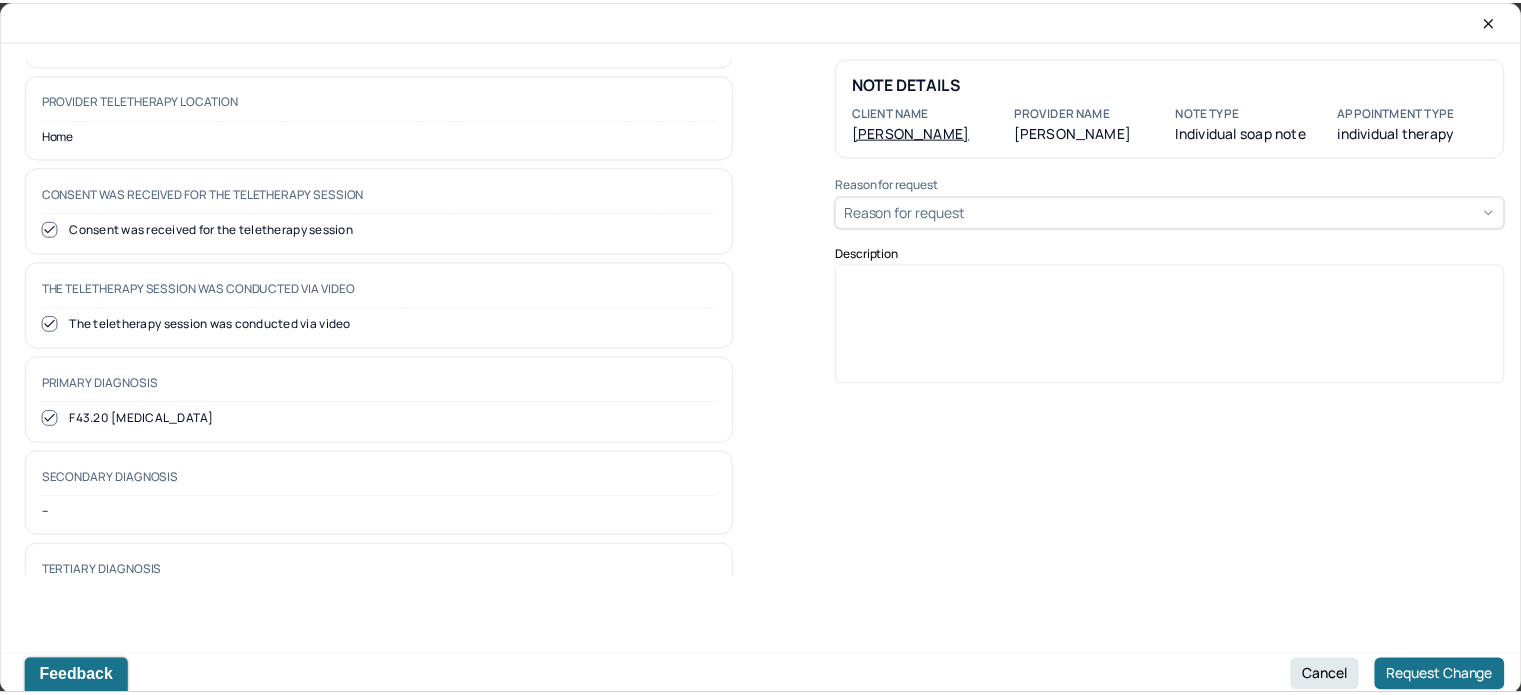 scroll, scrollTop: 0, scrollLeft: 0, axis: both 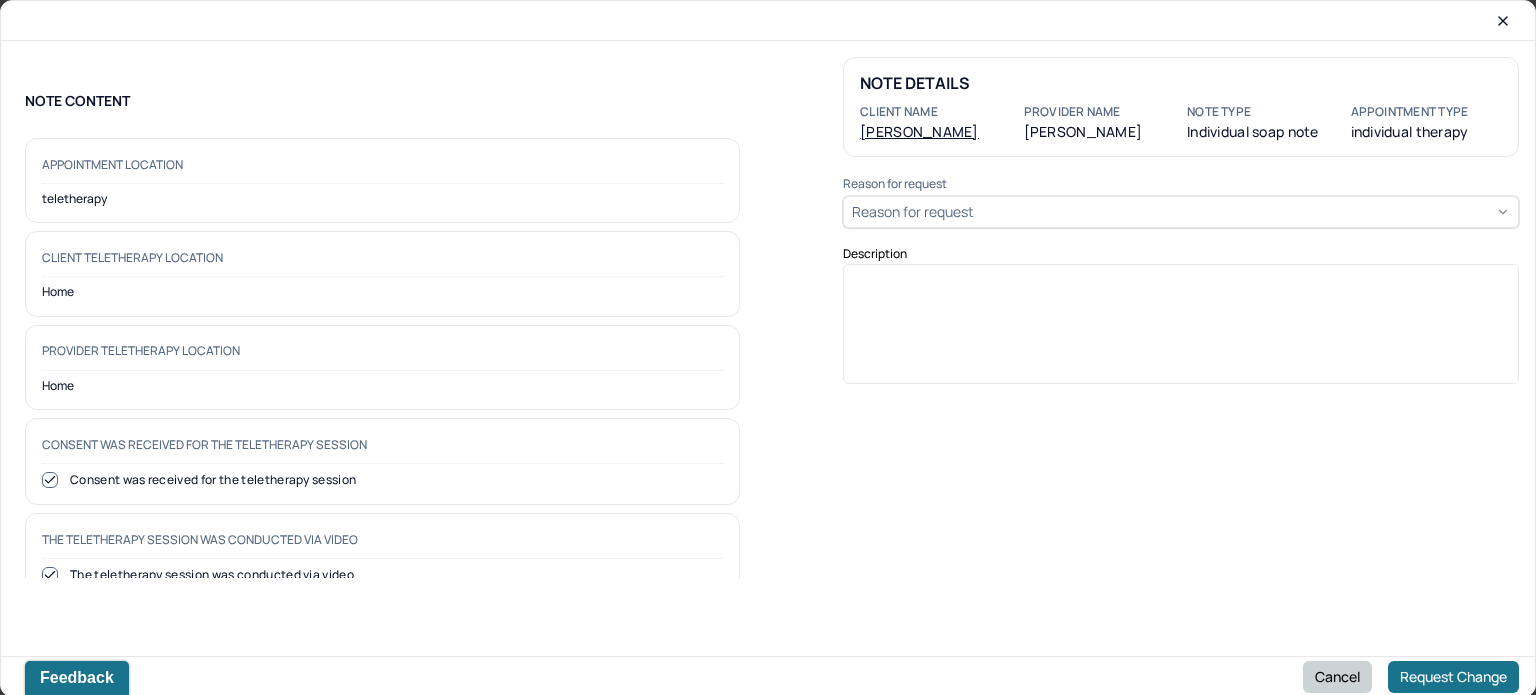 click on "Cancel" at bounding box center [1337, 677] 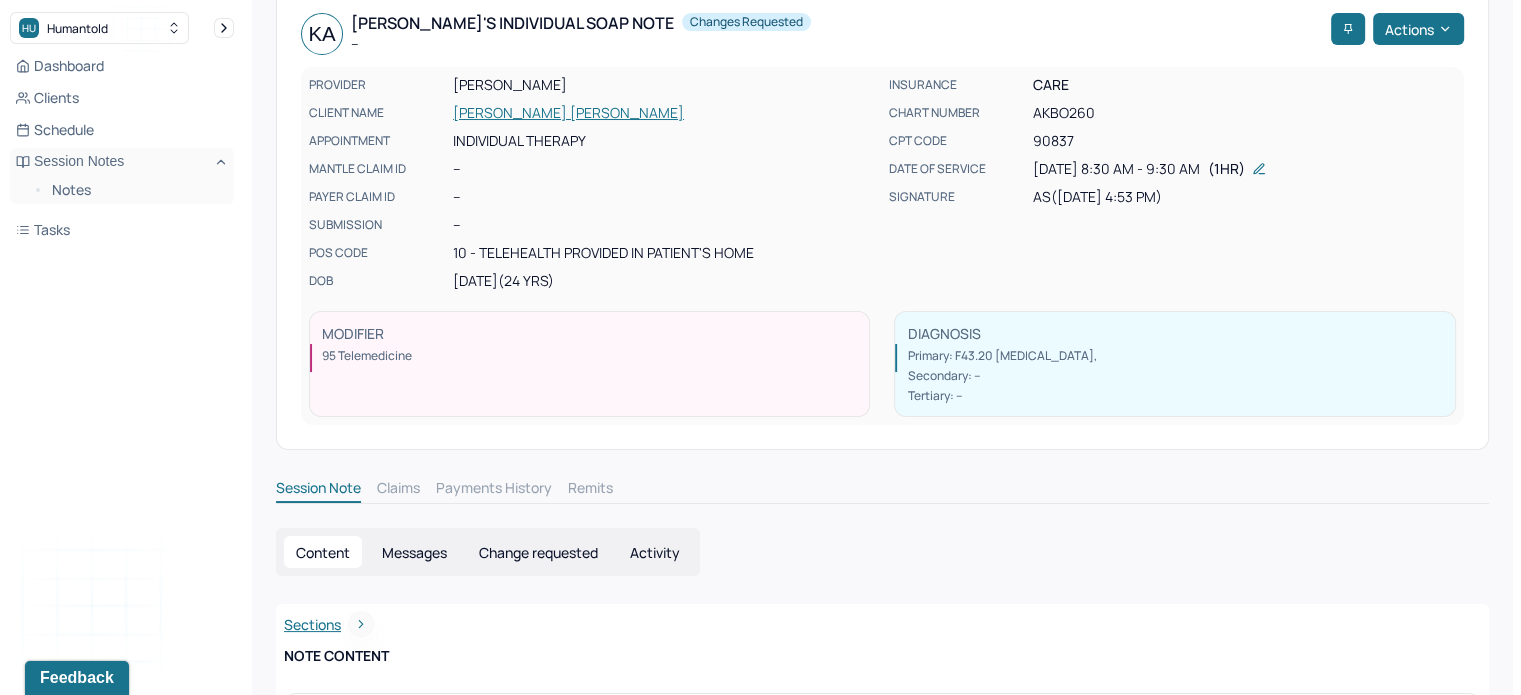 scroll, scrollTop: 0, scrollLeft: 0, axis: both 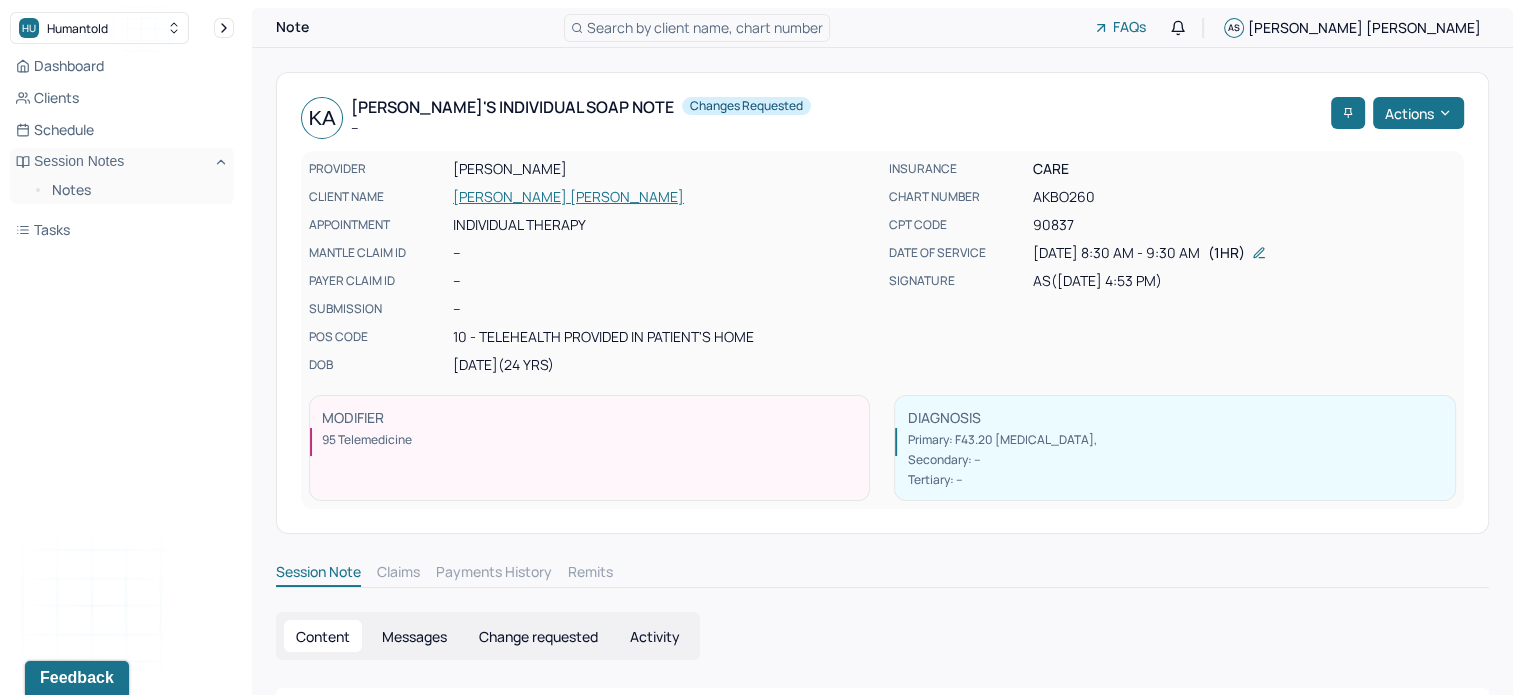 click on "Dashboard Clients Schedule Session Notes Notes Tasks" at bounding box center [122, 148] 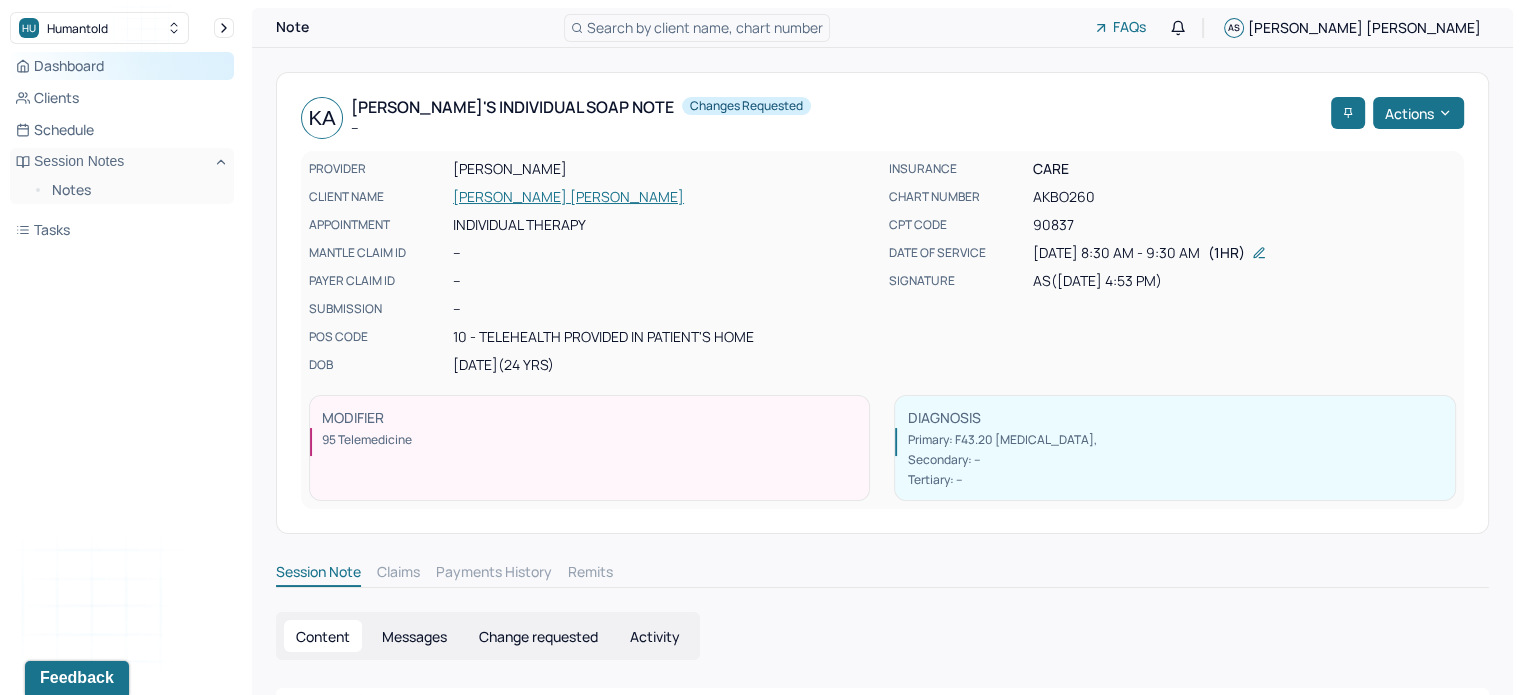 click on "Dashboard" at bounding box center (122, 66) 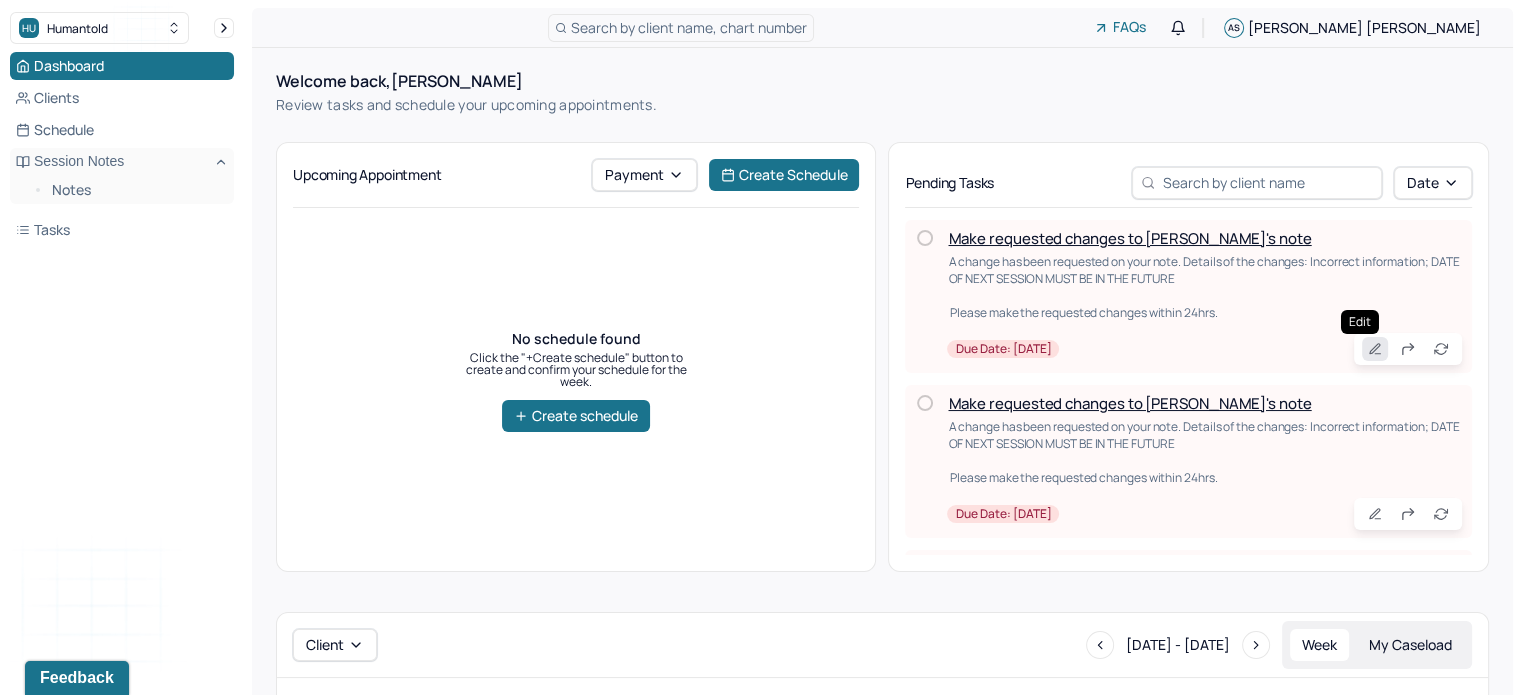 click 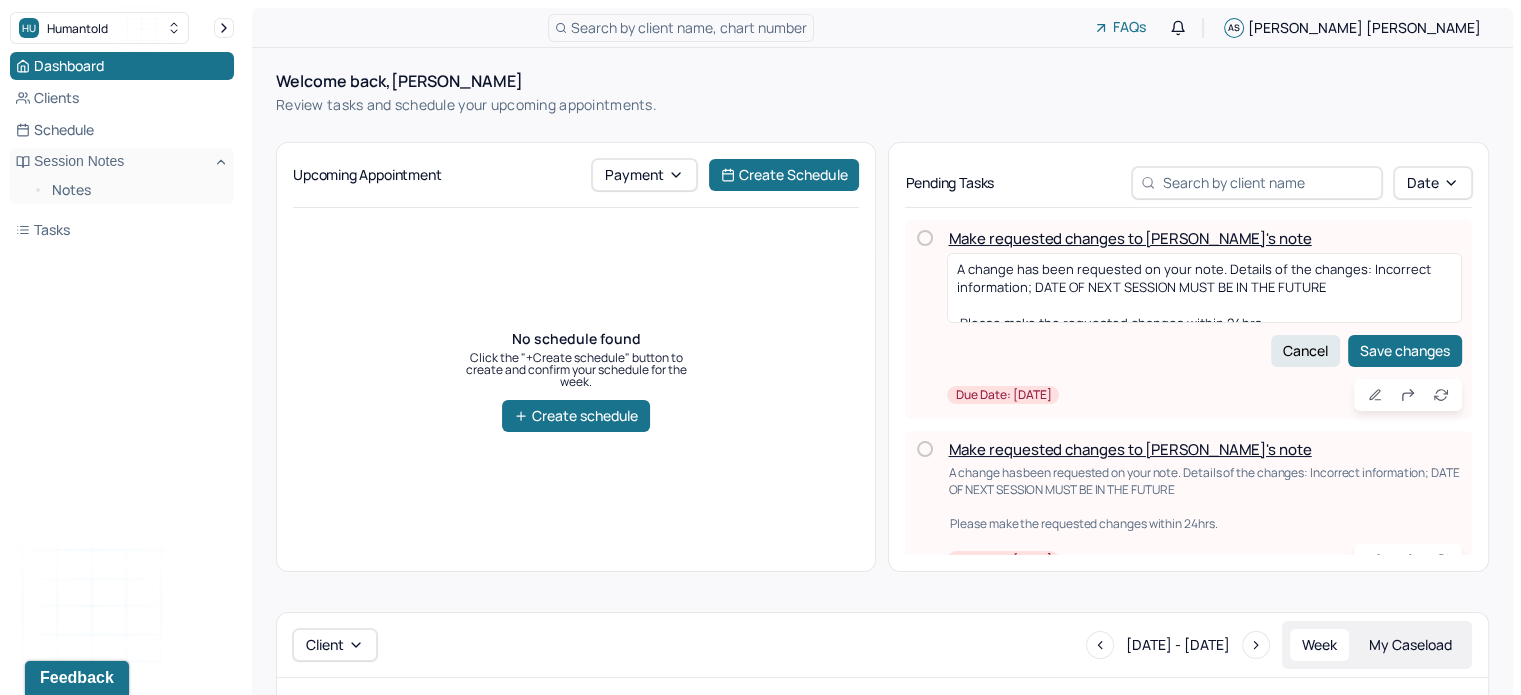 scroll, scrollTop: 13, scrollLeft: 0, axis: vertical 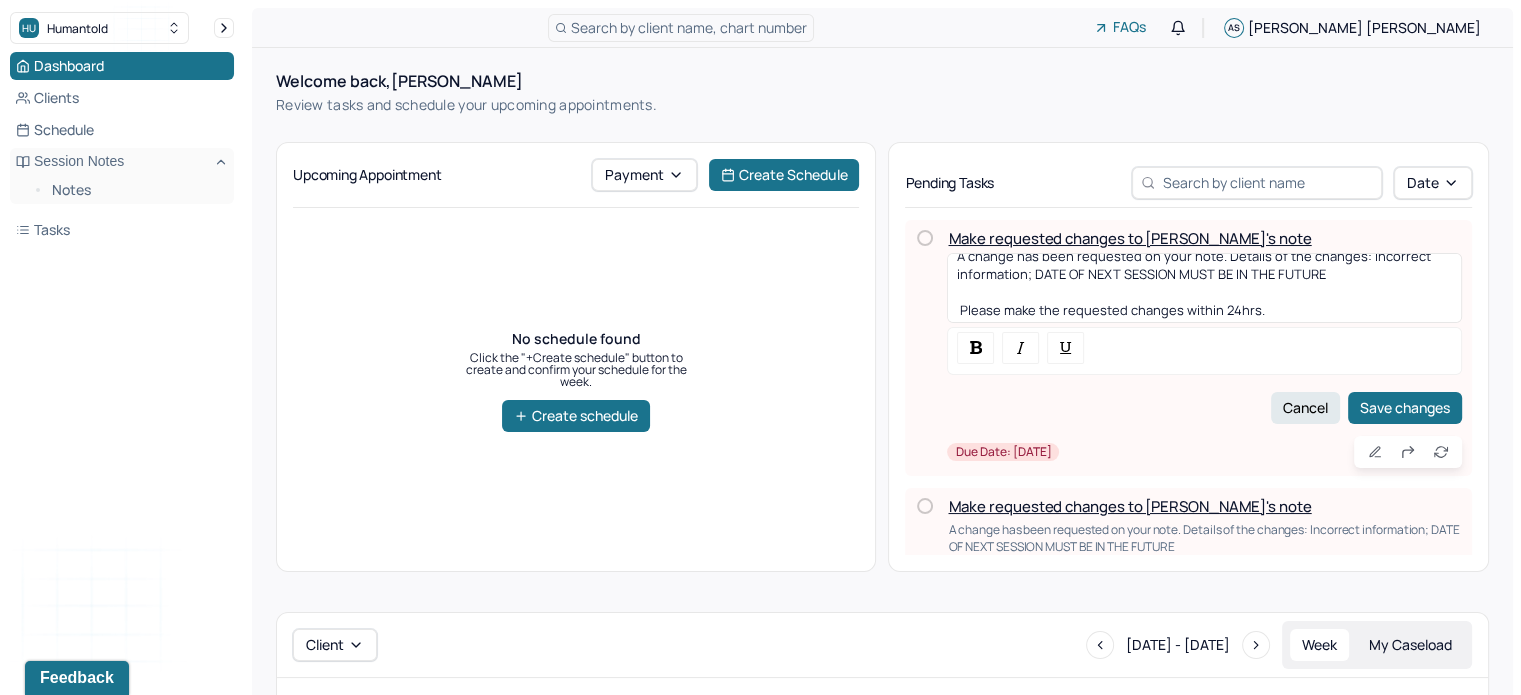 click on "A change has been requested on your note. Details of the changes: Incorrect information; DATE OF NEXT SESSION MUST BE IN THE FUTURE
Please make the requested changes within 24hrs." at bounding box center [1204, 283] 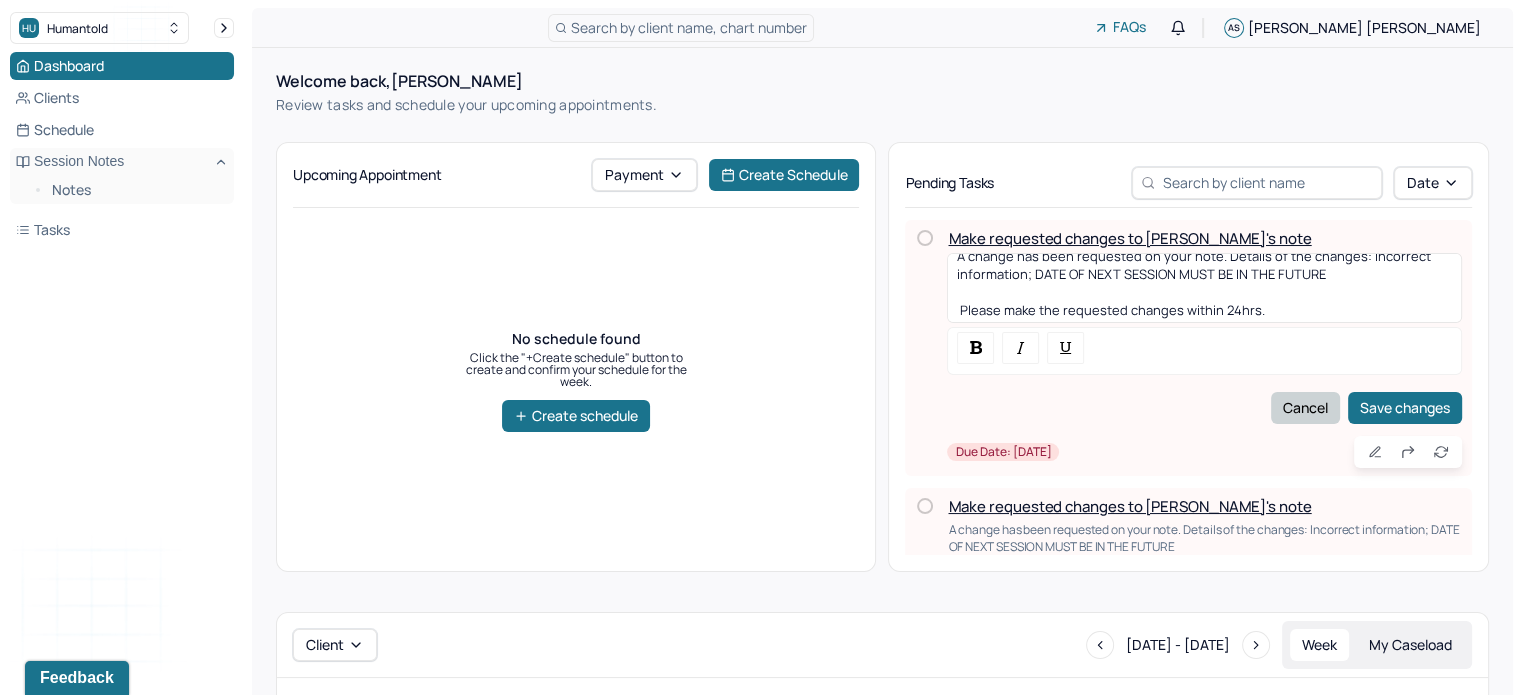 click on "Cancel" at bounding box center (1305, 408) 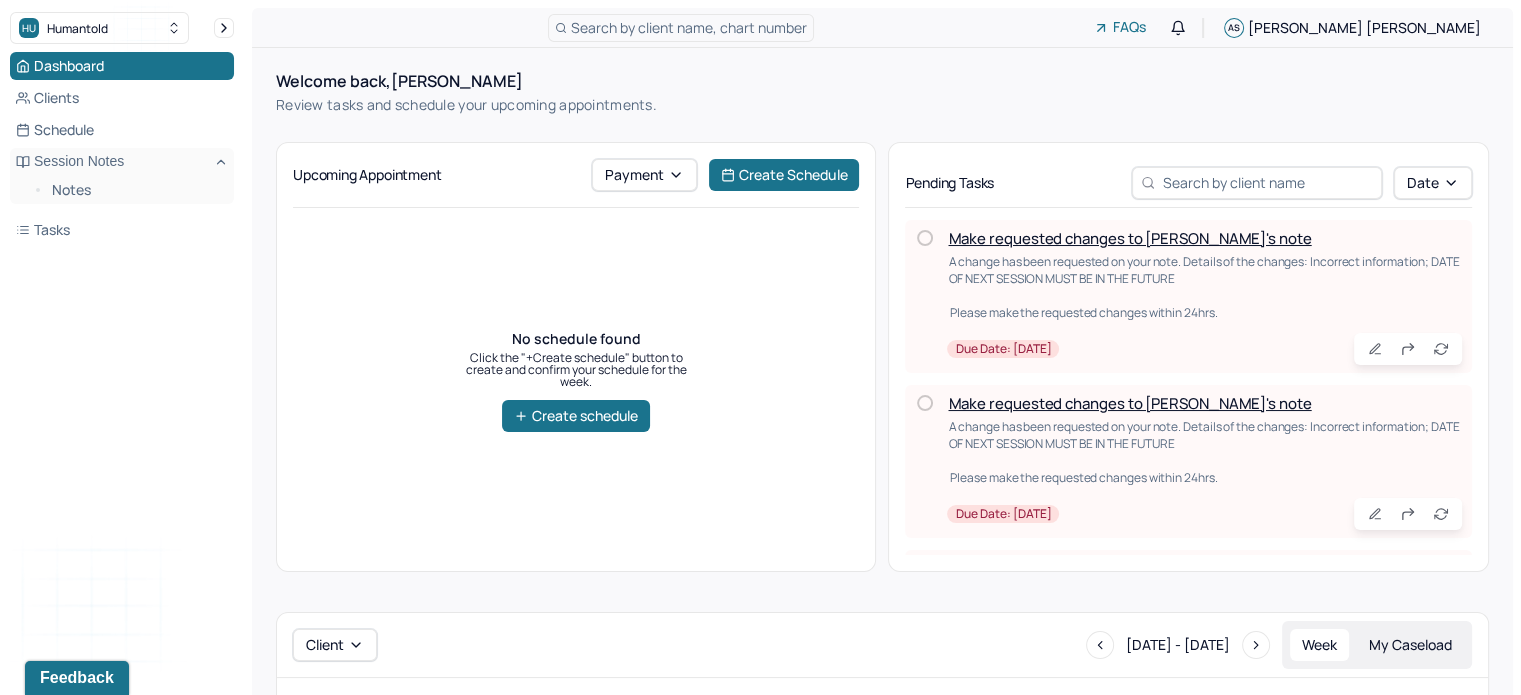click on "Make requested changes to Kevi's note" at bounding box center [1129, 238] 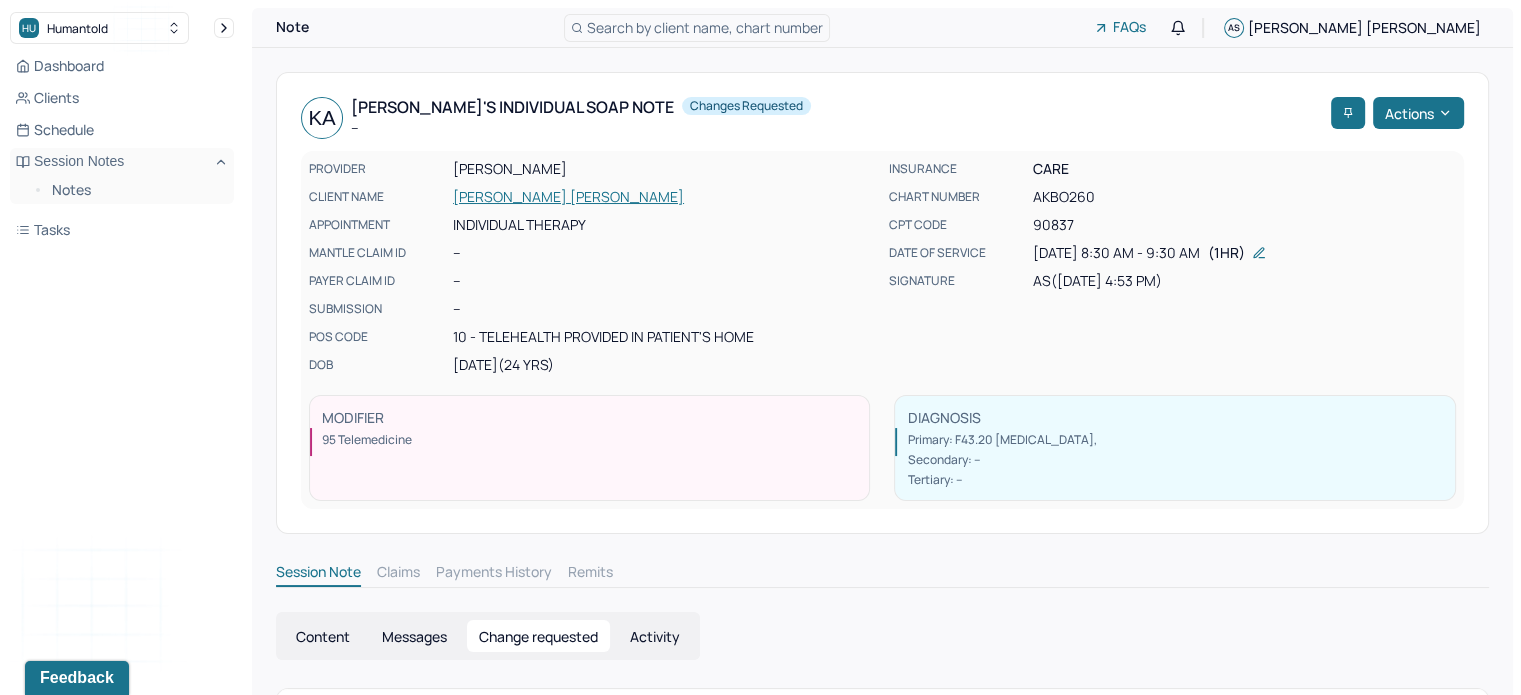 scroll, scrollTop: 108, scrollLeft: 0, axis: vertical 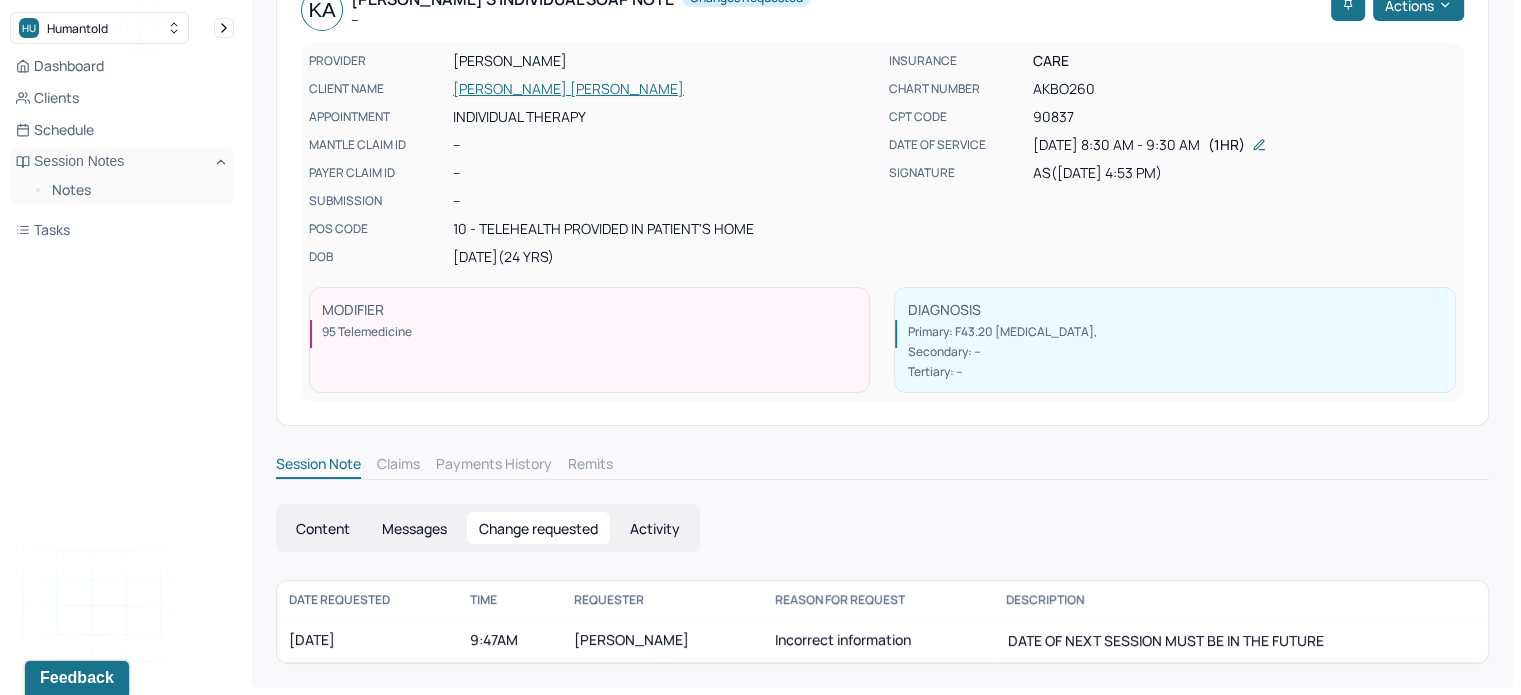 click on "BARNES, BRANDY" at bounding box center (631, 639) 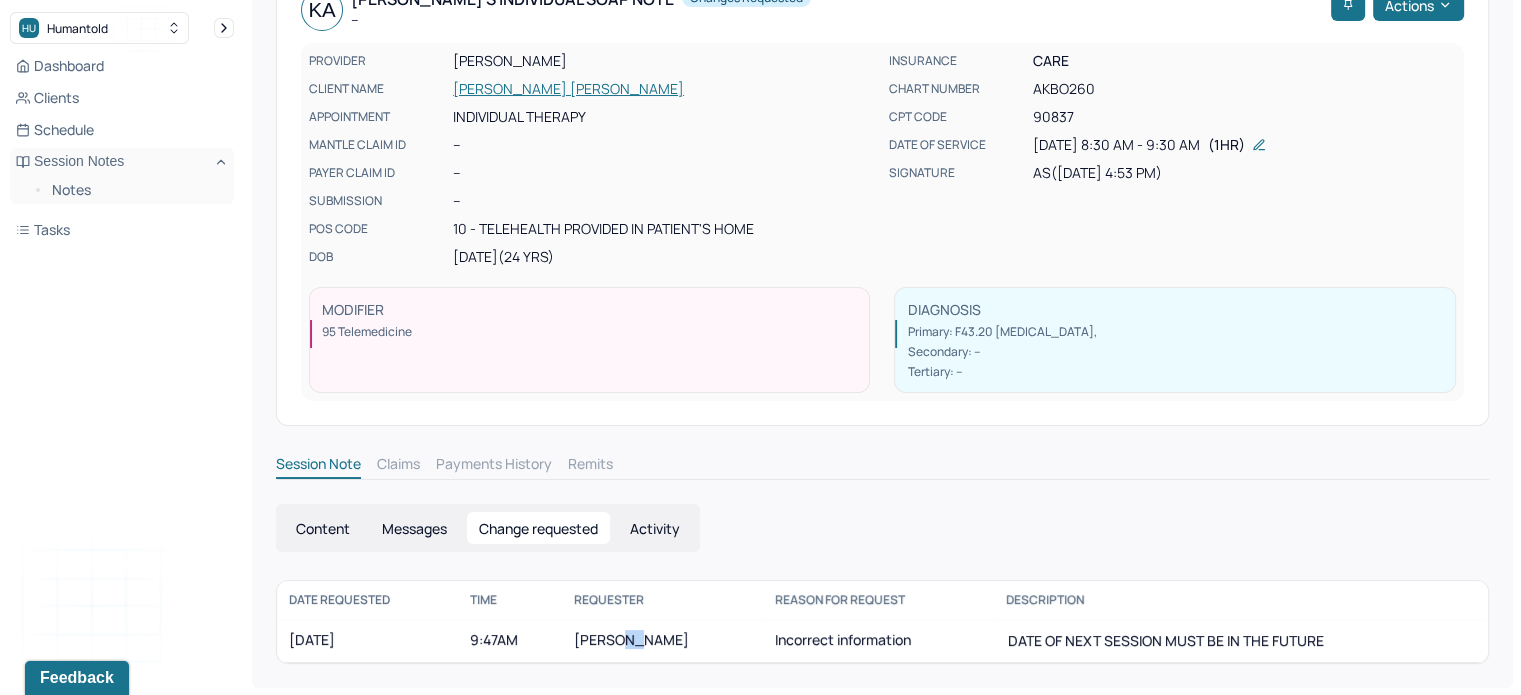 click on "BARNES, BRANDY" at bounding box center (631, 639) 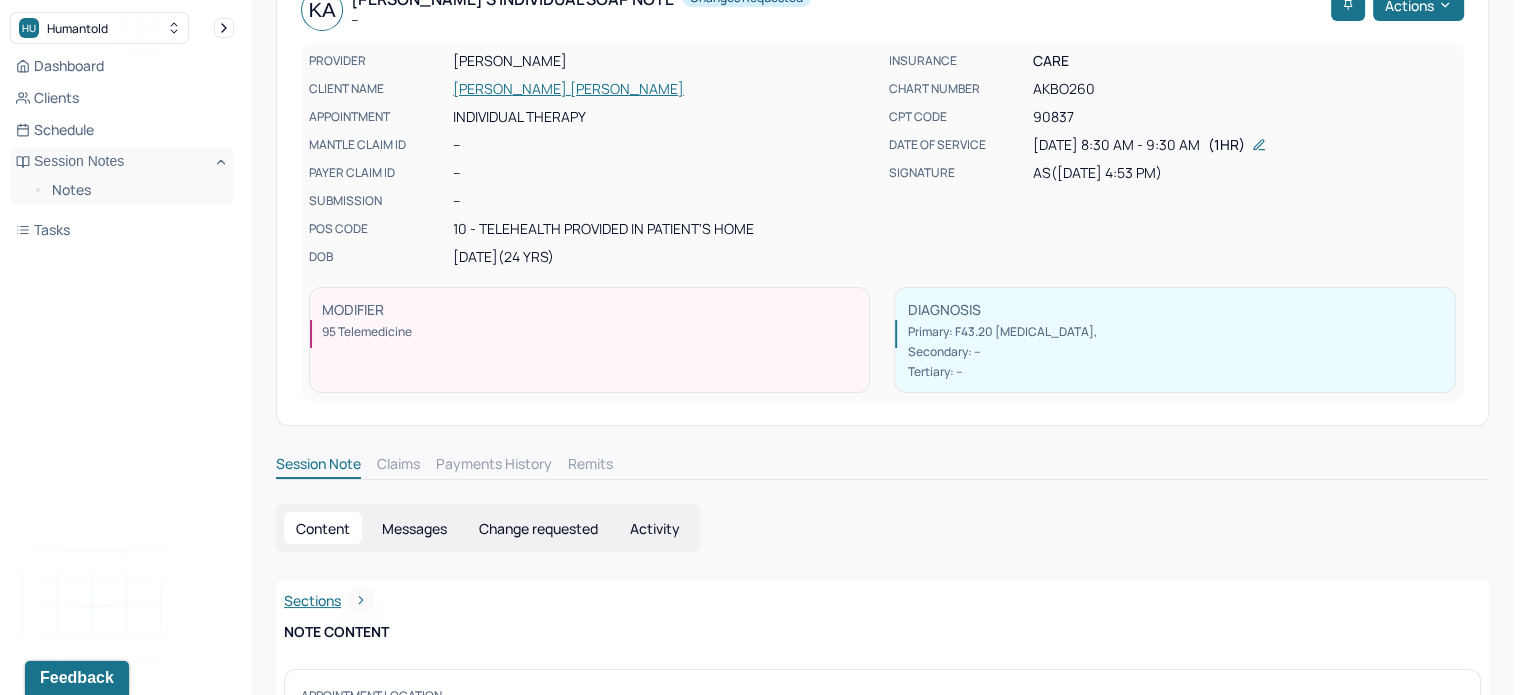 click on "Messages" at bounding box center (414, 528) 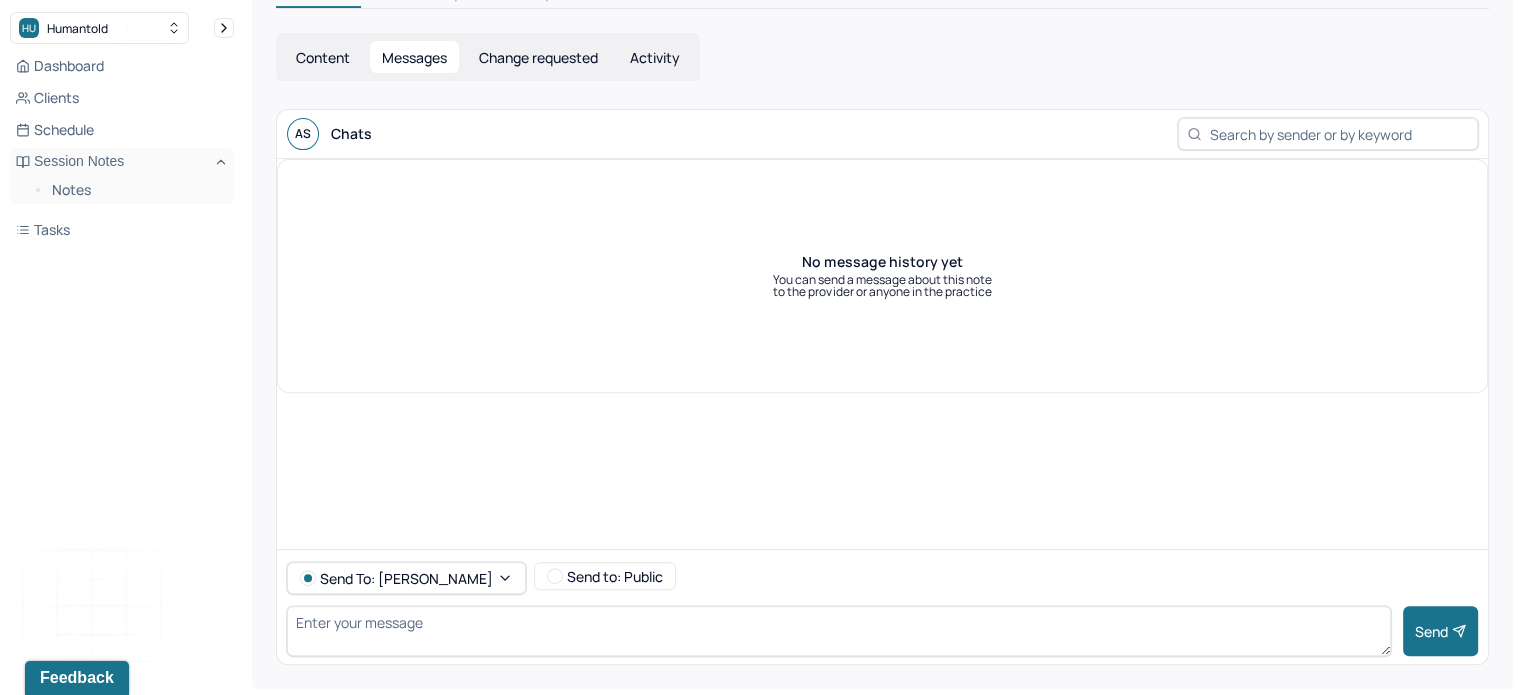 scroll, scrollTop: 534, scrollLeft: 0, axis: vertical 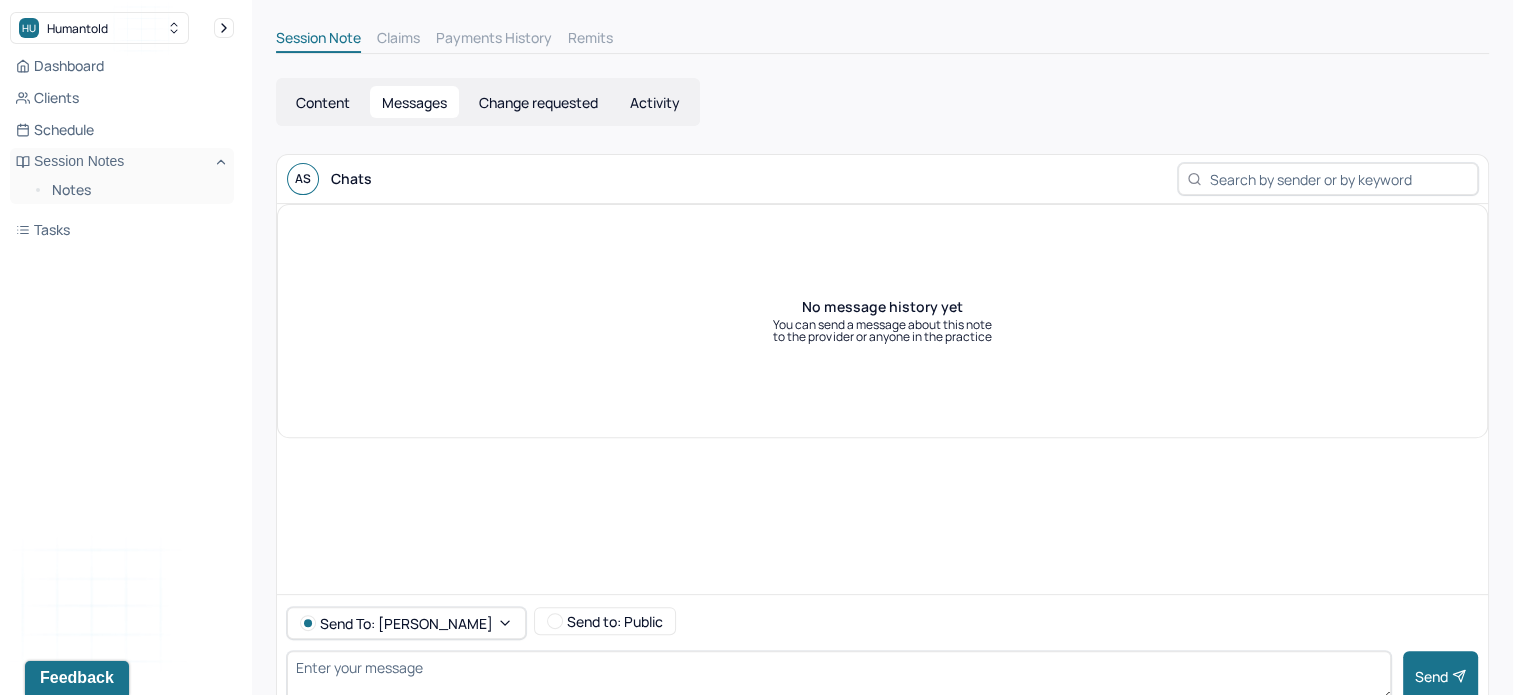 click on "Content" at bounding box center [323, 102] 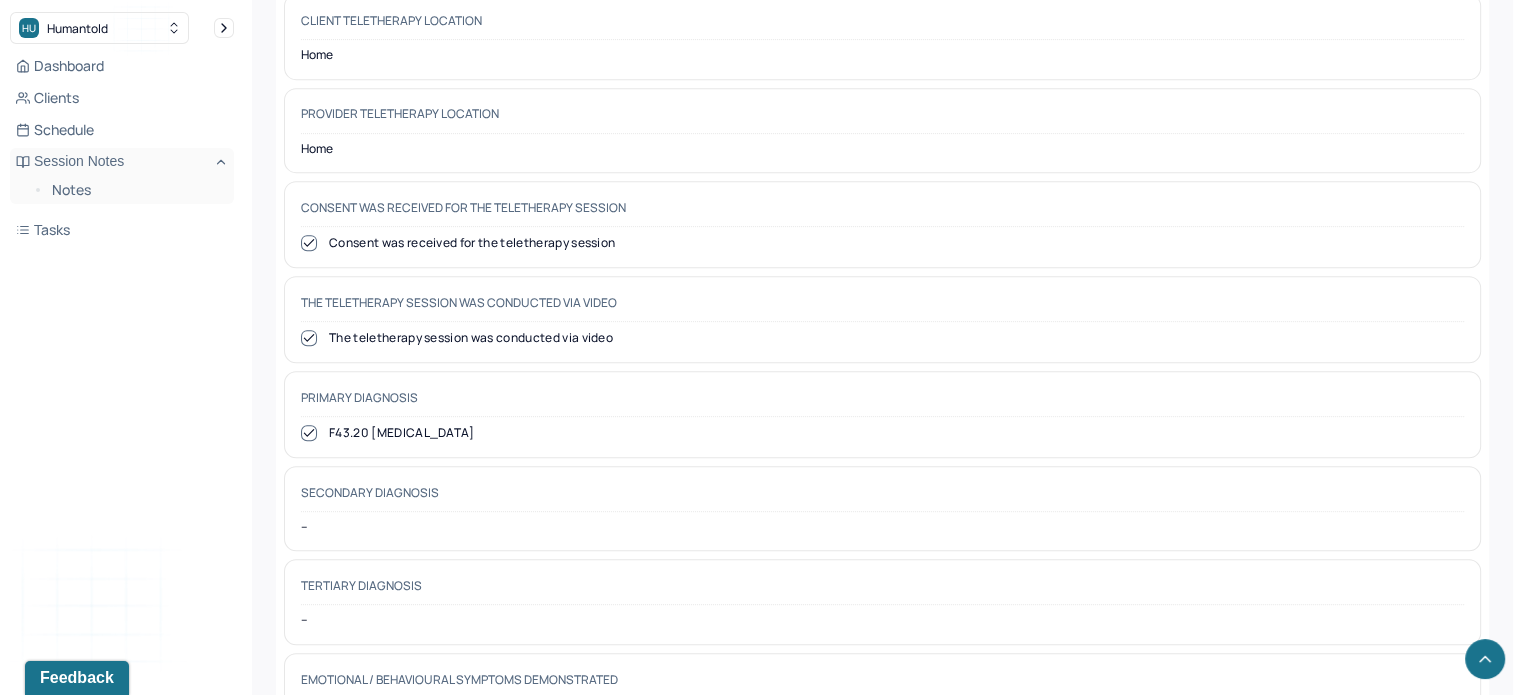 scroll, scrollTop: 876, scrollLeft: 0, axis: vertical 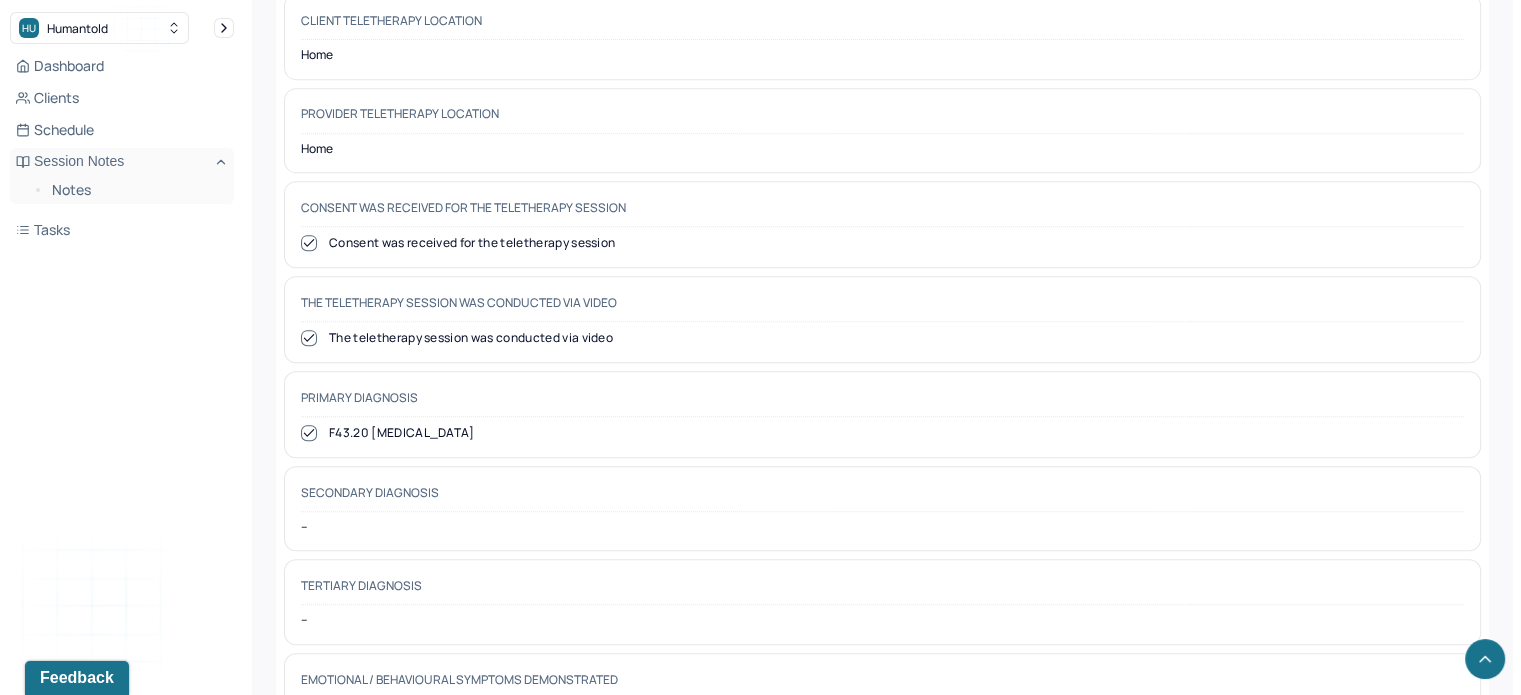 click 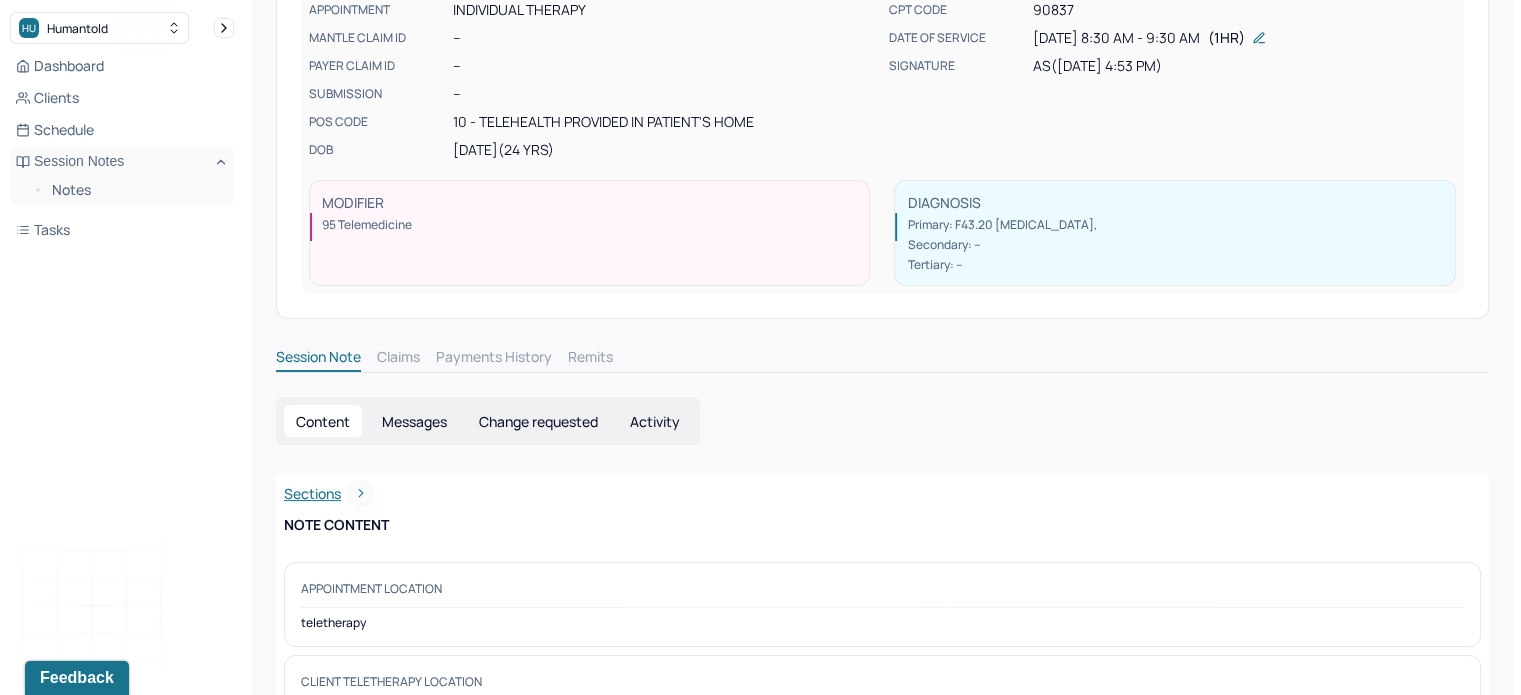 scroll, scrollTop: 0, scrollLeft: 0, axis: both 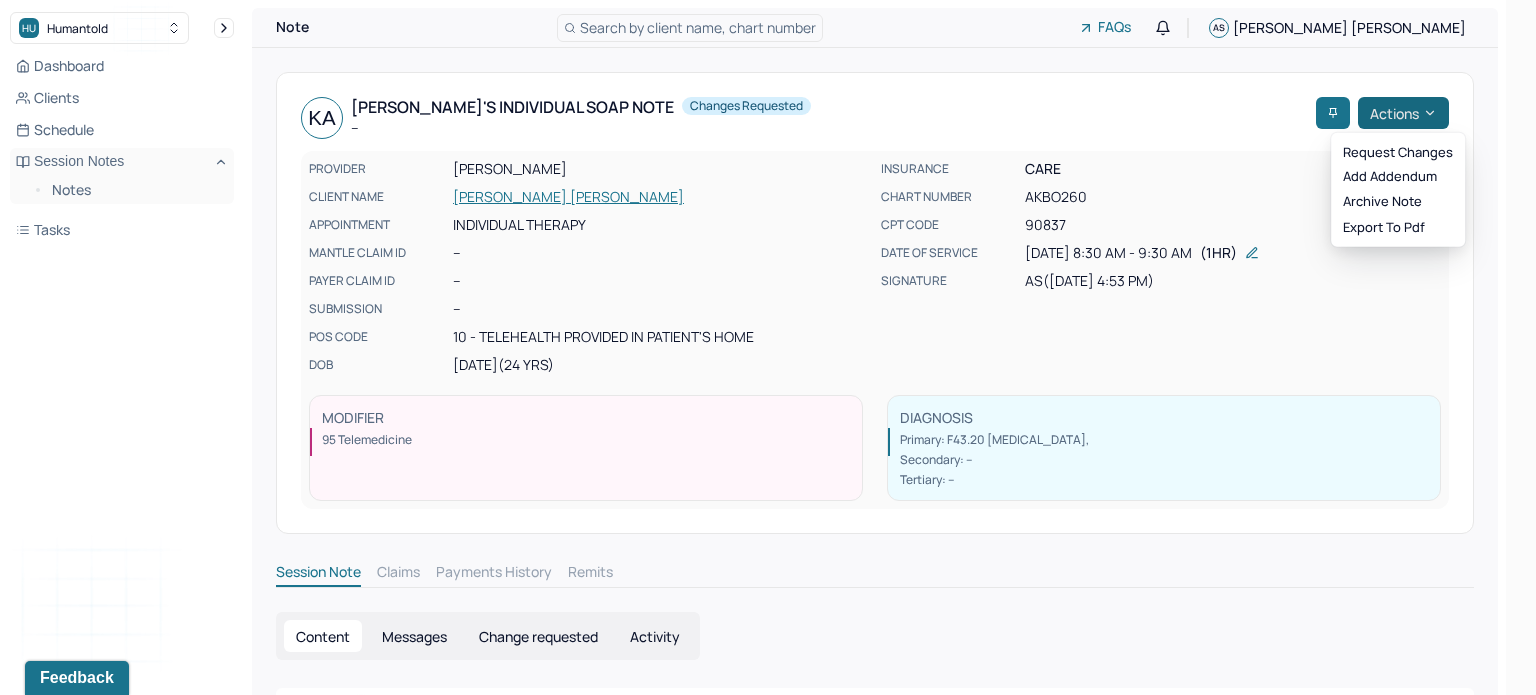 click on "Actions" at bounding box center [1403, 113] 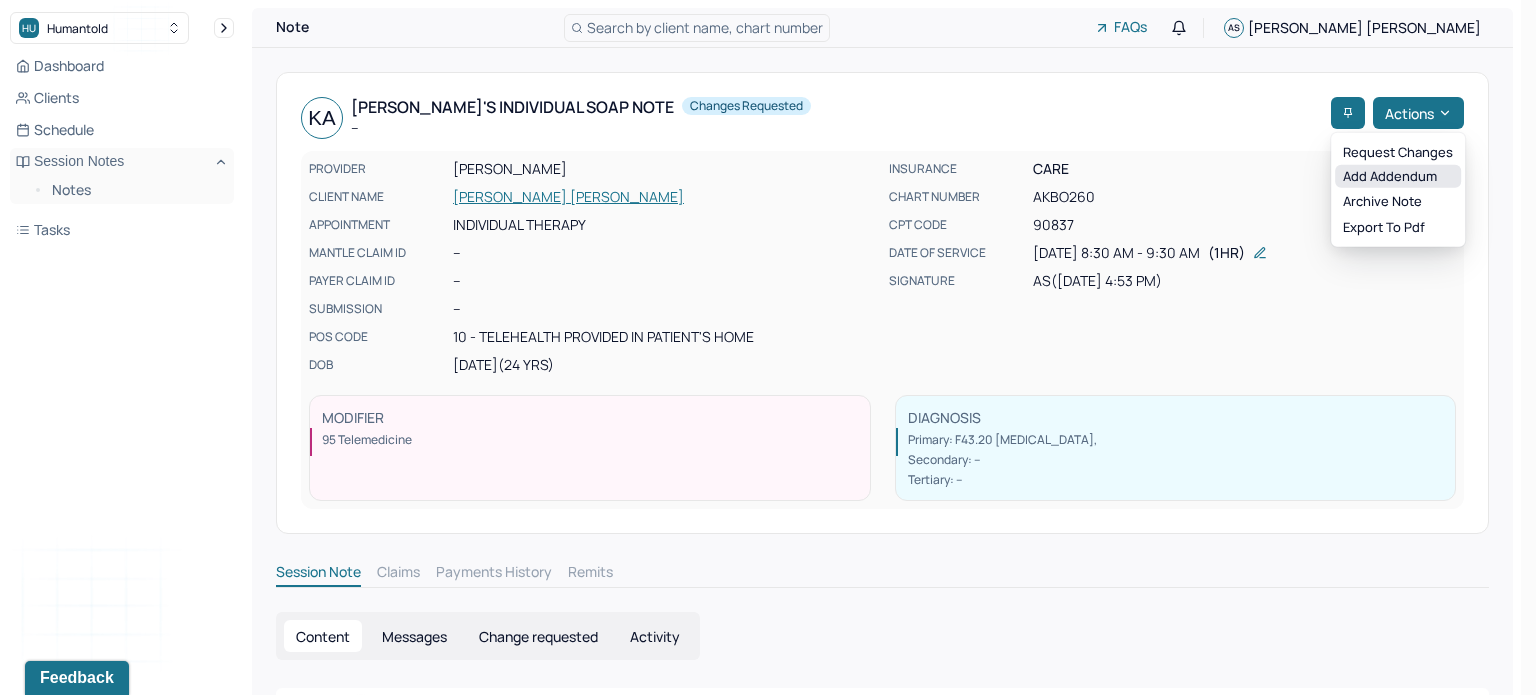 click on "Add addendum" at bounding box center [1398, 176] 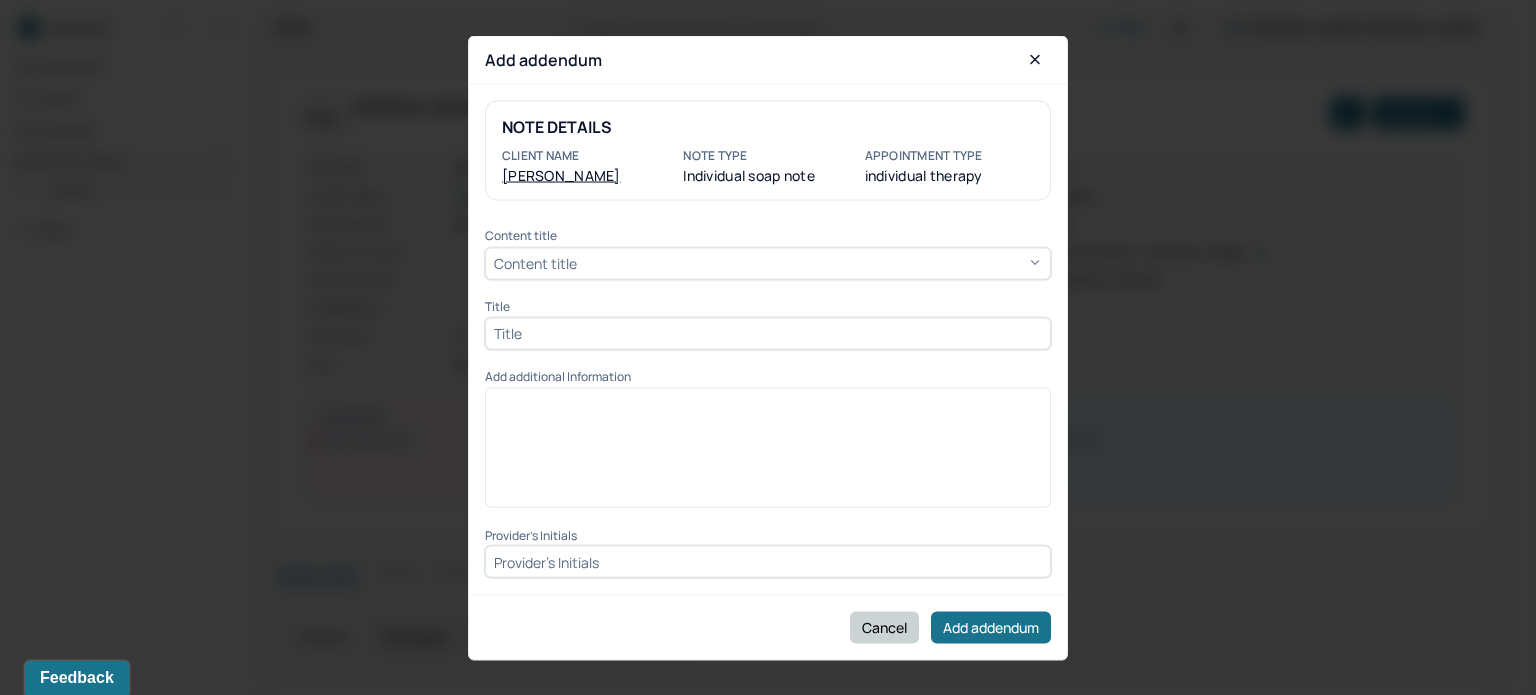 click on "Cancel" at bounding box center (884, 627) 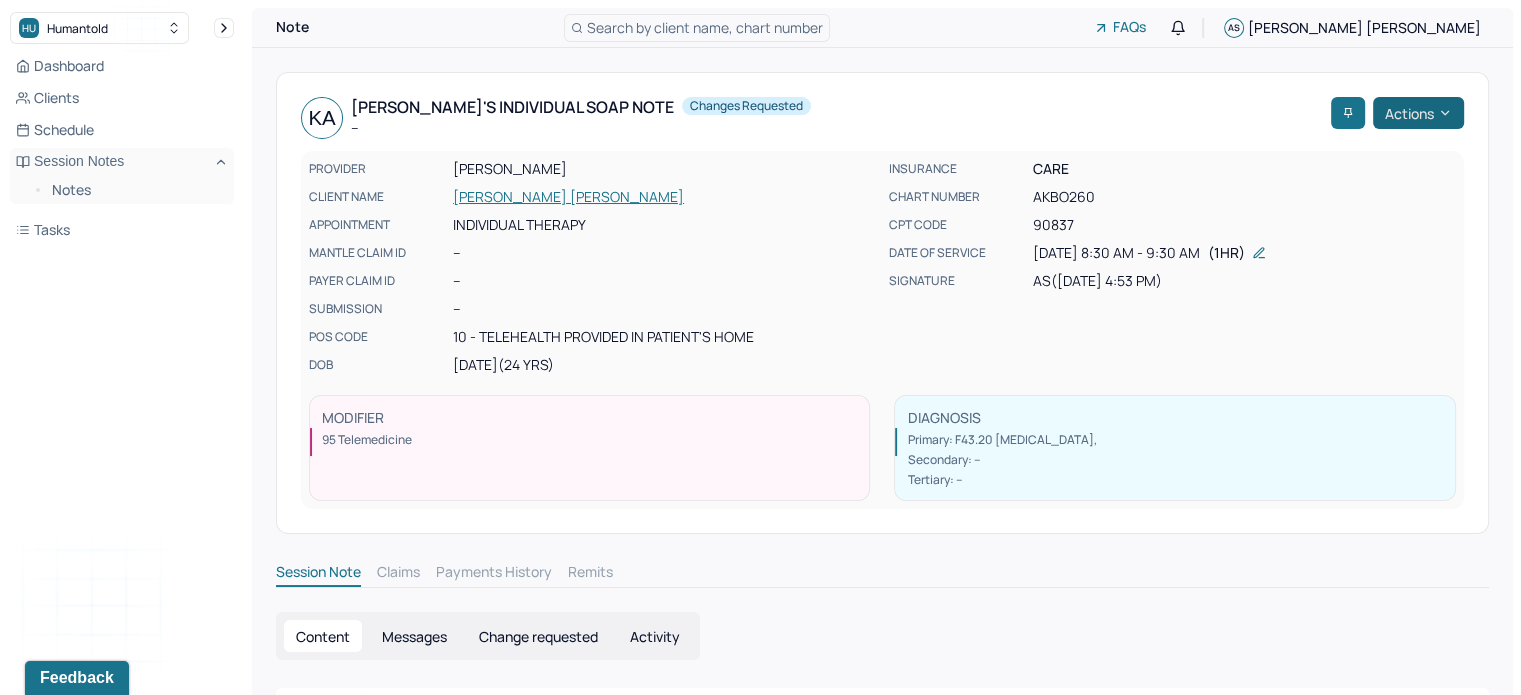 click on "Actions" at bounding box center (1418, 113) 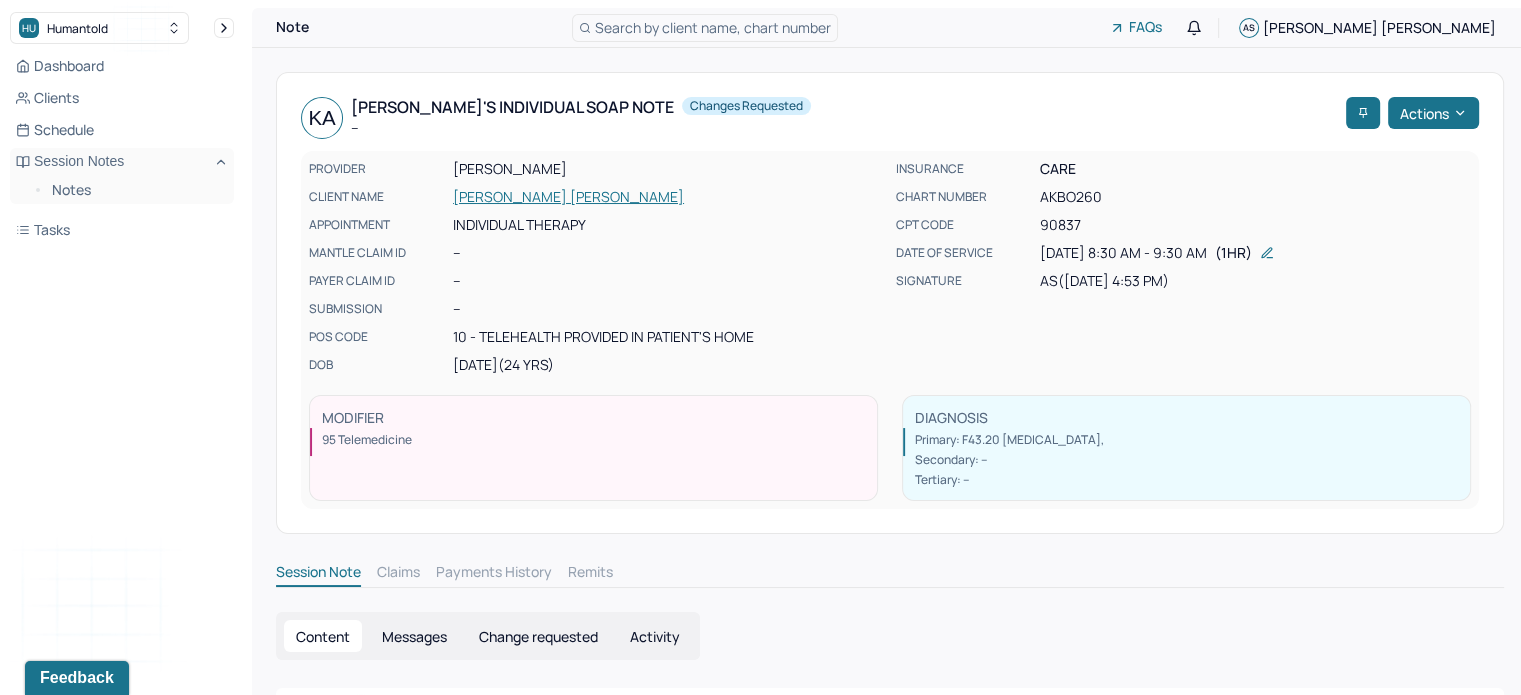click on "INSURANCE CARE CHART NUMBER AKBO260 CPT CODE 90837 DATE OF SERVICE 07/15/2025   8:30 AM   -   9:30 AM ( 1hr ) SIGNATURE AS  (07/15/2025, 4:53 PM)" at bounding box center (1183, 267) 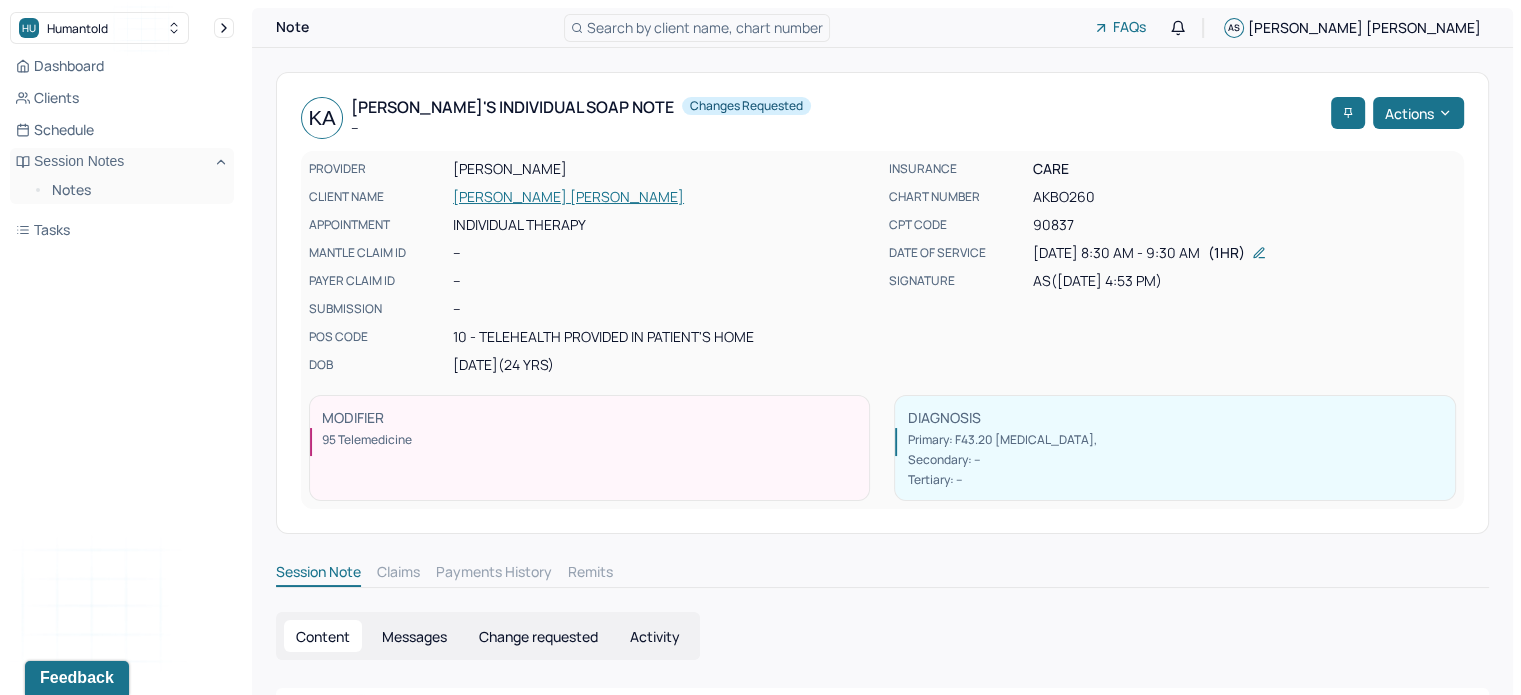 click 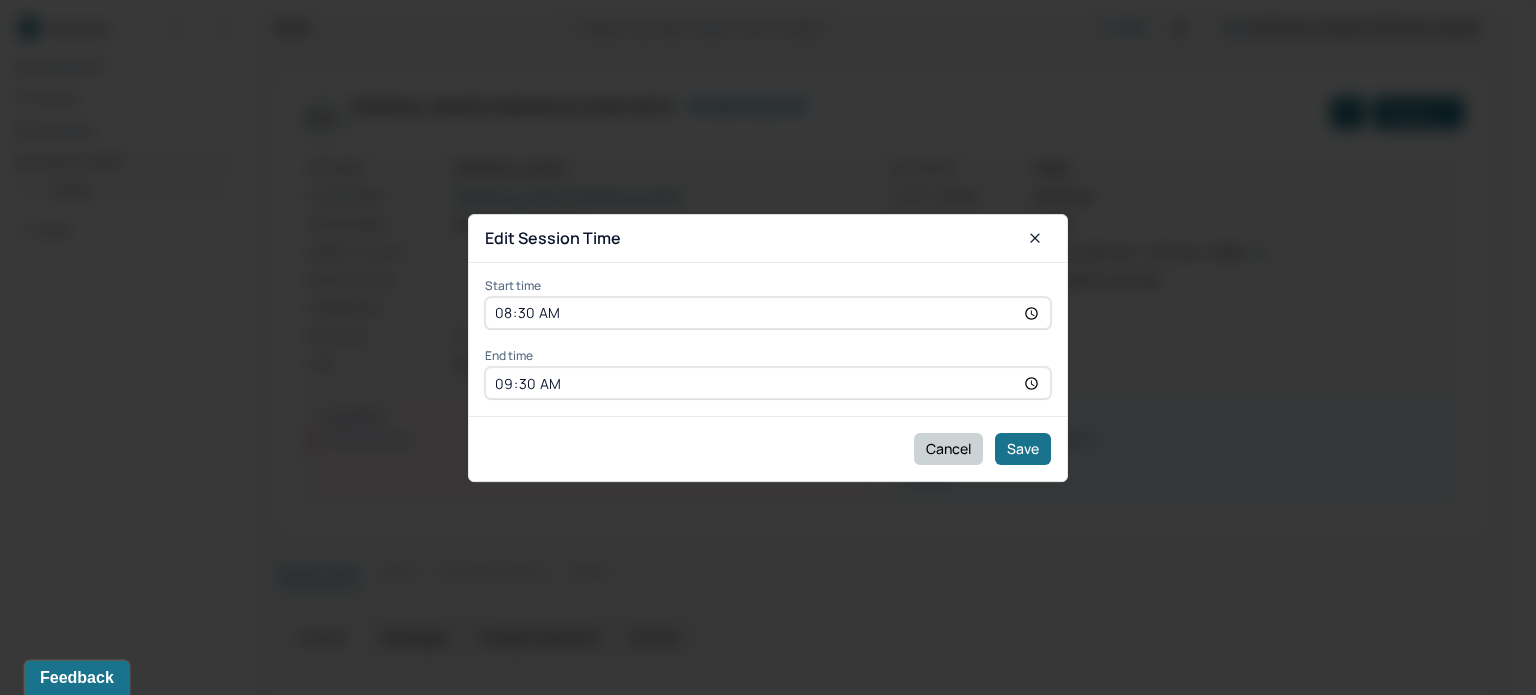 click on "Cancel" at bounding box center (948, 448) 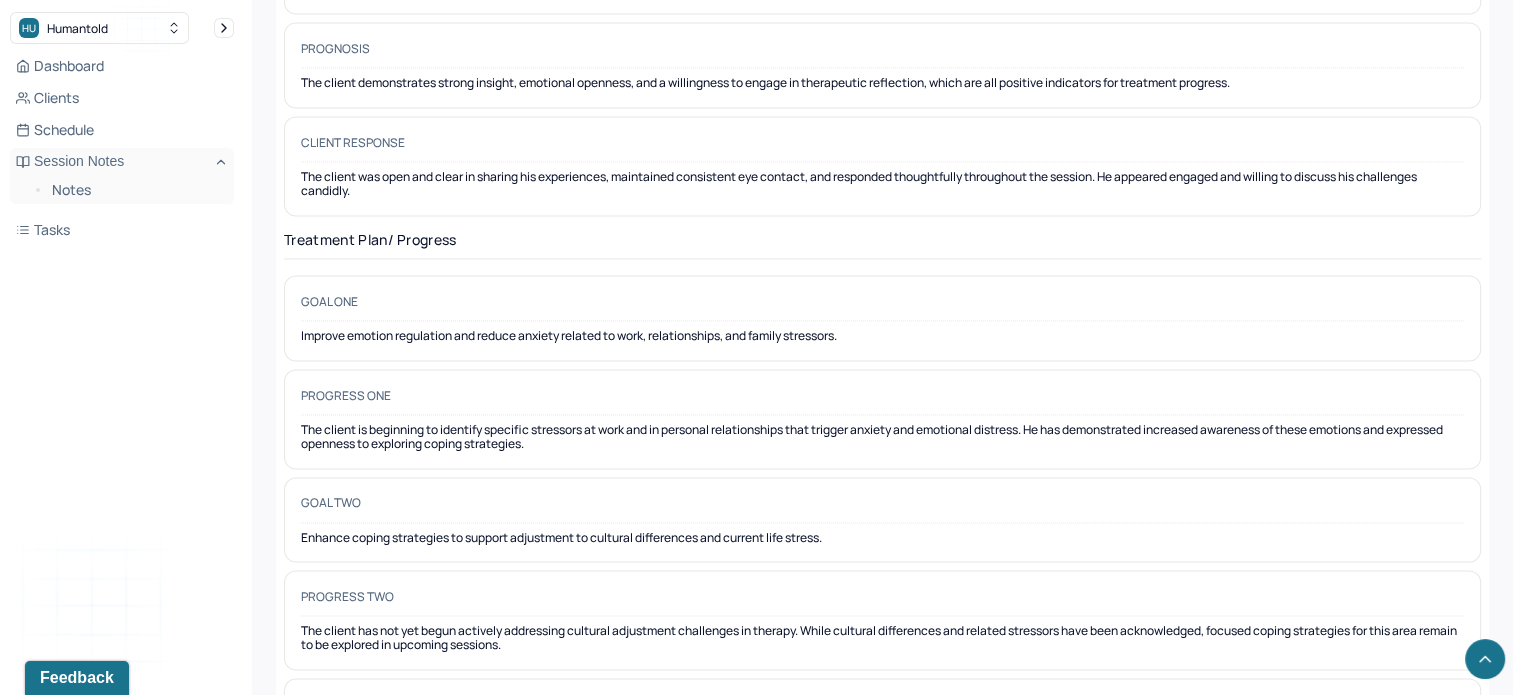 scroll, scrollTop: 3368, scrollLeft: 0, axis: vertical 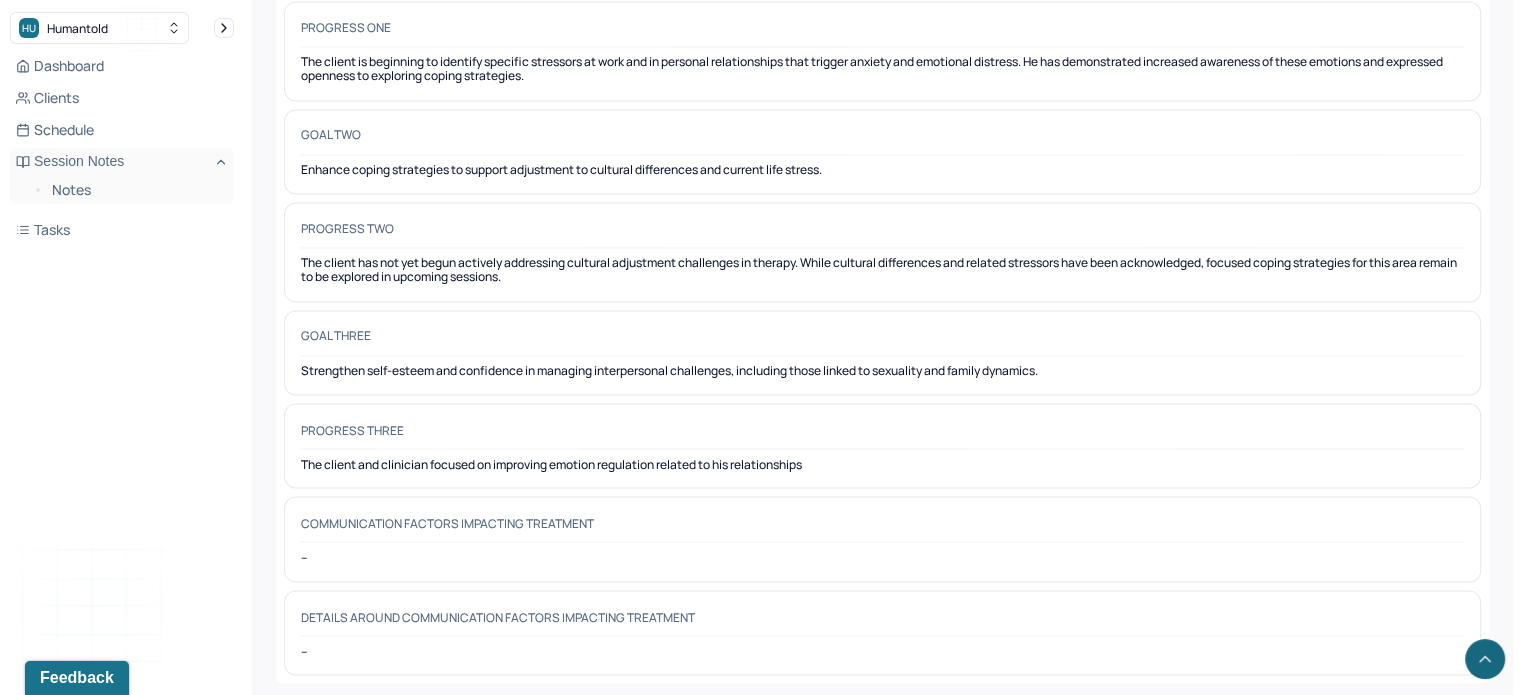 click at bounding box center [1485, 659] 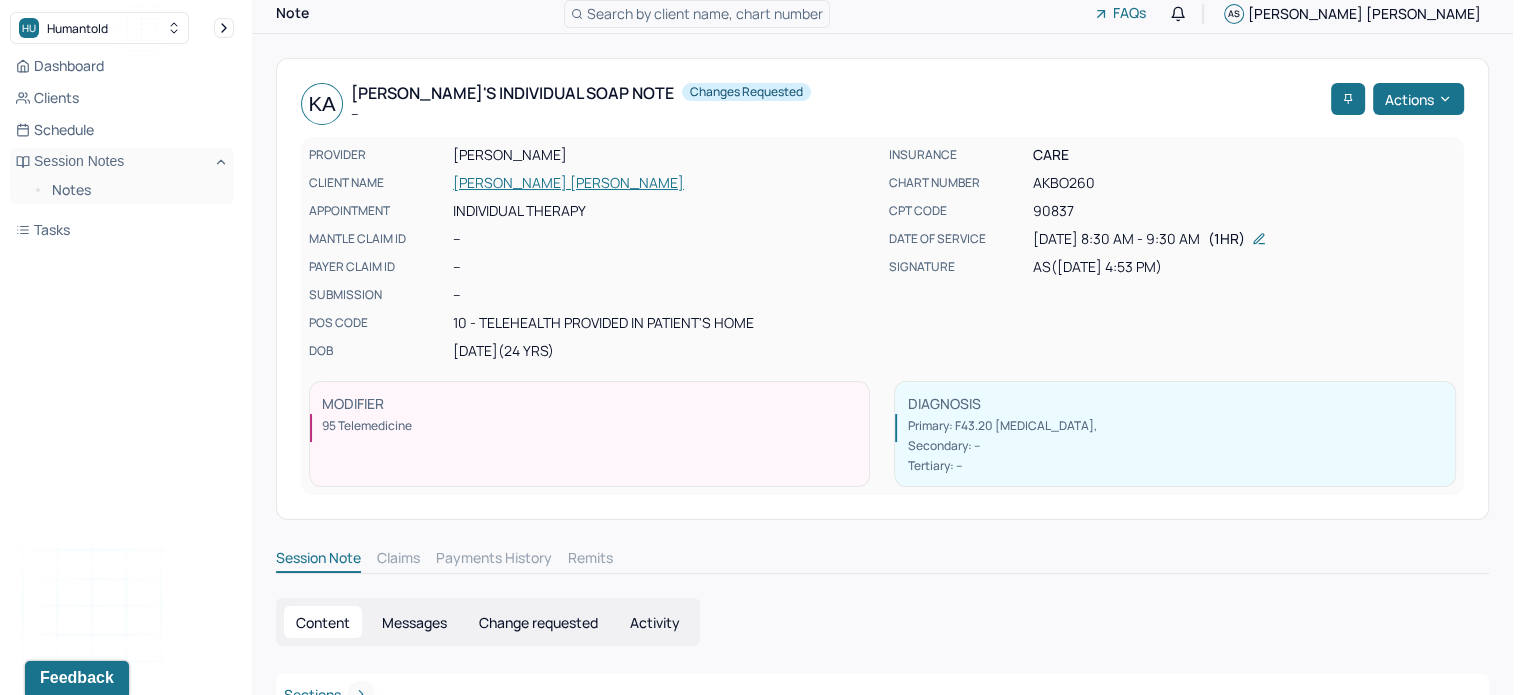 scroll, scrollTop: 0, scrollLeft: 0, axis: both 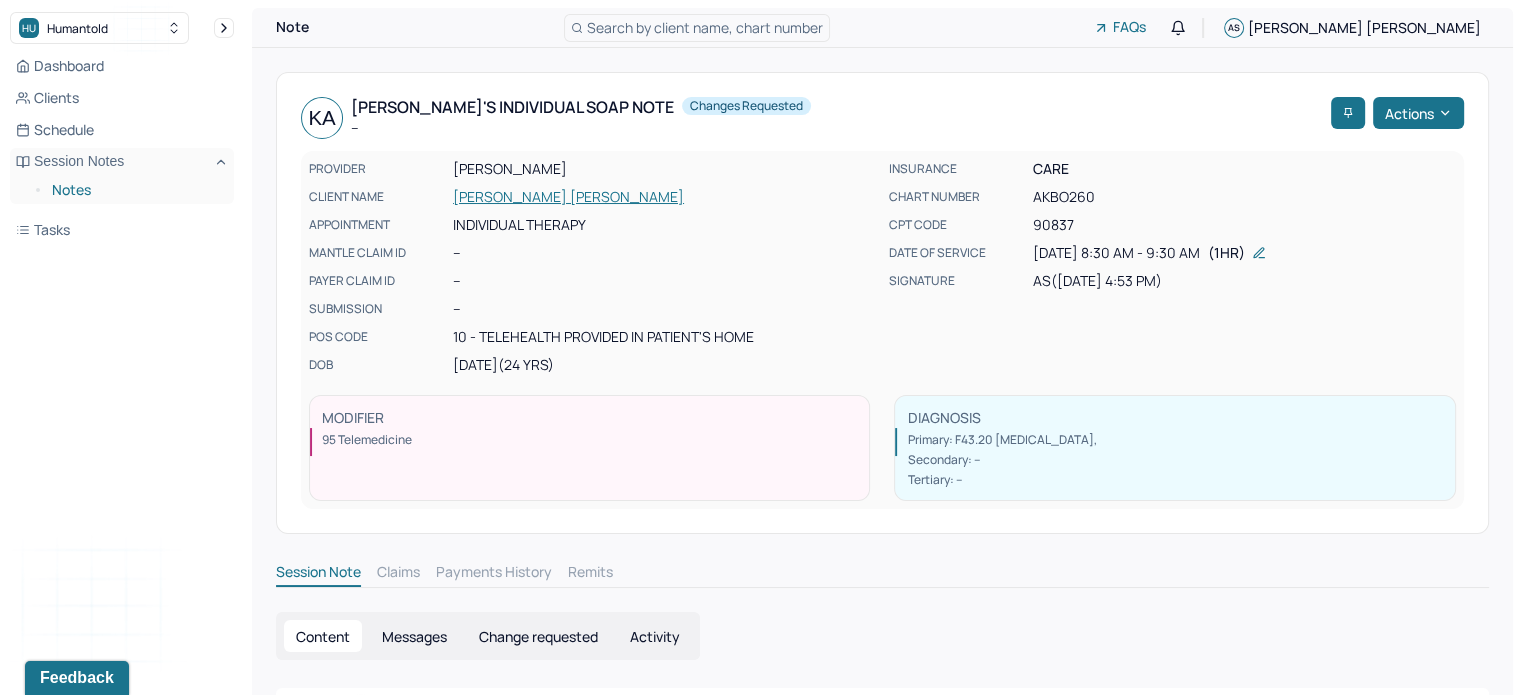 click on "Notes" at bounding box center (135, 190) 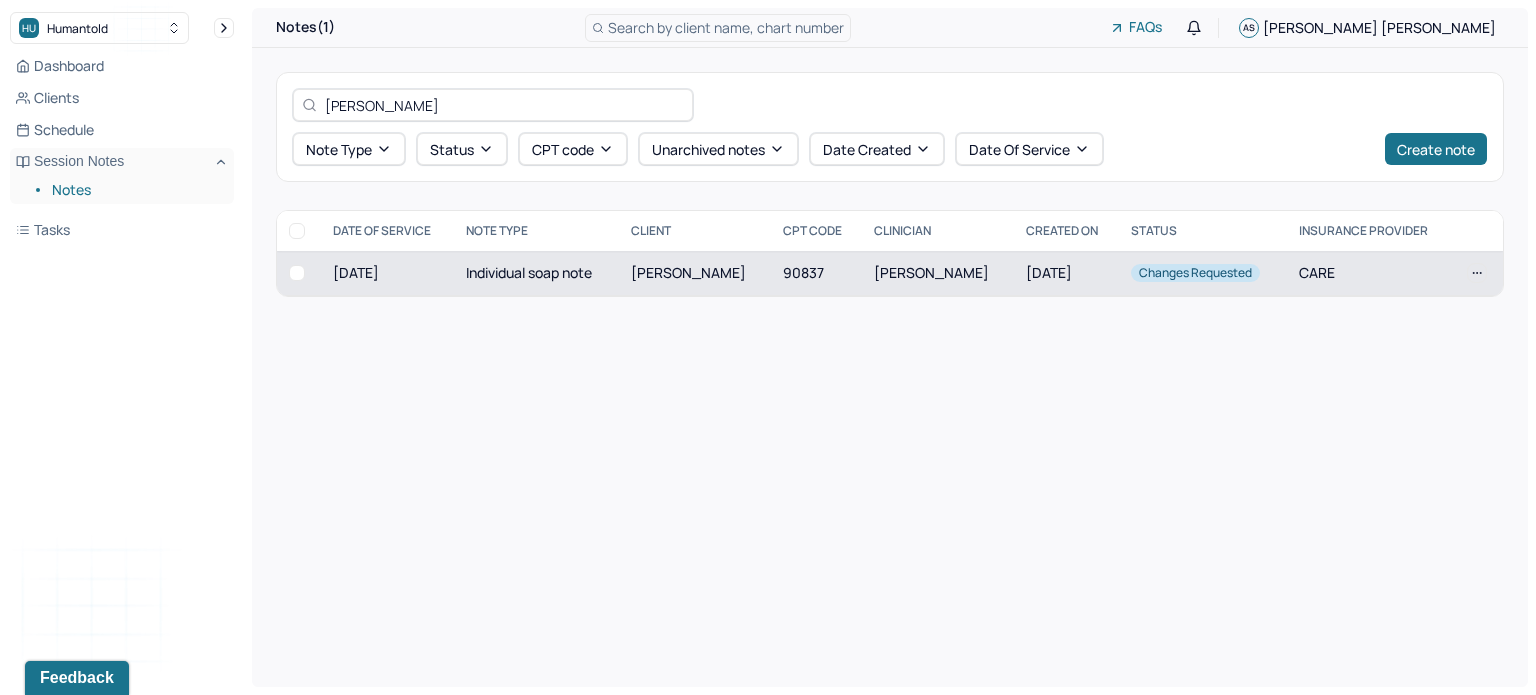 click on "[PERSON_NAME]" at bounding box center [688, 272] 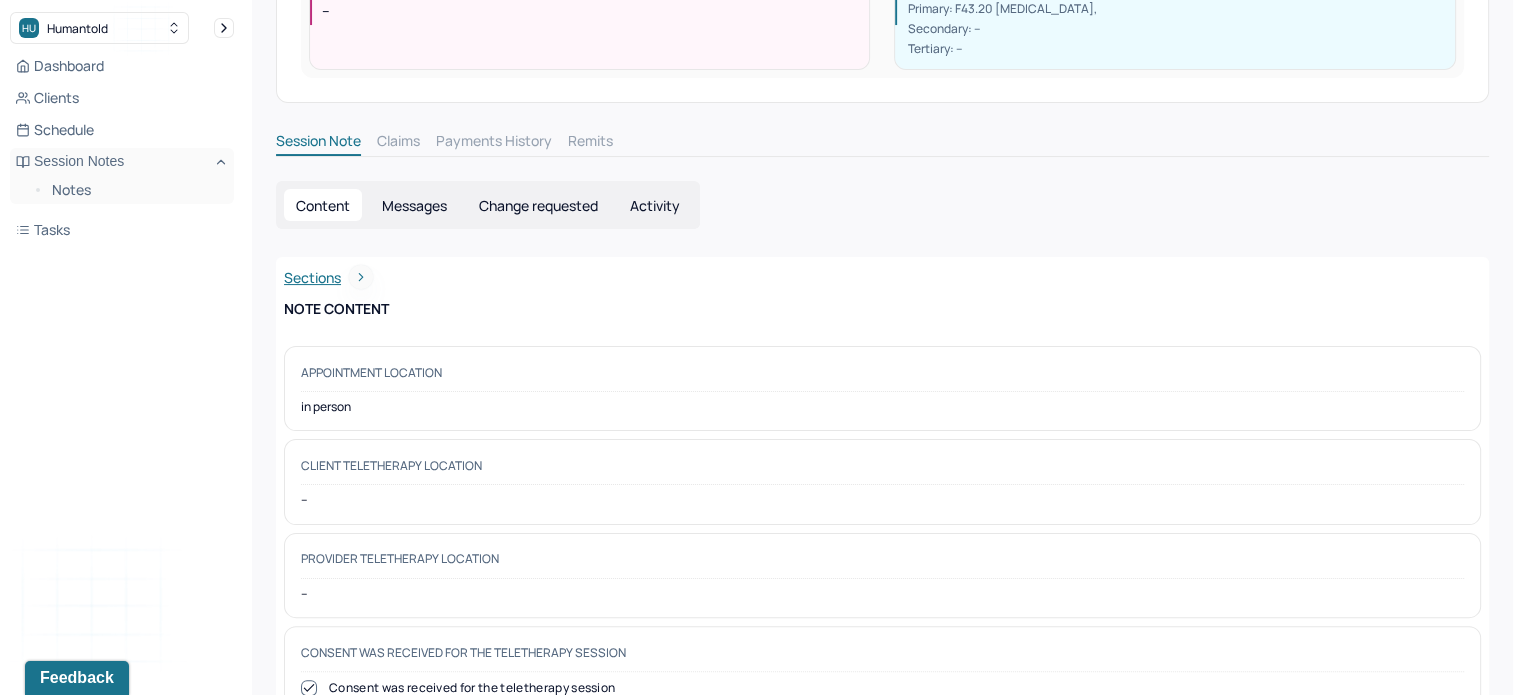 scroll, scrollTop: 348, scrollLeft: 0, axis: vertical 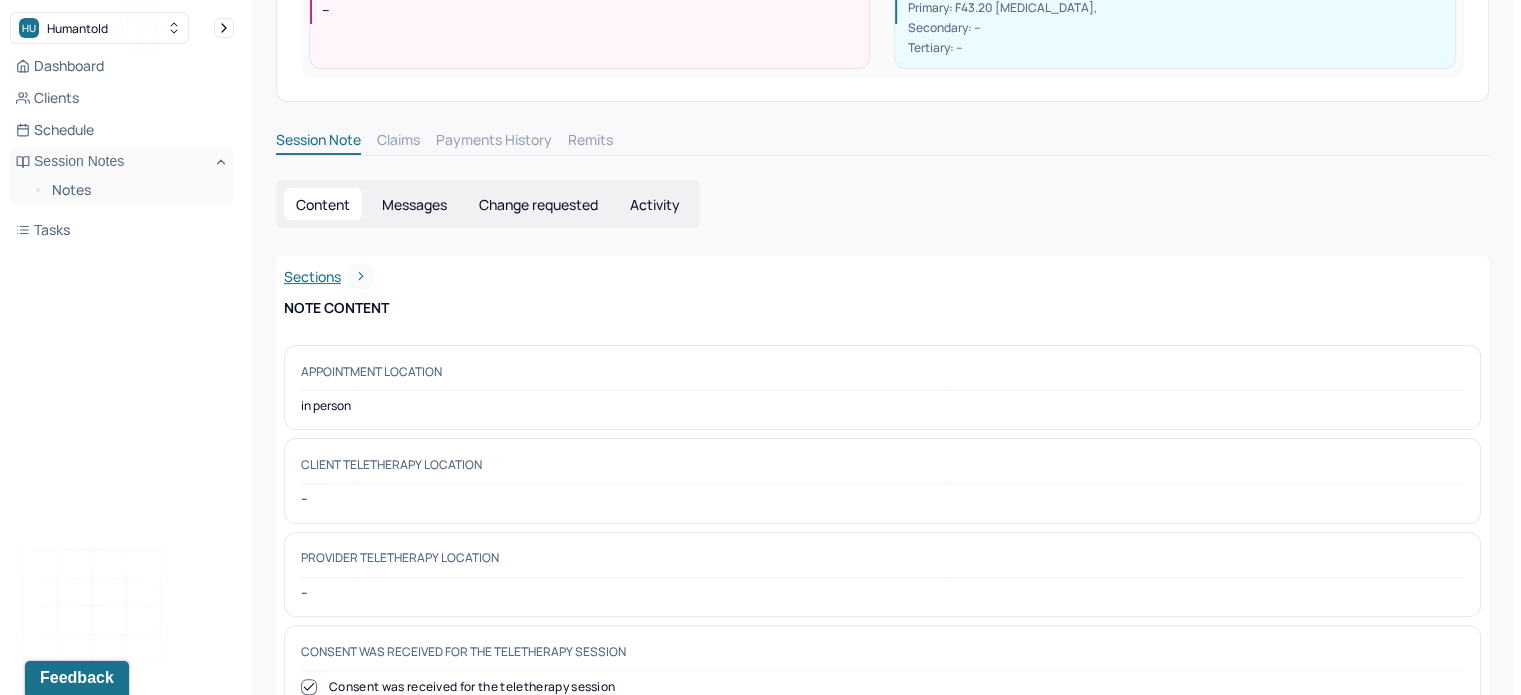 click on "Change requested" at bounding box center (538, 204) 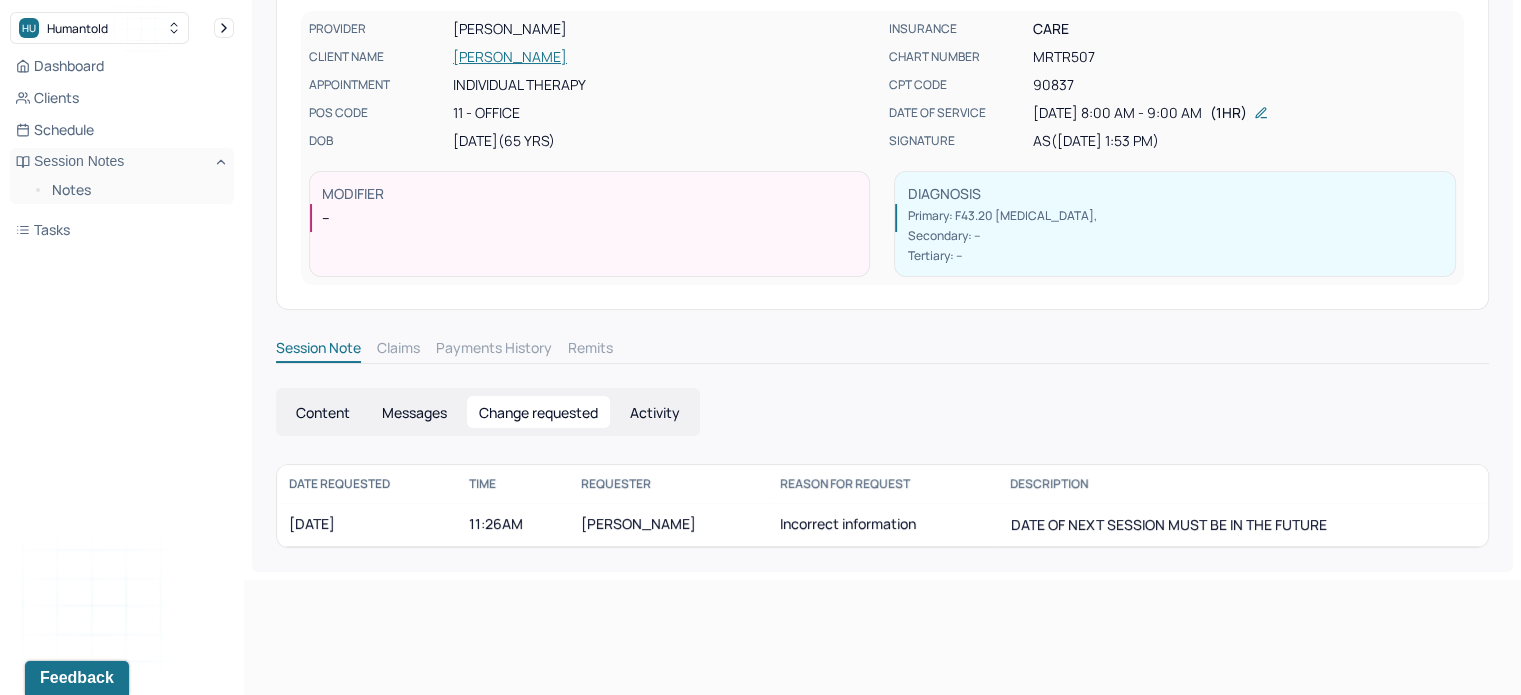 scroll, scrollTop: 24, scrollLeft: 0, axis: vertical 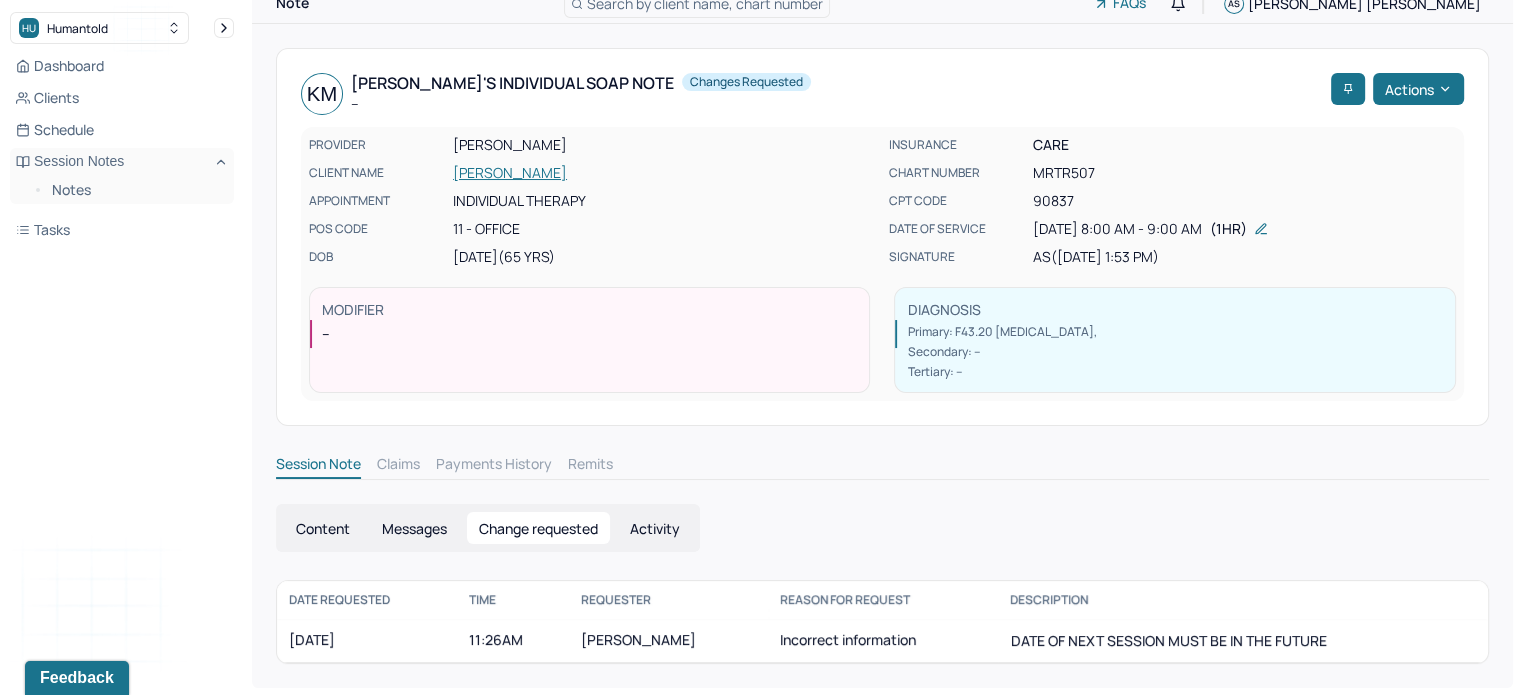 click on "Messages" at bounding box center (414, 528) 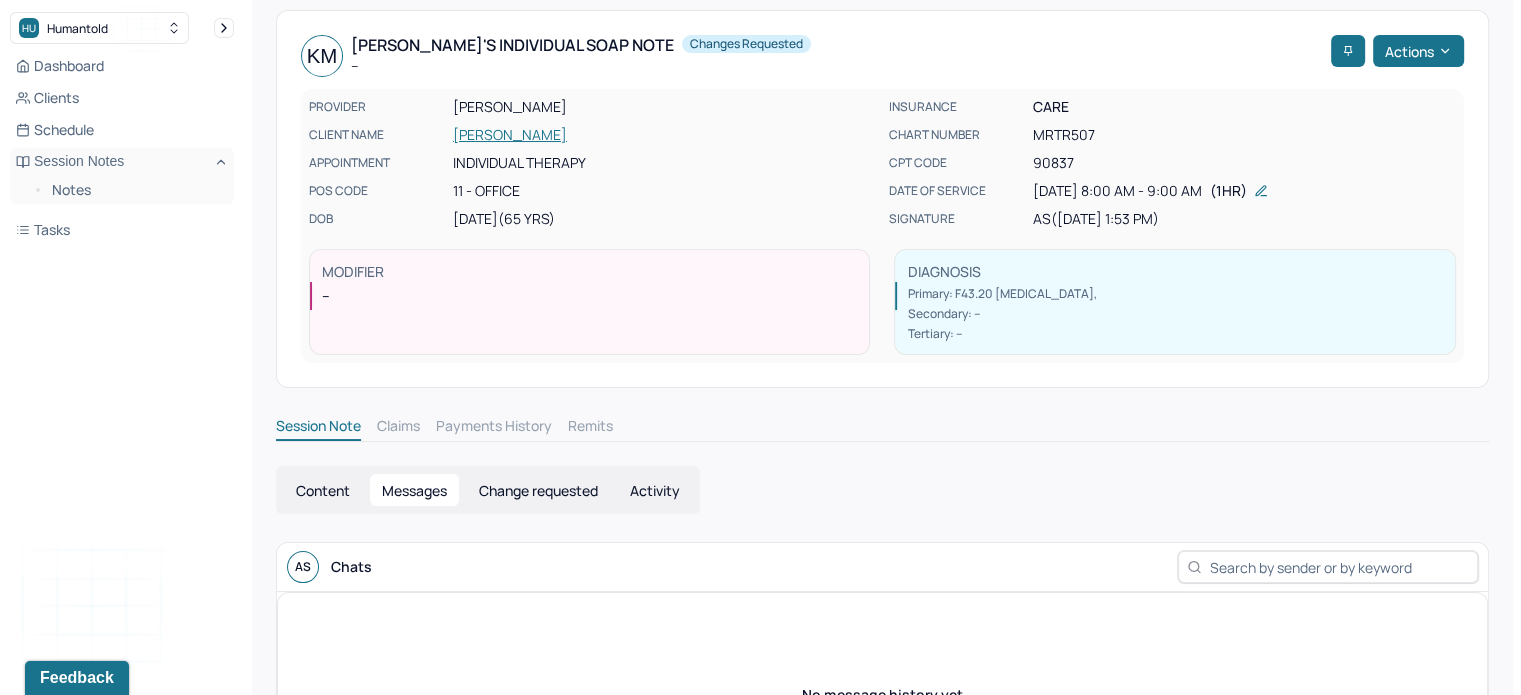 scroll, scrollTop: 58, scrollLeft: 0, axis: vertical 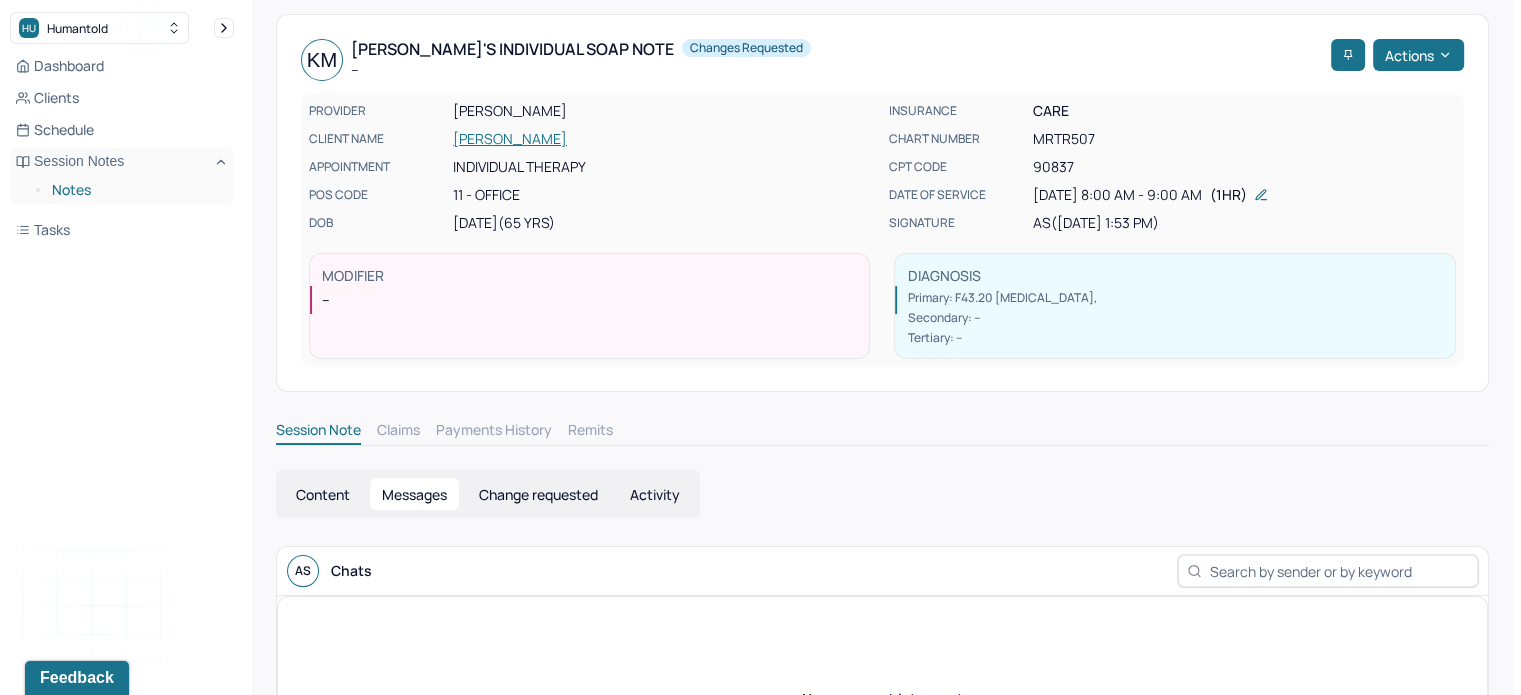 click on "Notes" at bounding box center (135, 190) 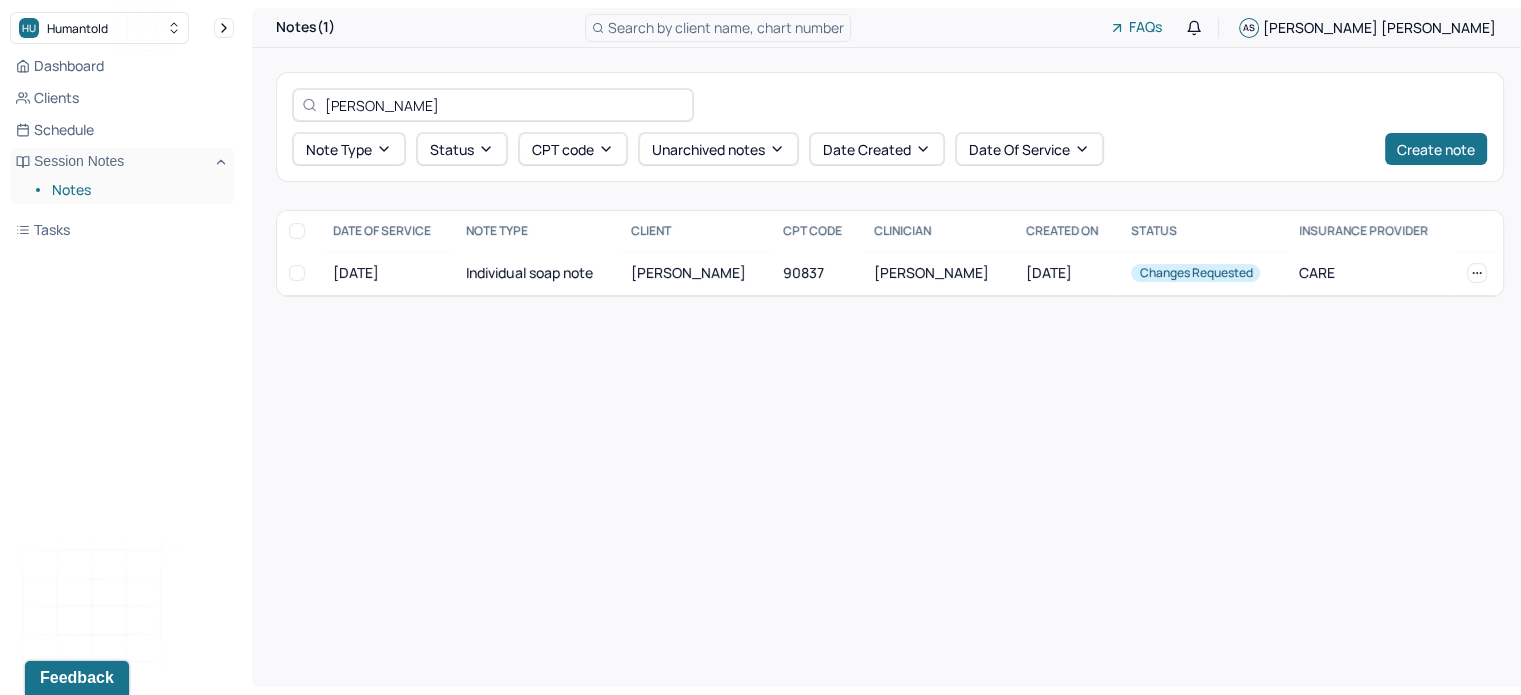 scroll, scrollTop: 0, scrollLeft: 0, axis: both 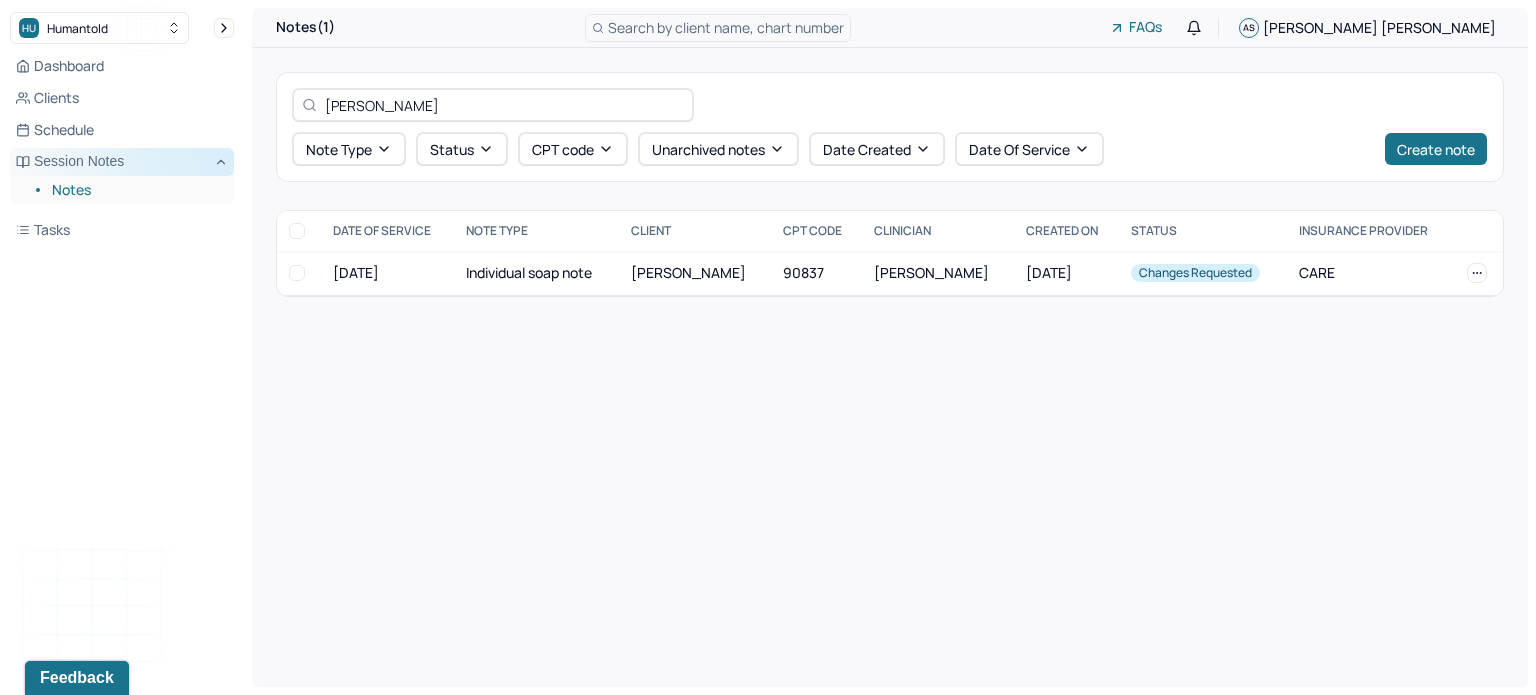 click on "Session Notes" at bounding box center [122, 162] 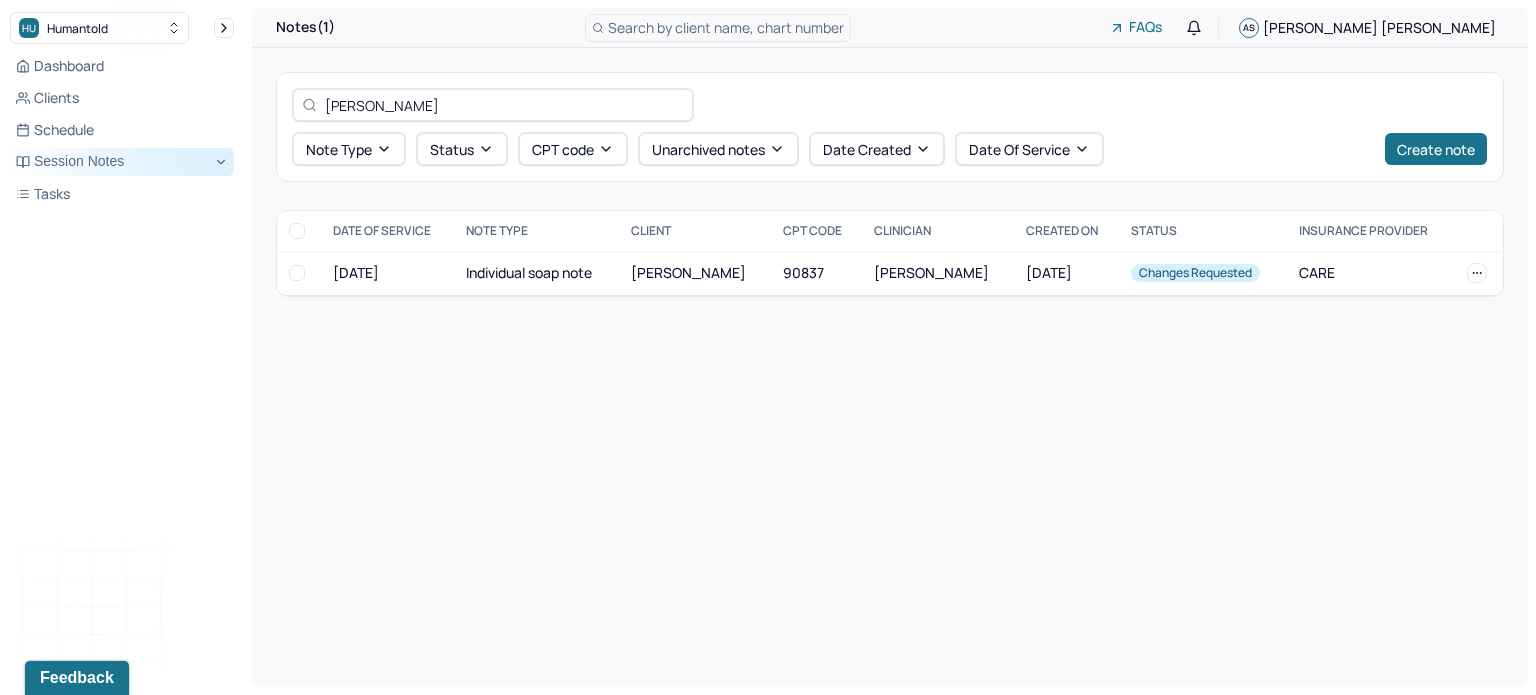 click on "Session Notes" at bounding box center (122, 162) 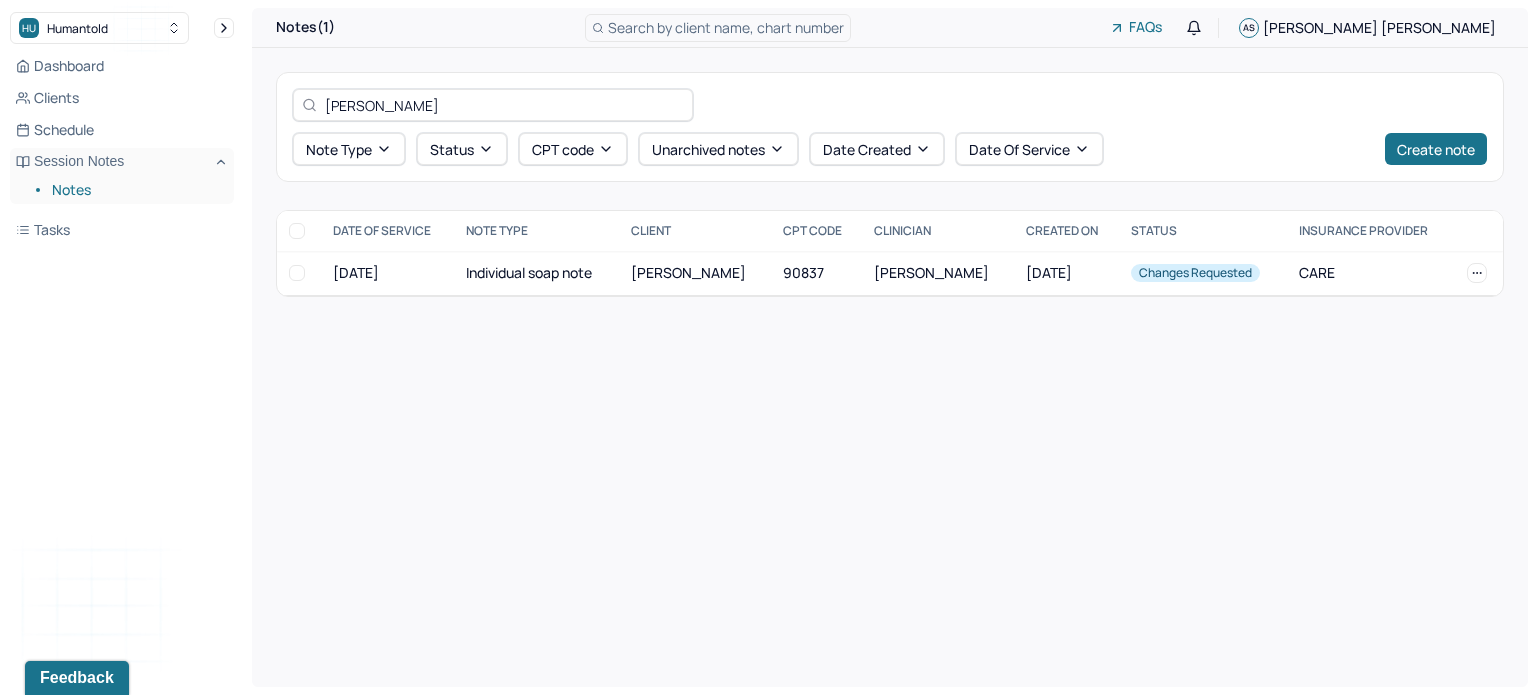 click on "Notes" at bounding box center [135, 190] 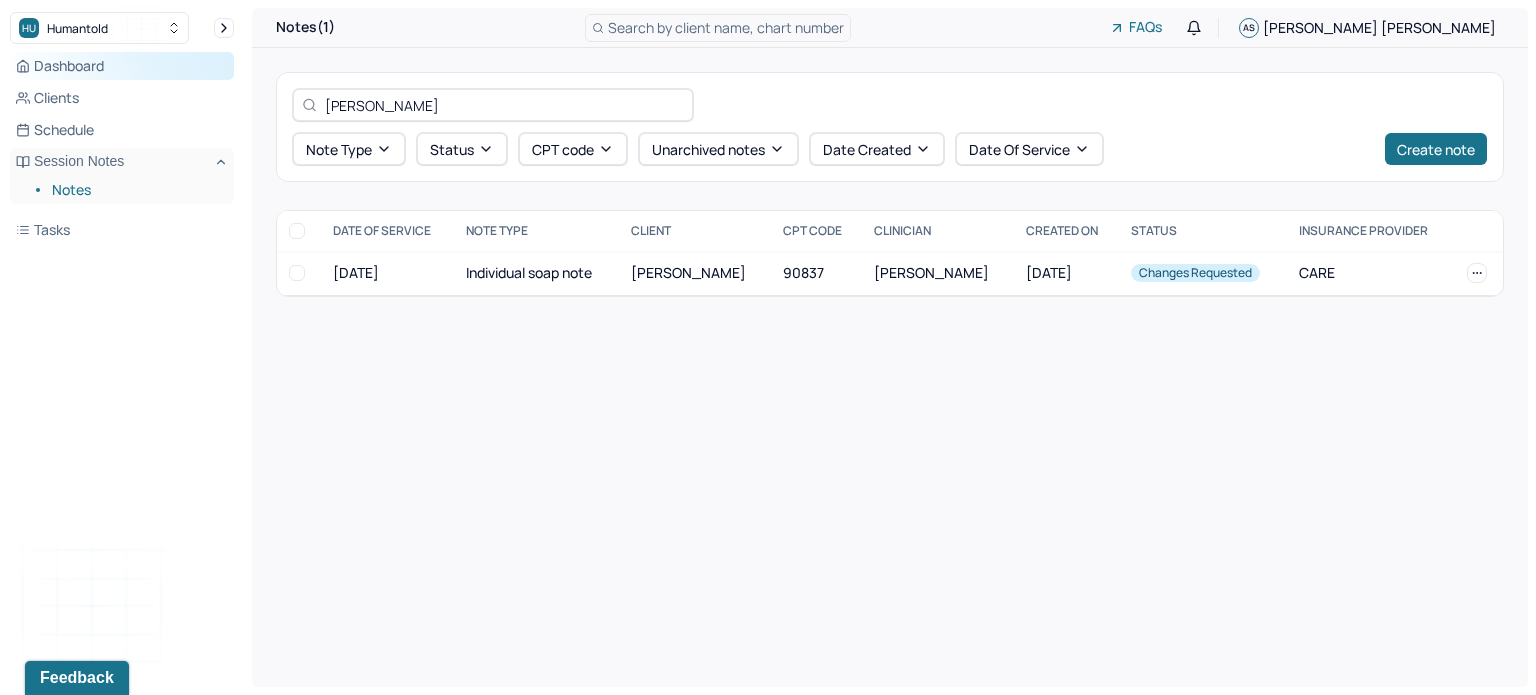 click on "Dashboard" at bounding box center (122, 66) 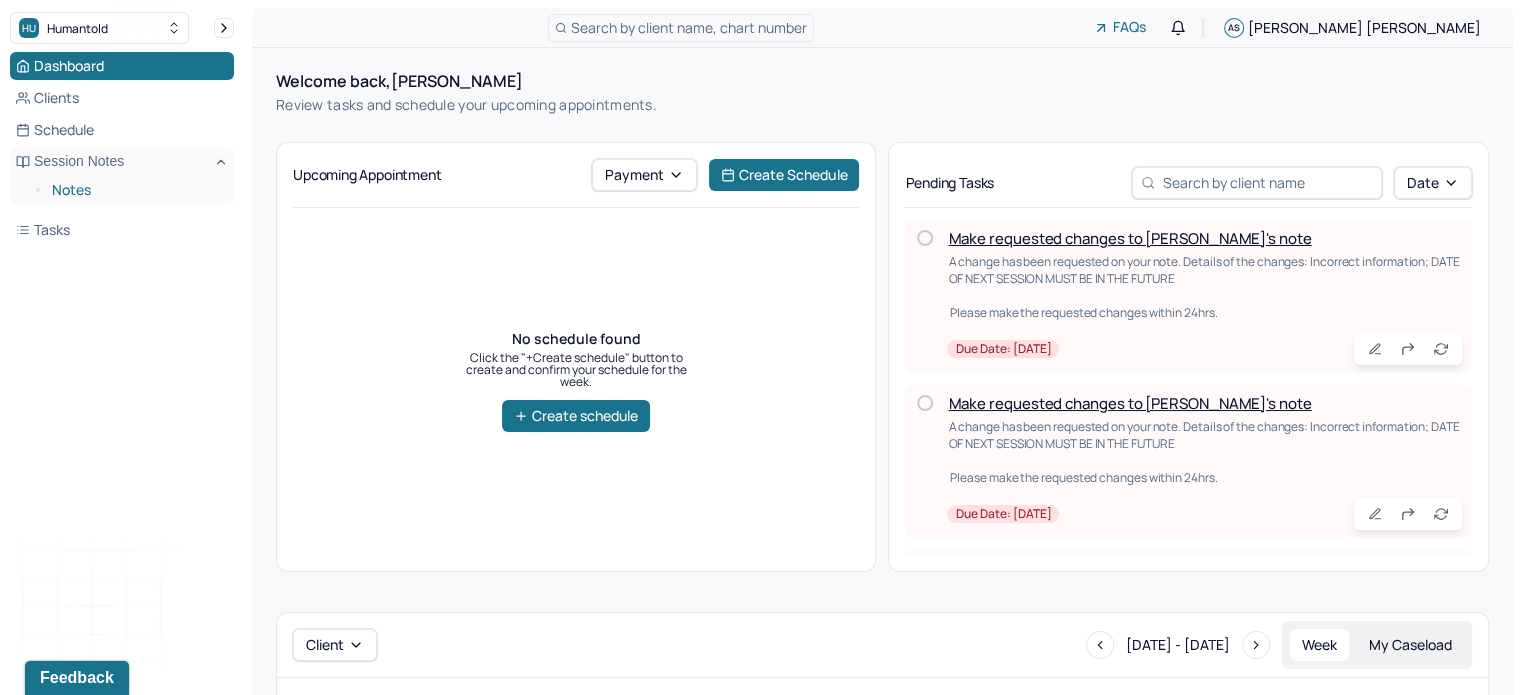 click on "Notes" at bounding box center (135, 190) 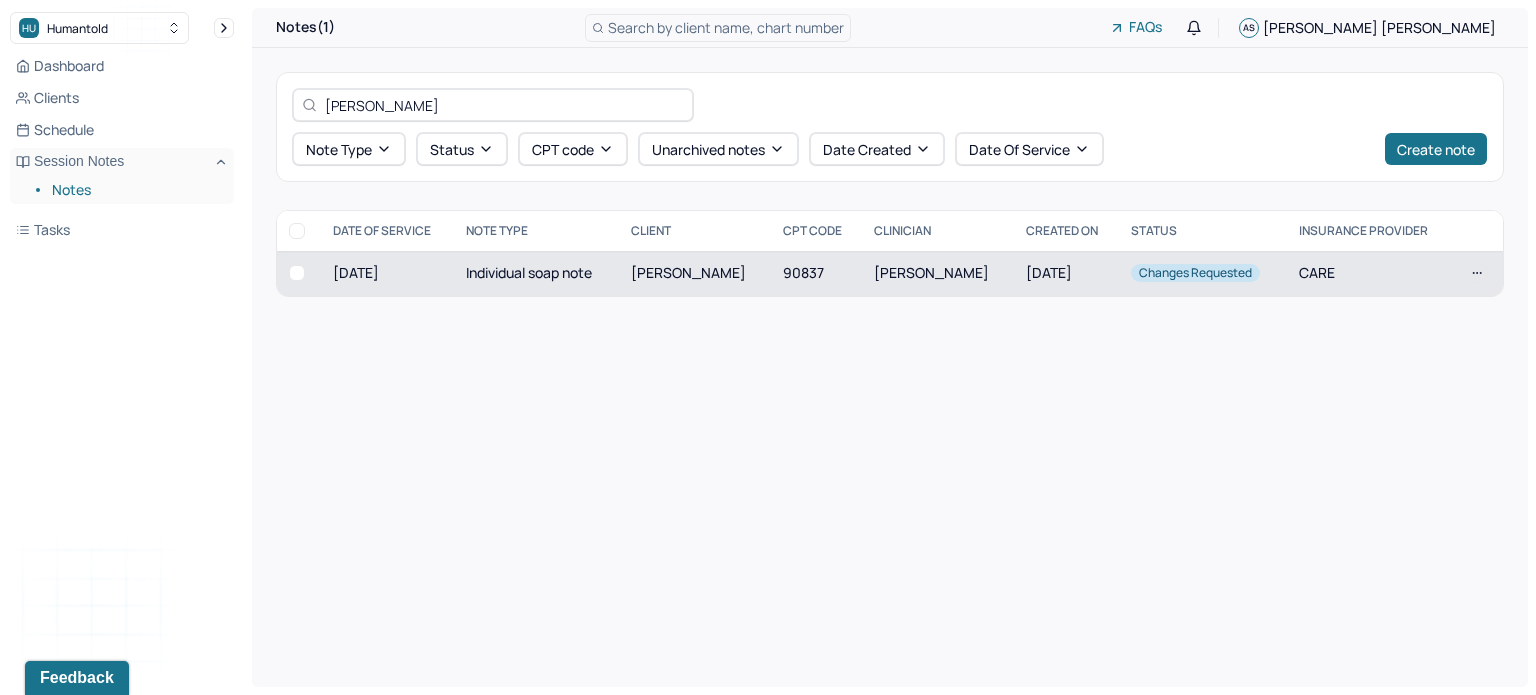click on "Individual soap note" at bounding box center [536, 273] 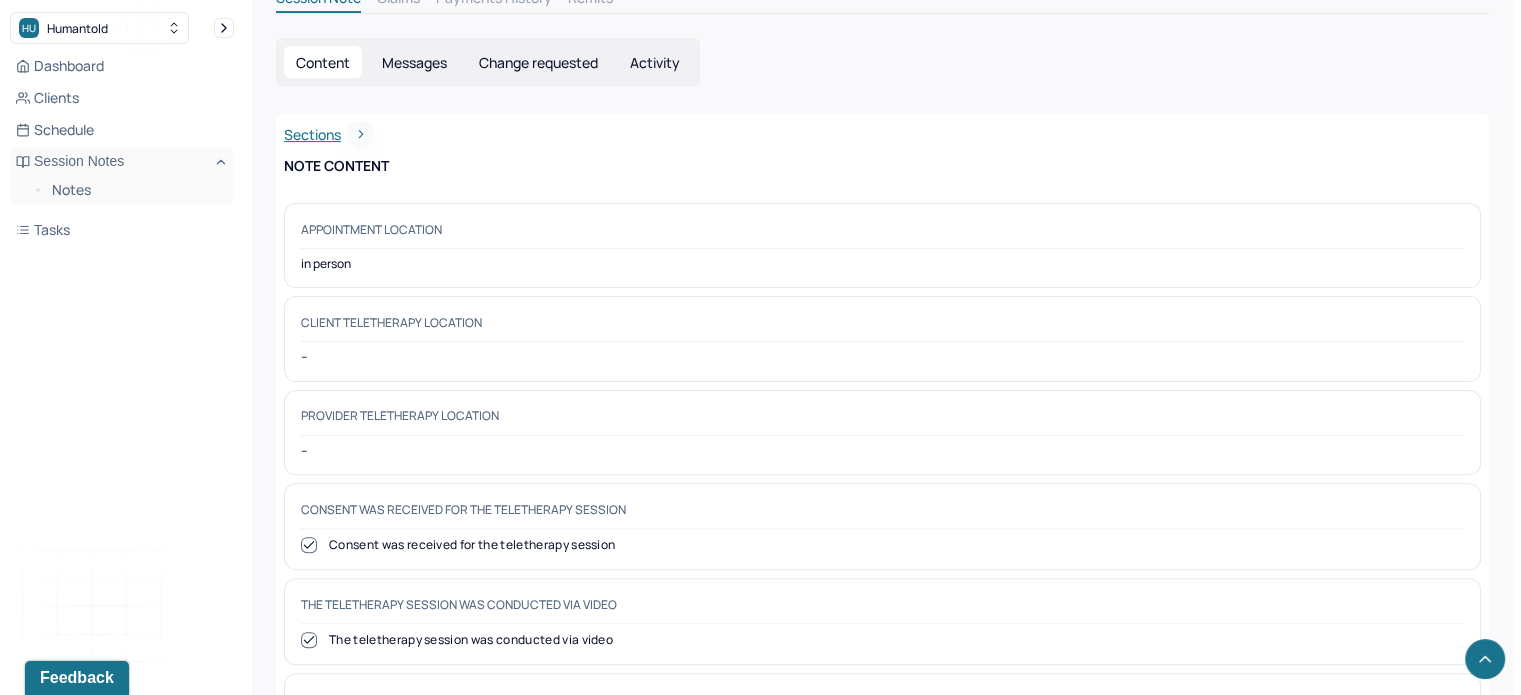 scroll, scrollTop: 418, scrollLeft: 0, axis: vertical 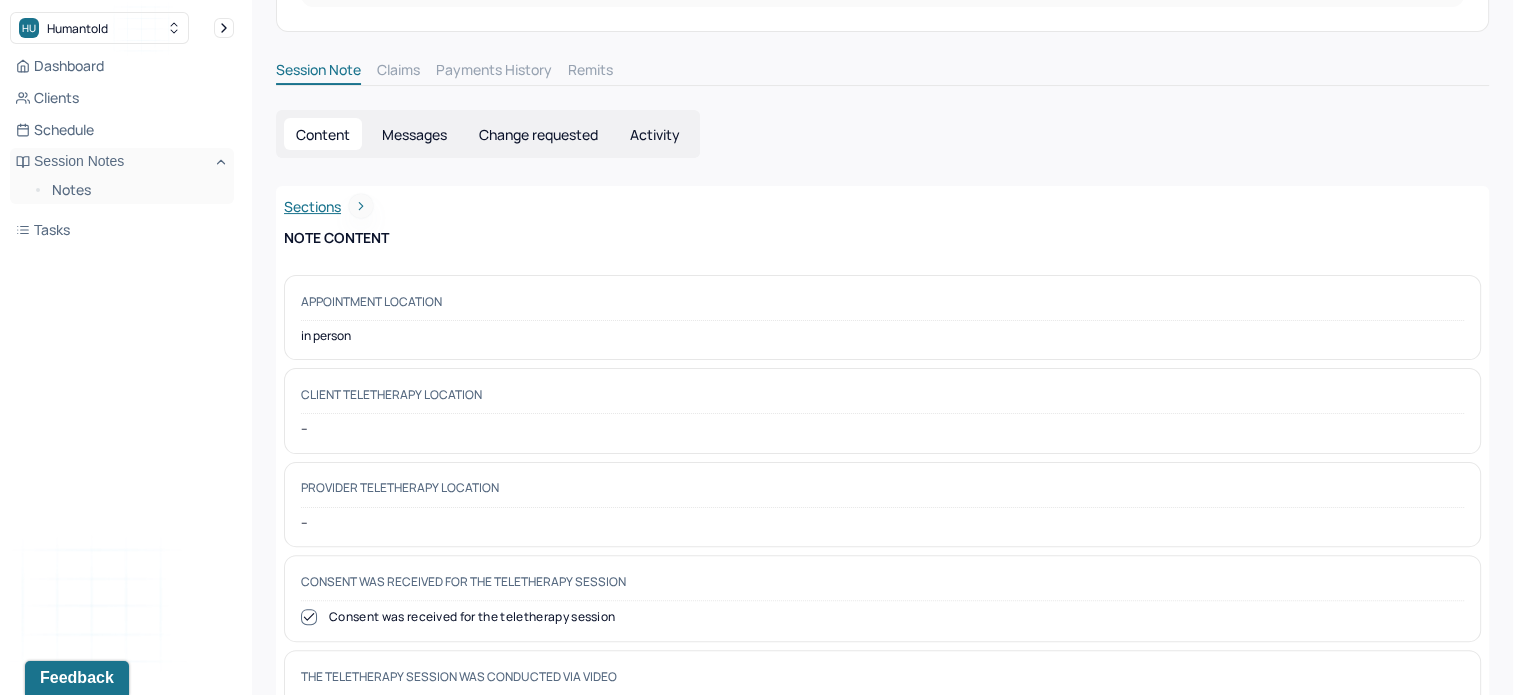 click on "Change requested" at bounding box center [538, 134] 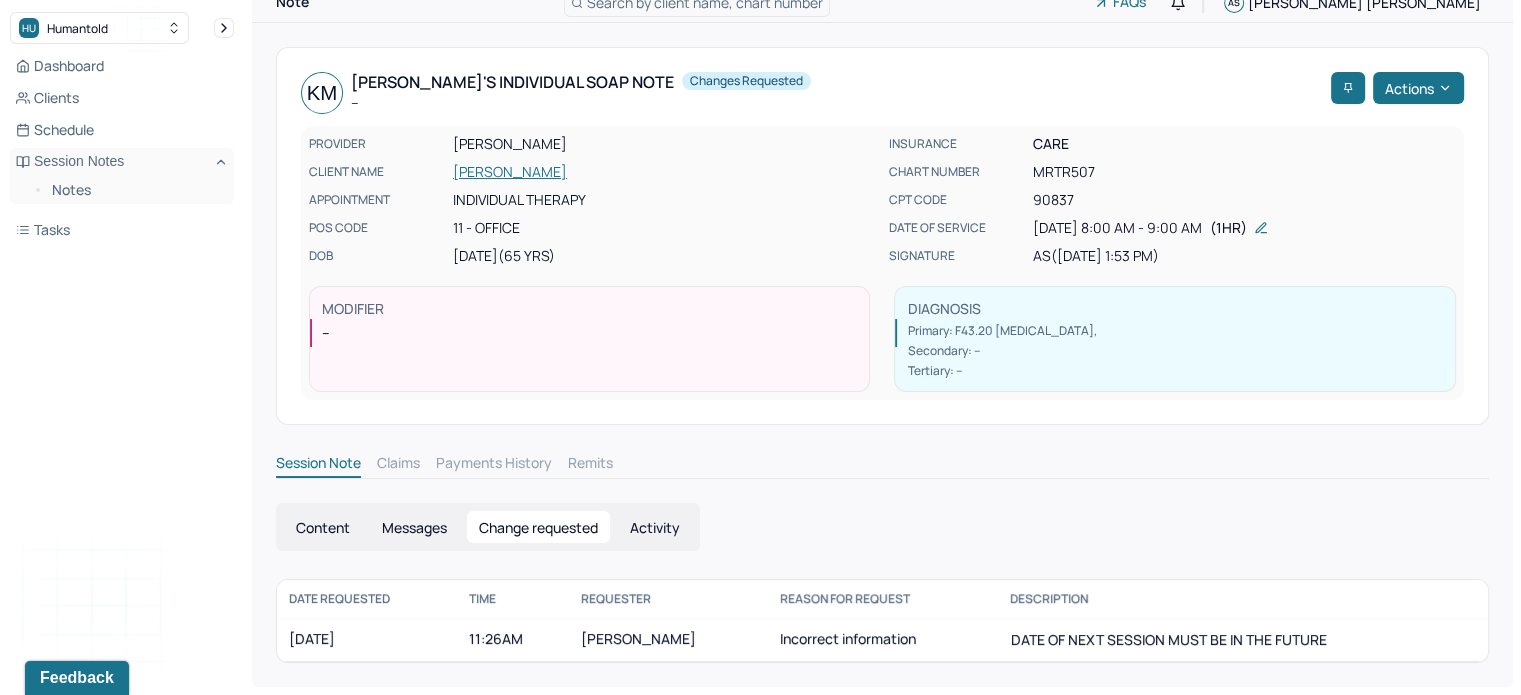 scroll, scrollTop: 24, scrollLeft: 0, axis: vertical 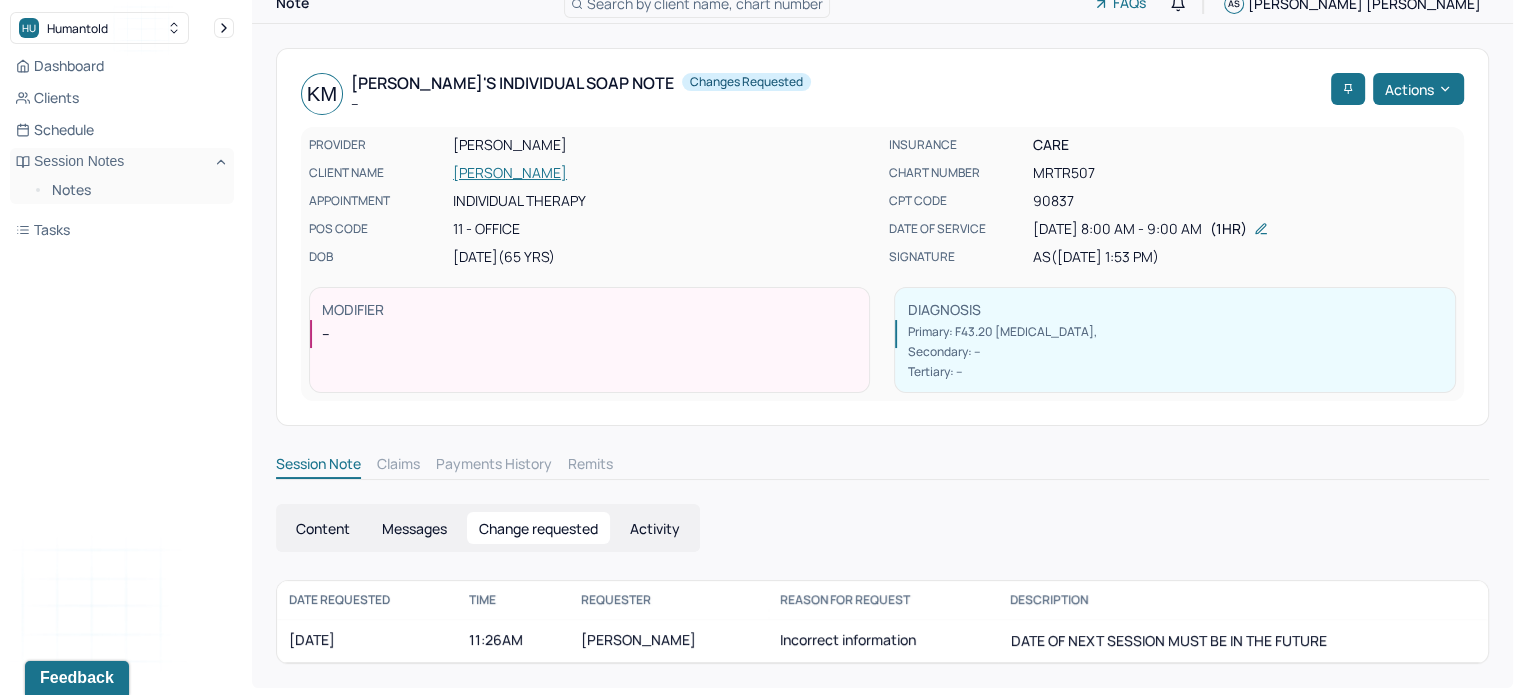 click on "Messages" at bounding box center (414, 528) 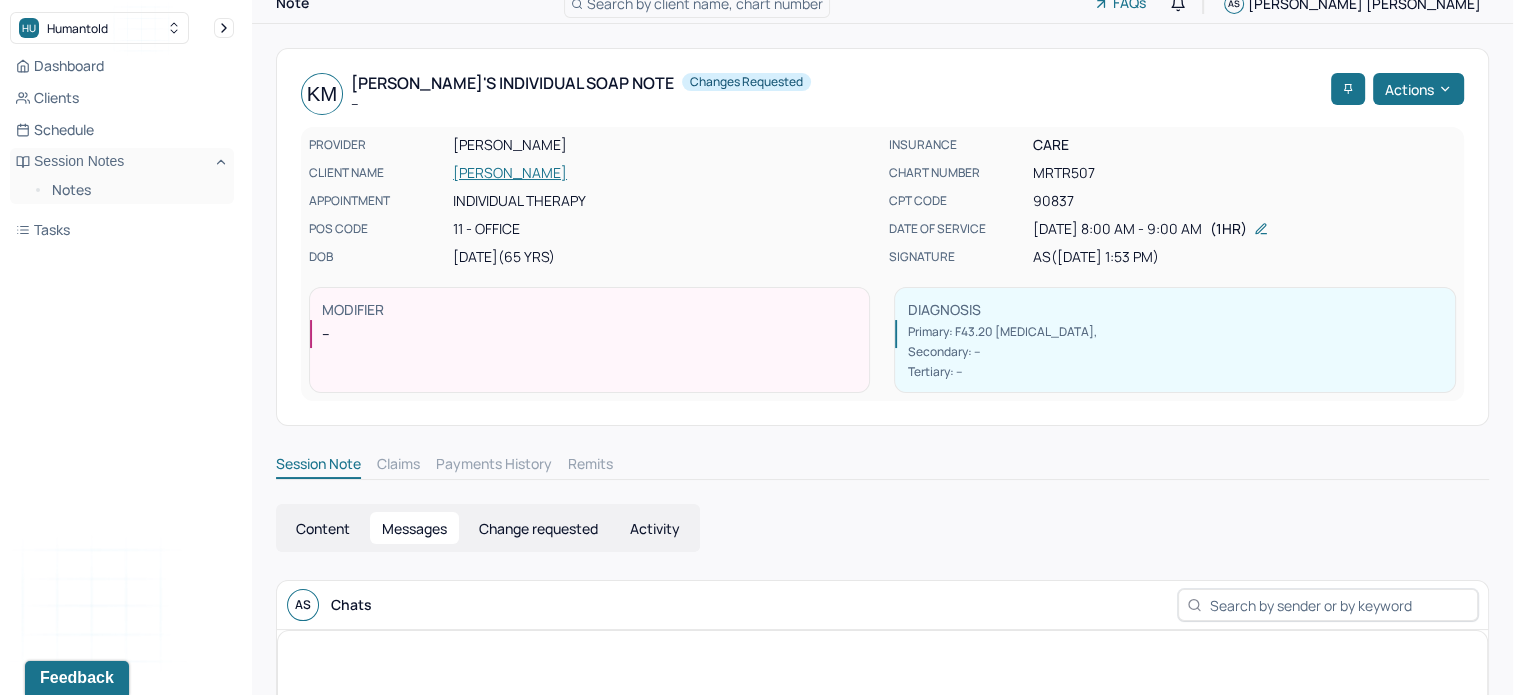 click on "Content" at bounding box center (323, 528) 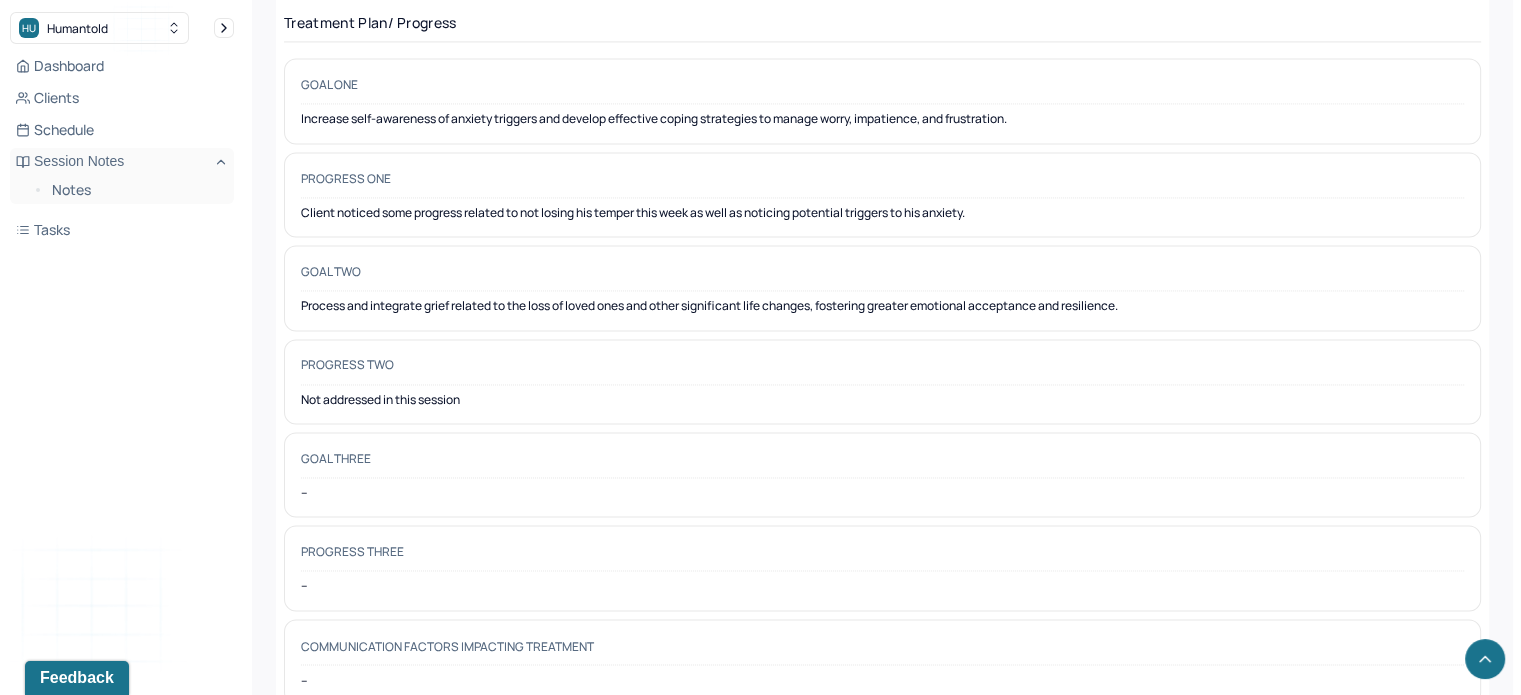 scroll, scrollTop: 3299, scrollLeft: 0, axis: vertical 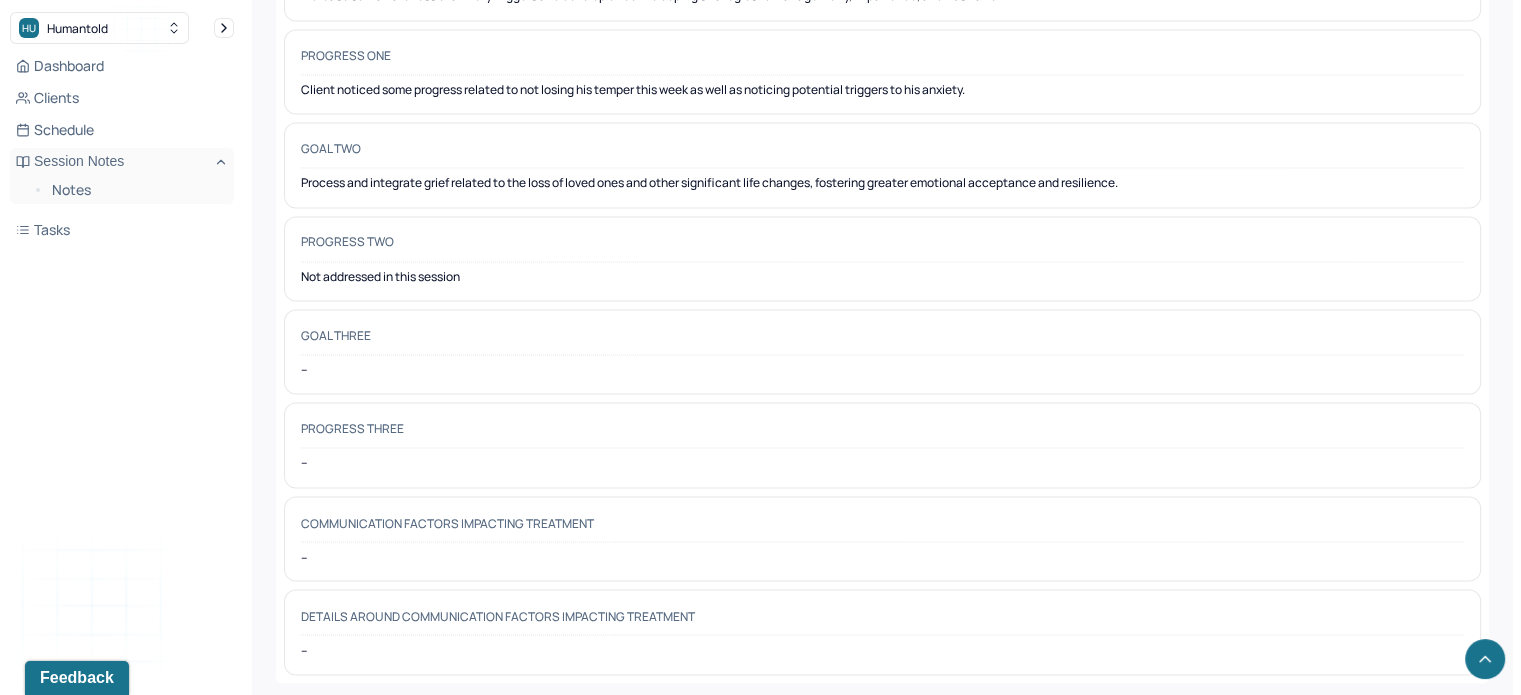 click on "Progress three --" at bounding box center (882, 444) 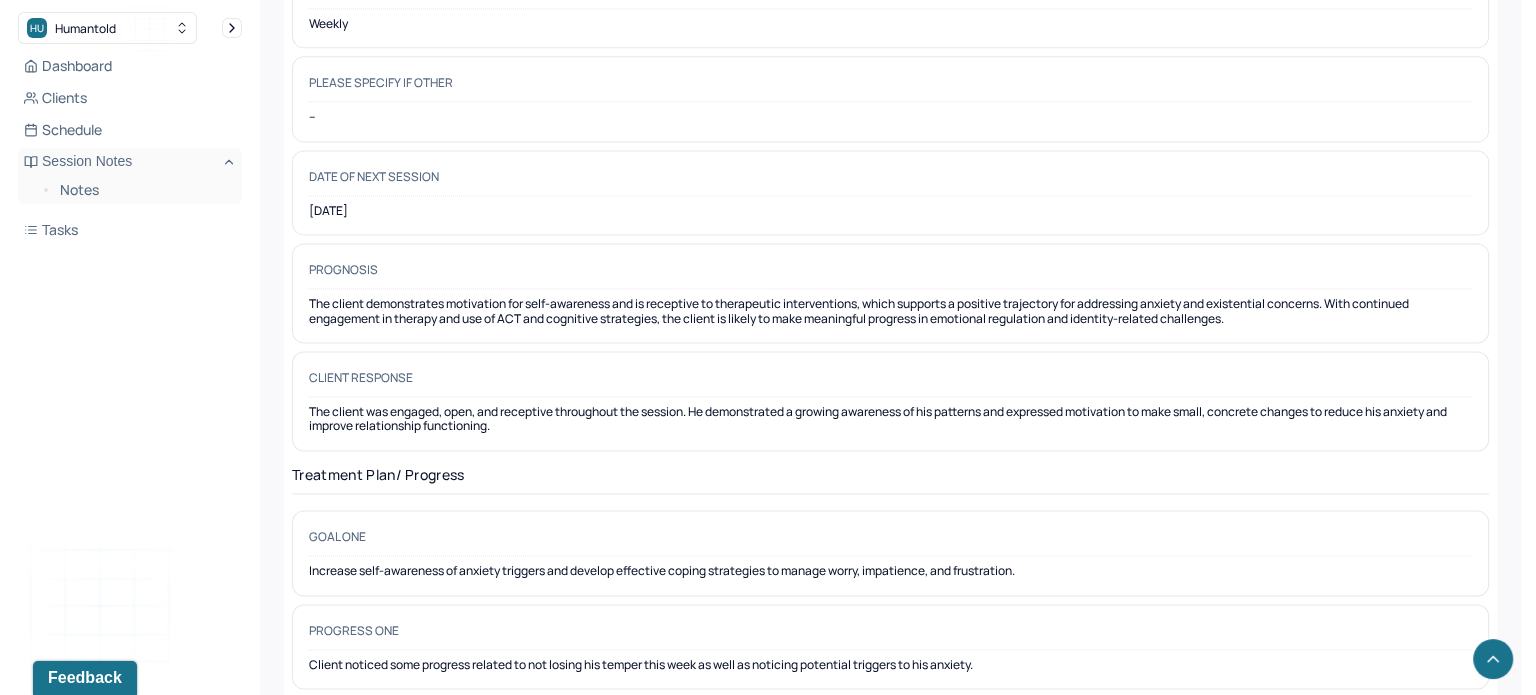 scroll, scrollTop: 2725, scrollLeft: 0, axis: vertical 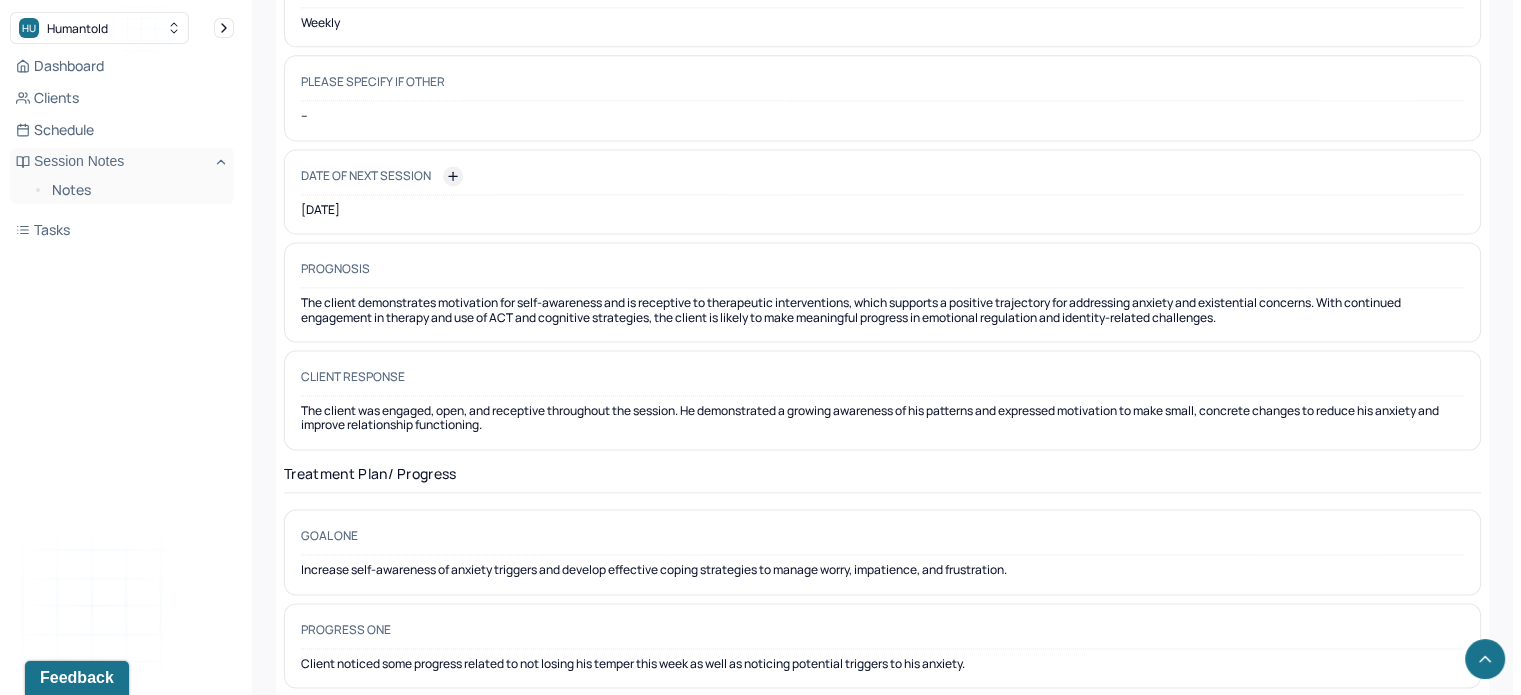 click 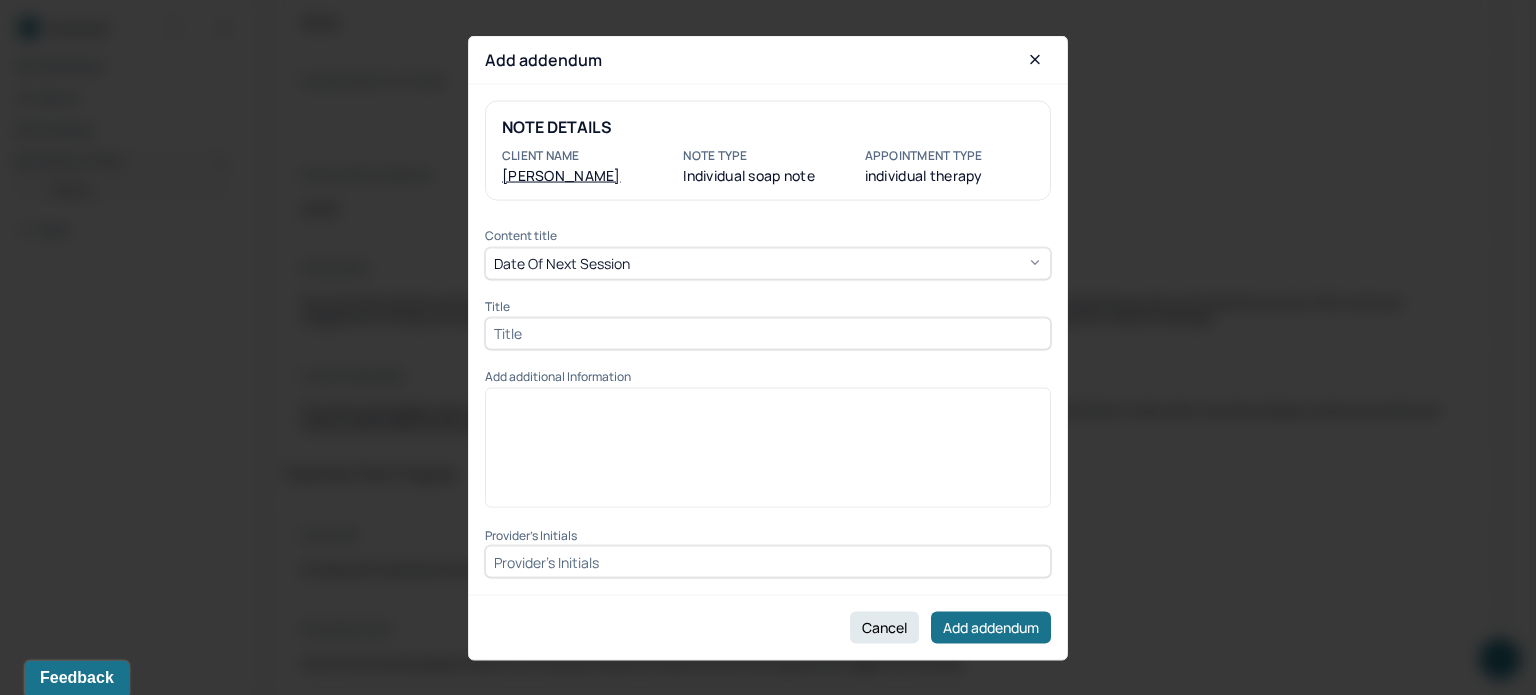 click on "Date of next session" at bounding box center (768, 263) 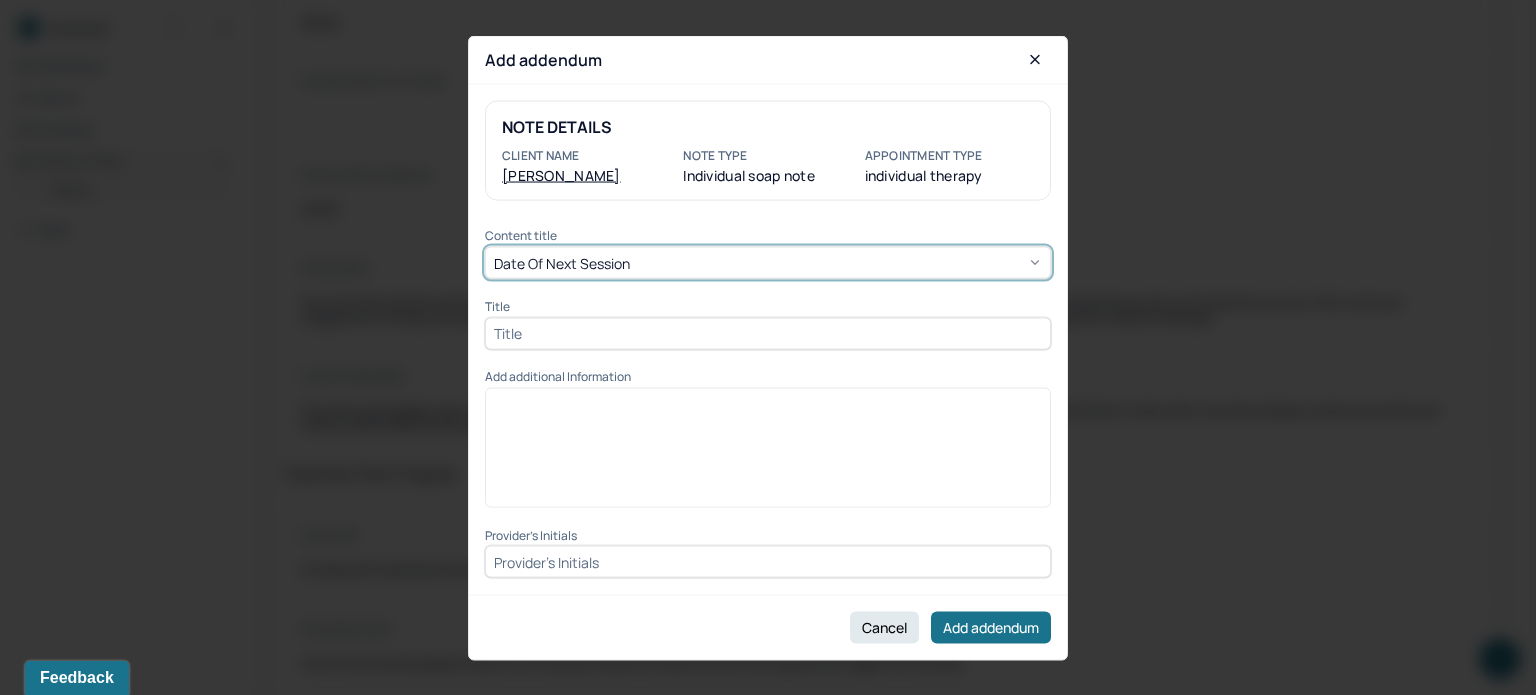 click on "Date of next session" at bounding box center [768, 263] 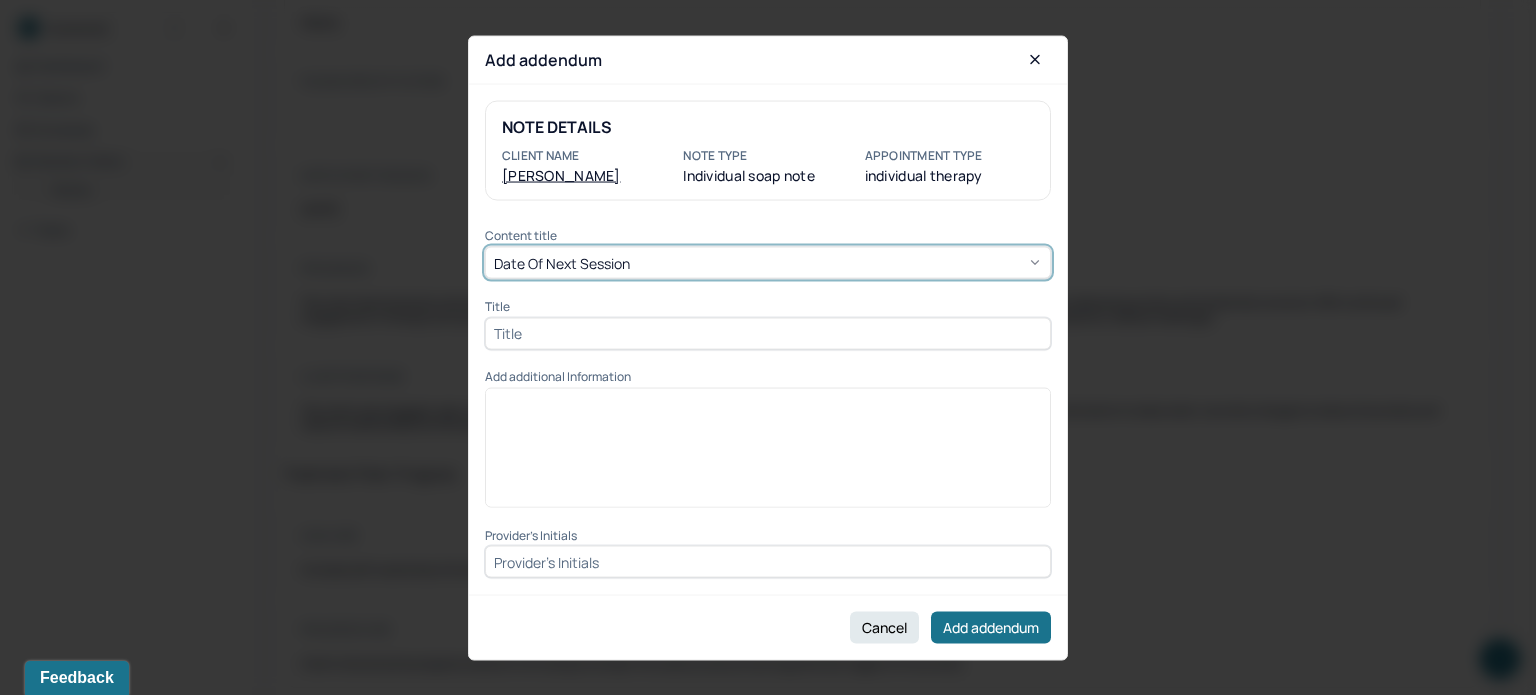 click at bounding box center [768, 333] 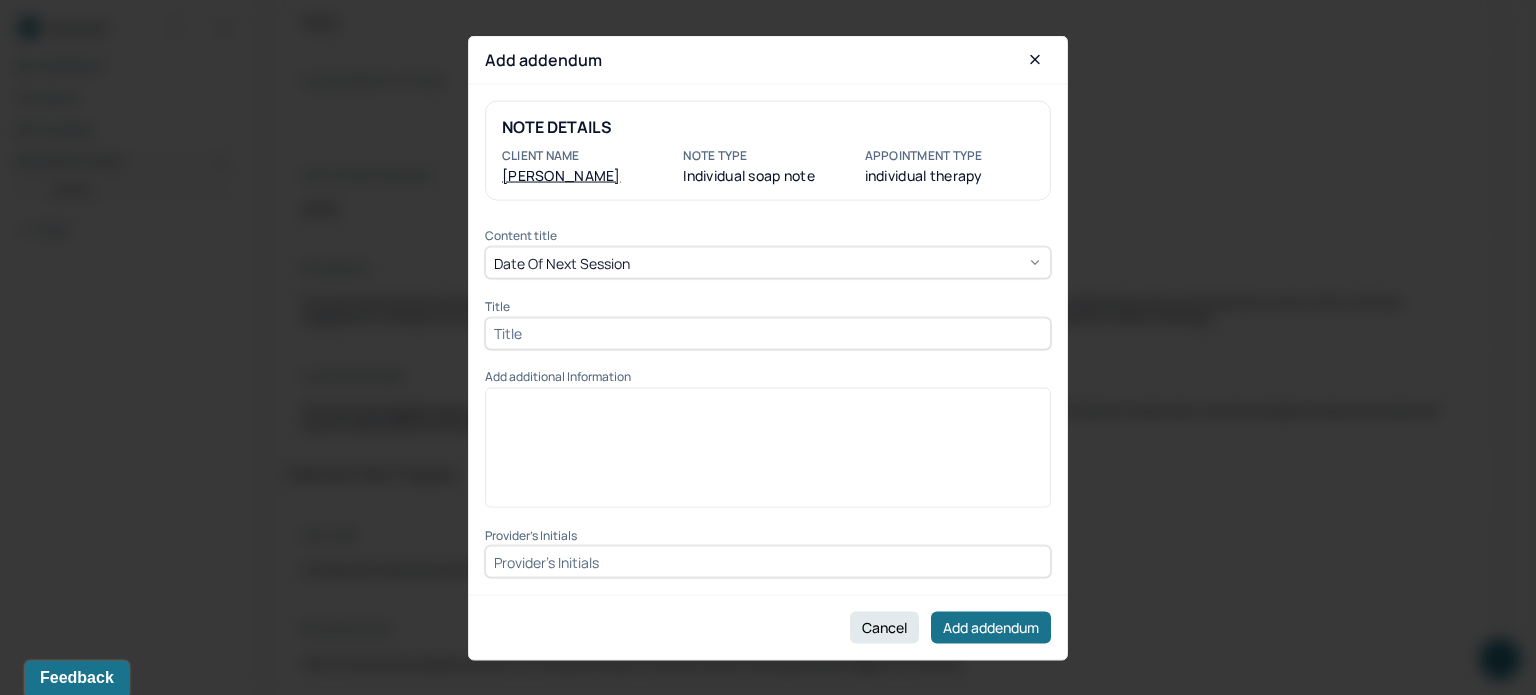 click at bounding box center (768, 455) 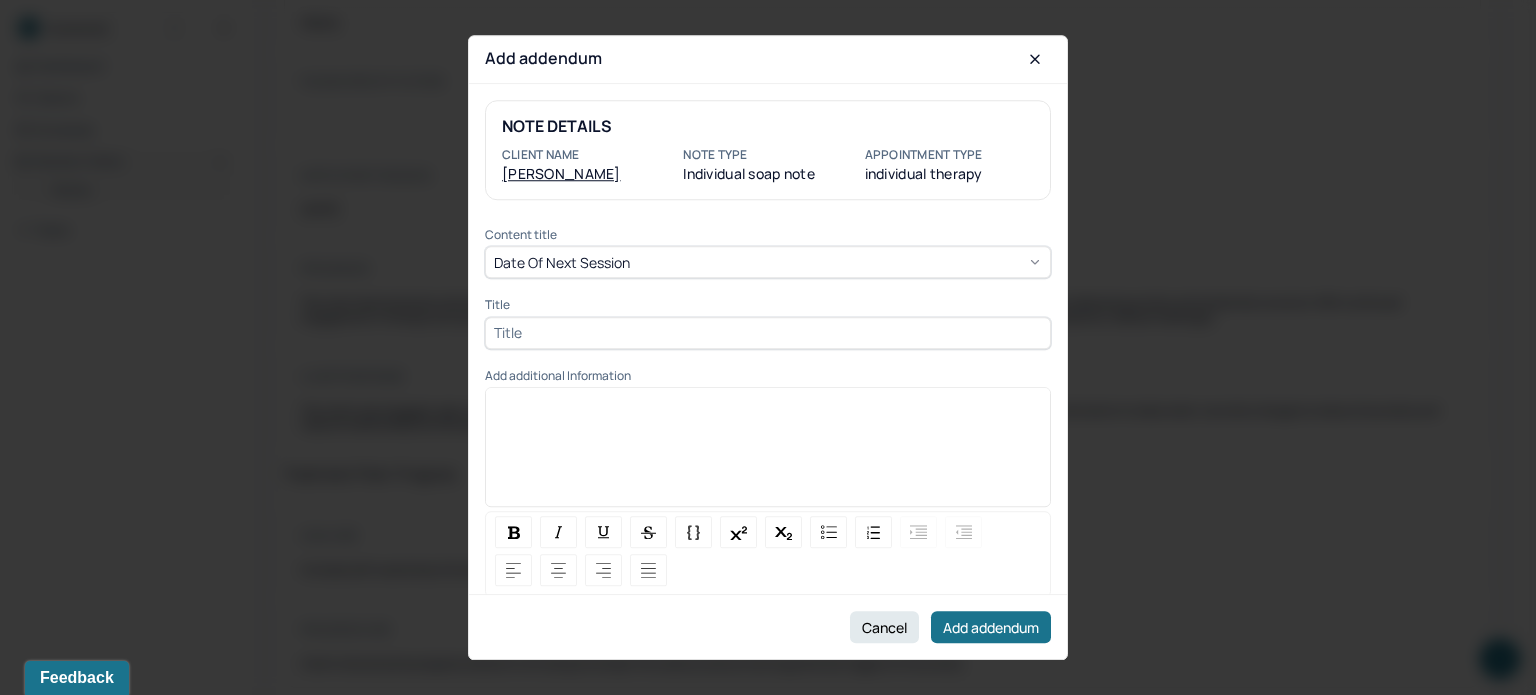 scroll, scrollTop: 13, scrollLeft: 0, axis: vertical 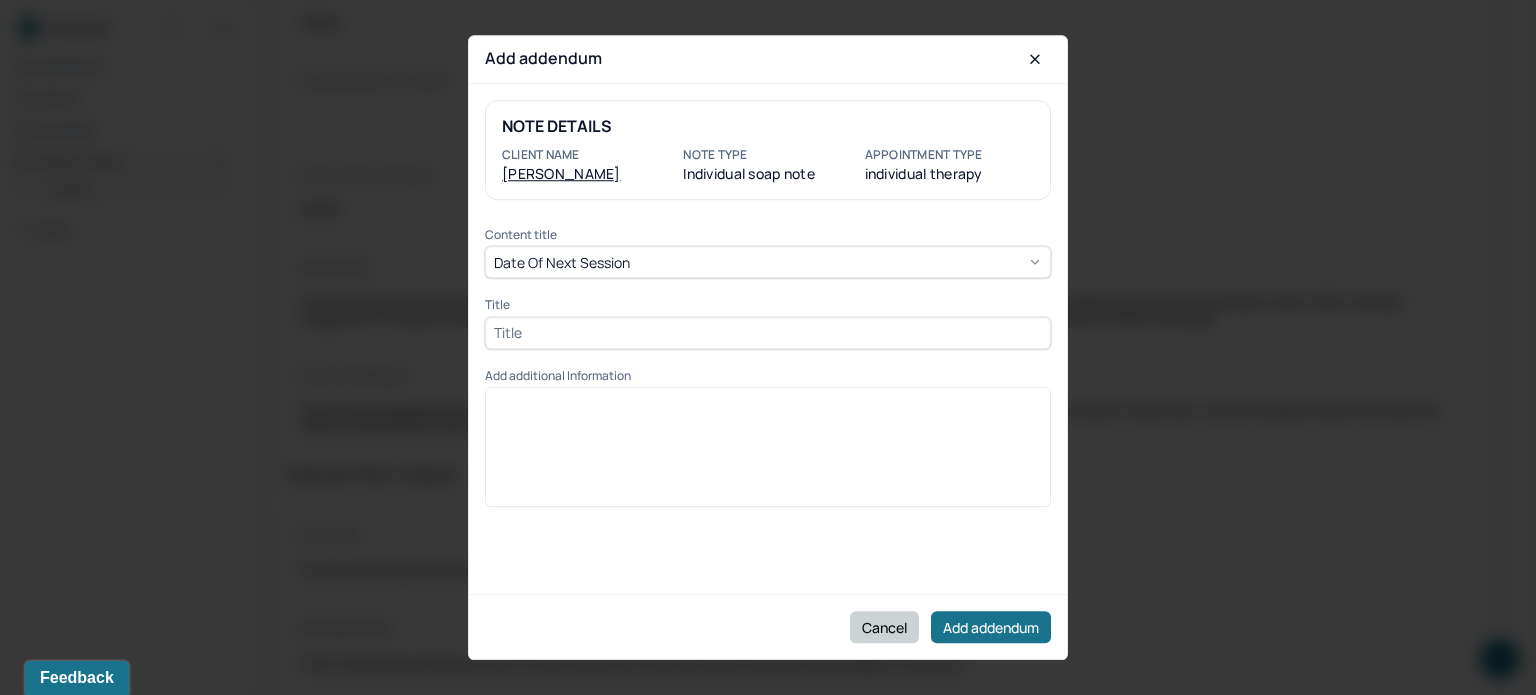 click on "Cancel" at bounding box center [884, 627] 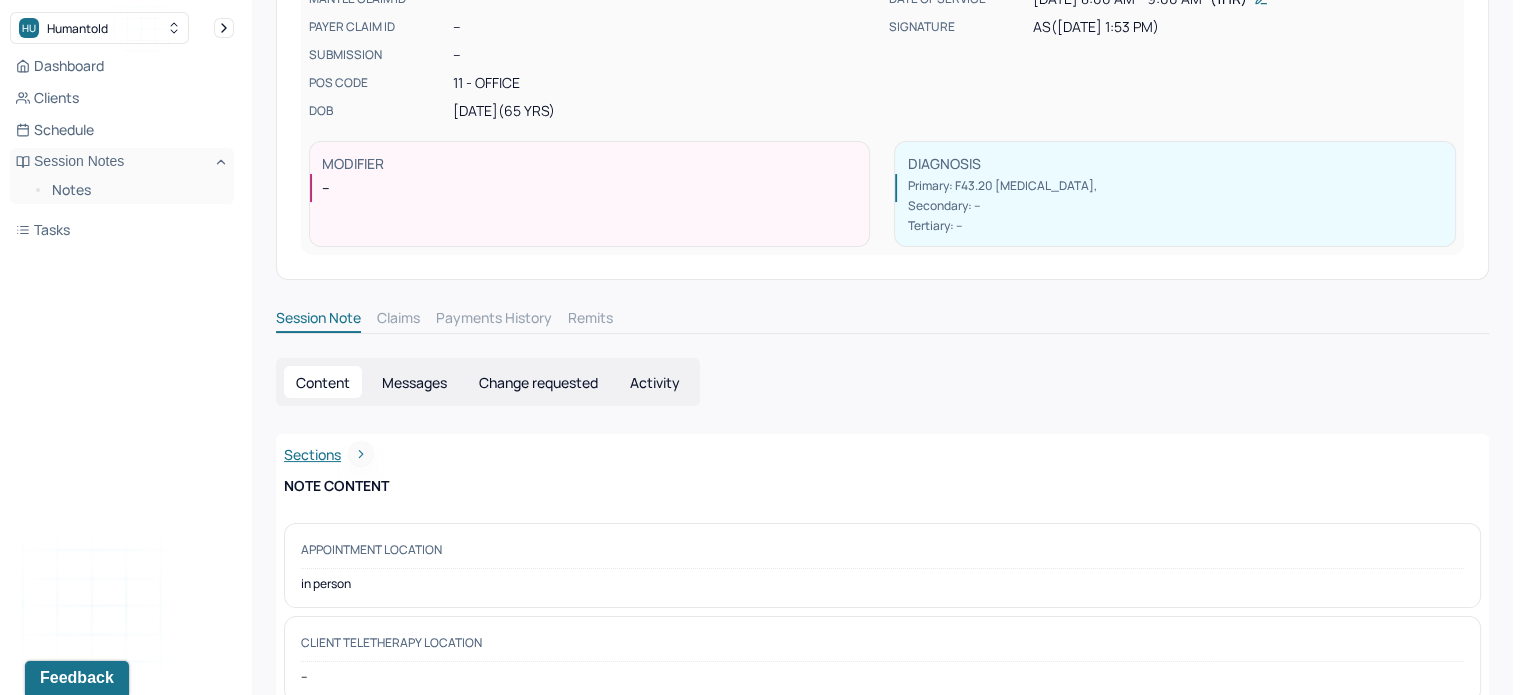 scroll, scrollTop: 0, scrollLeft: 0, axis: both 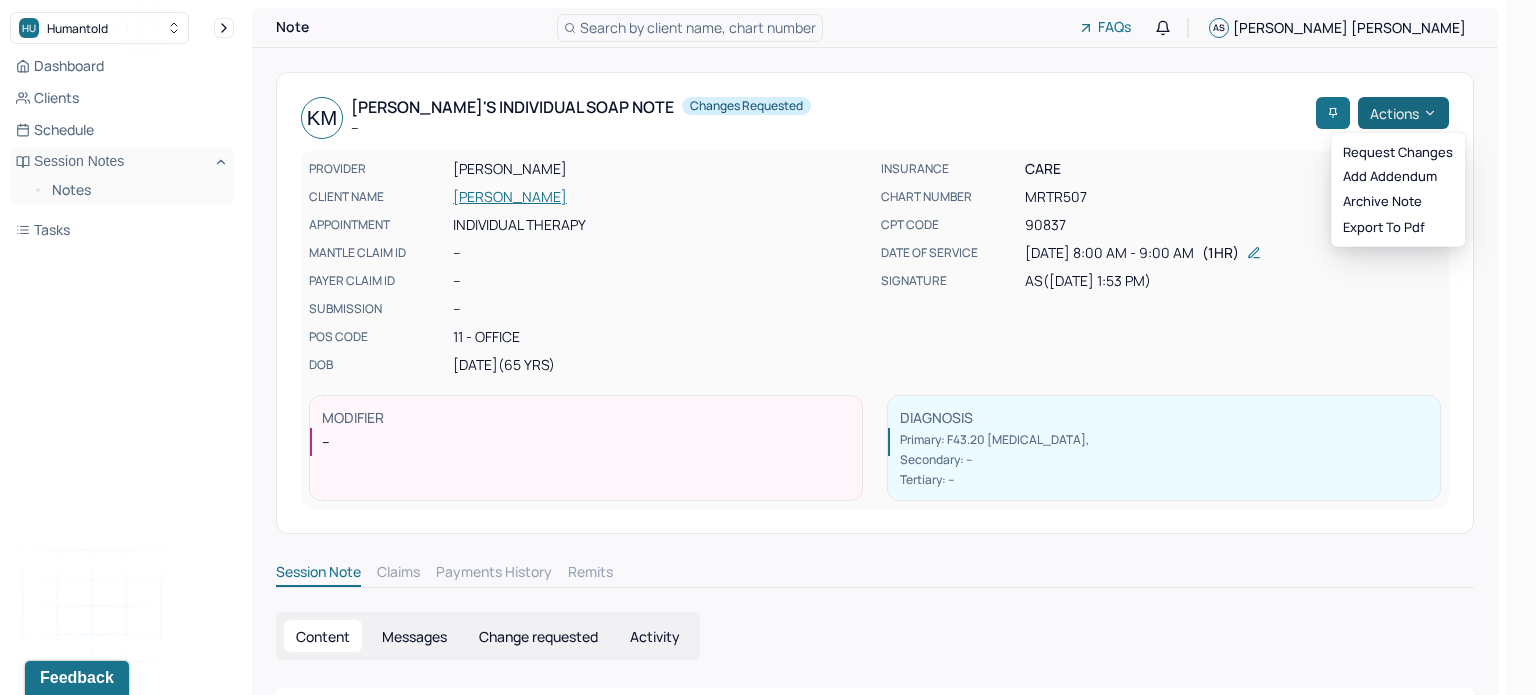 click on "Actions" at bounding box center [1403, 113] 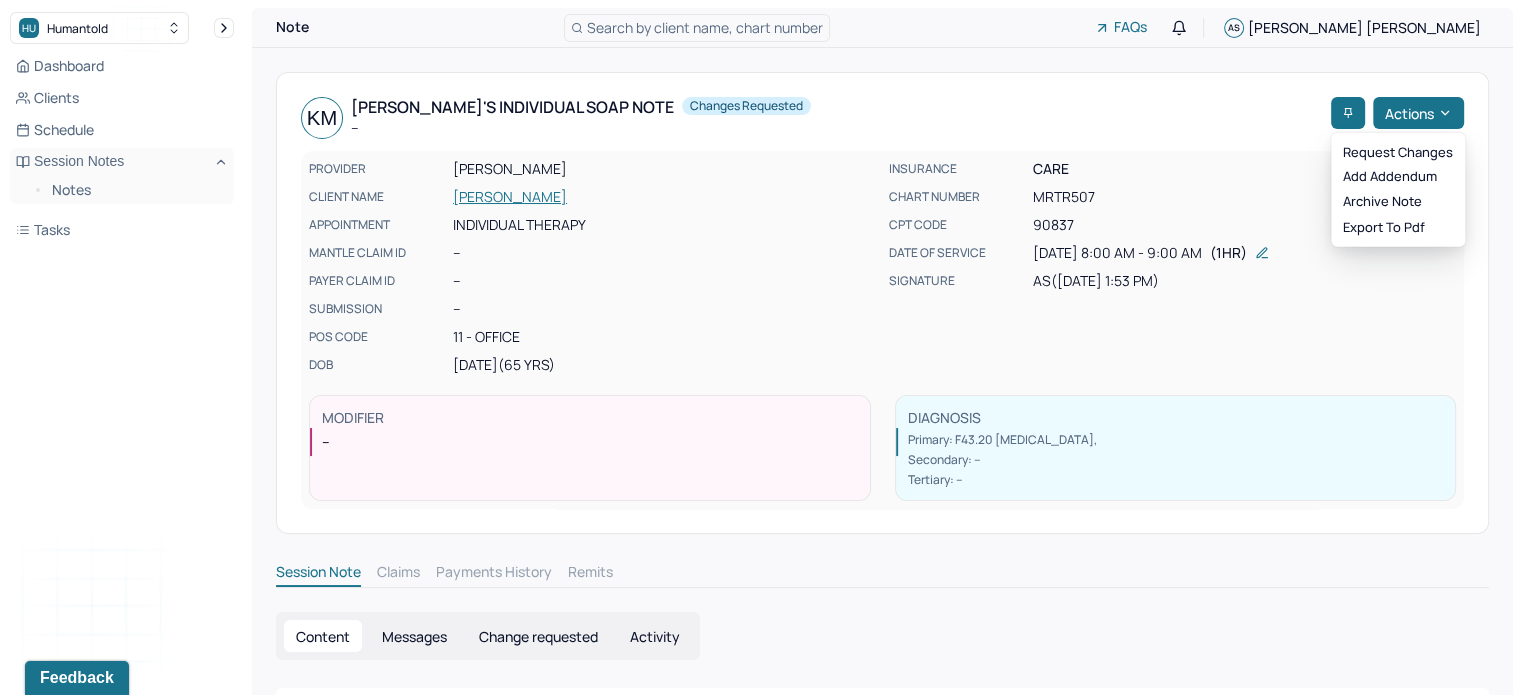 click on "KM Kevin's   Individual soap note -- Changes requested" at bounding box center [812, 118] 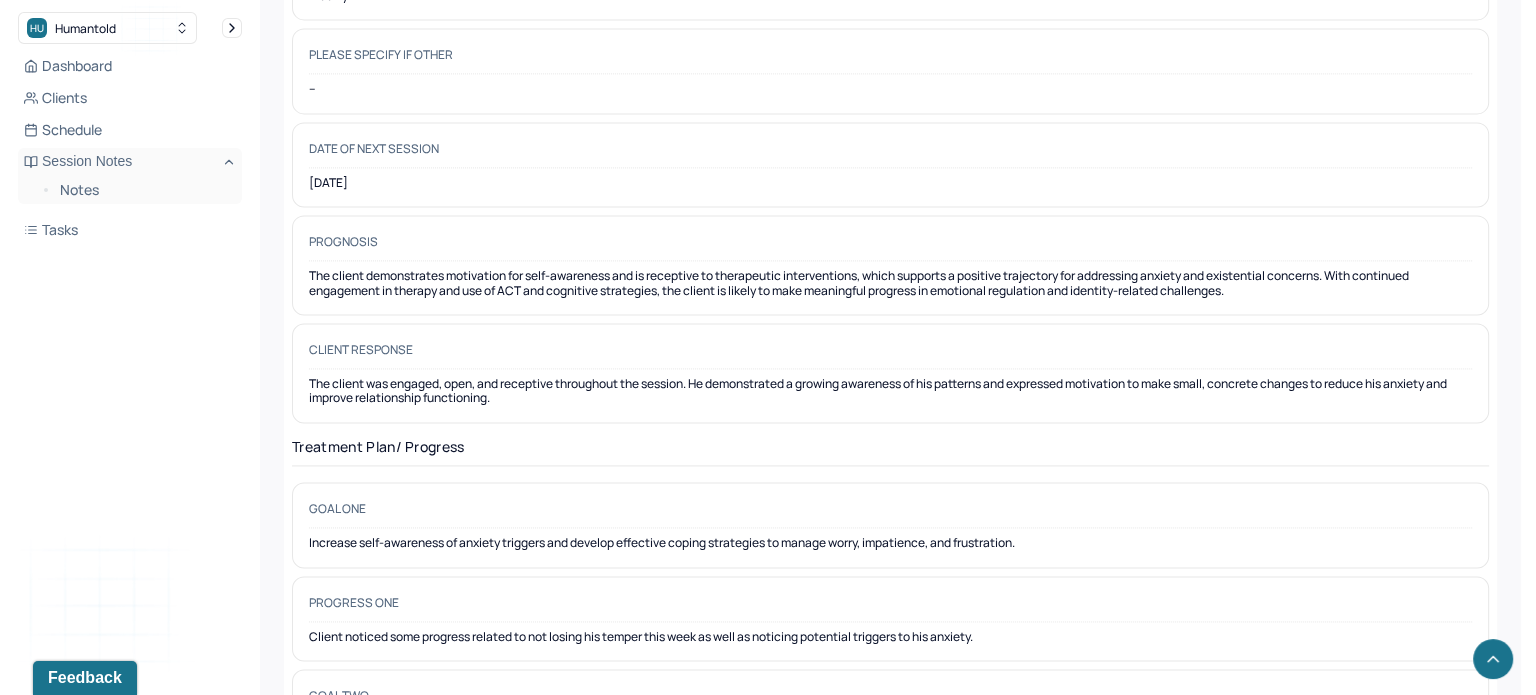 scroll, scrollTop: 2609, scrollLeft: 0, axis: vertical 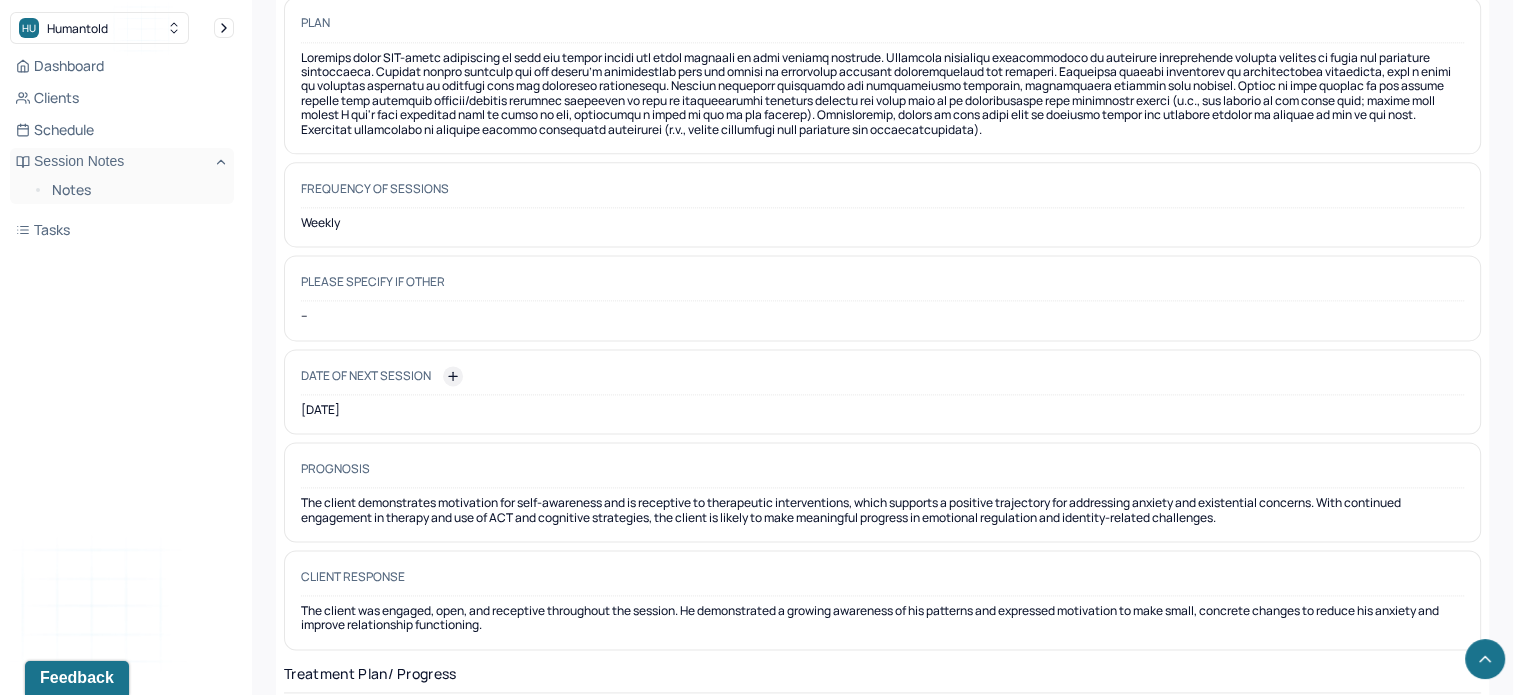 click 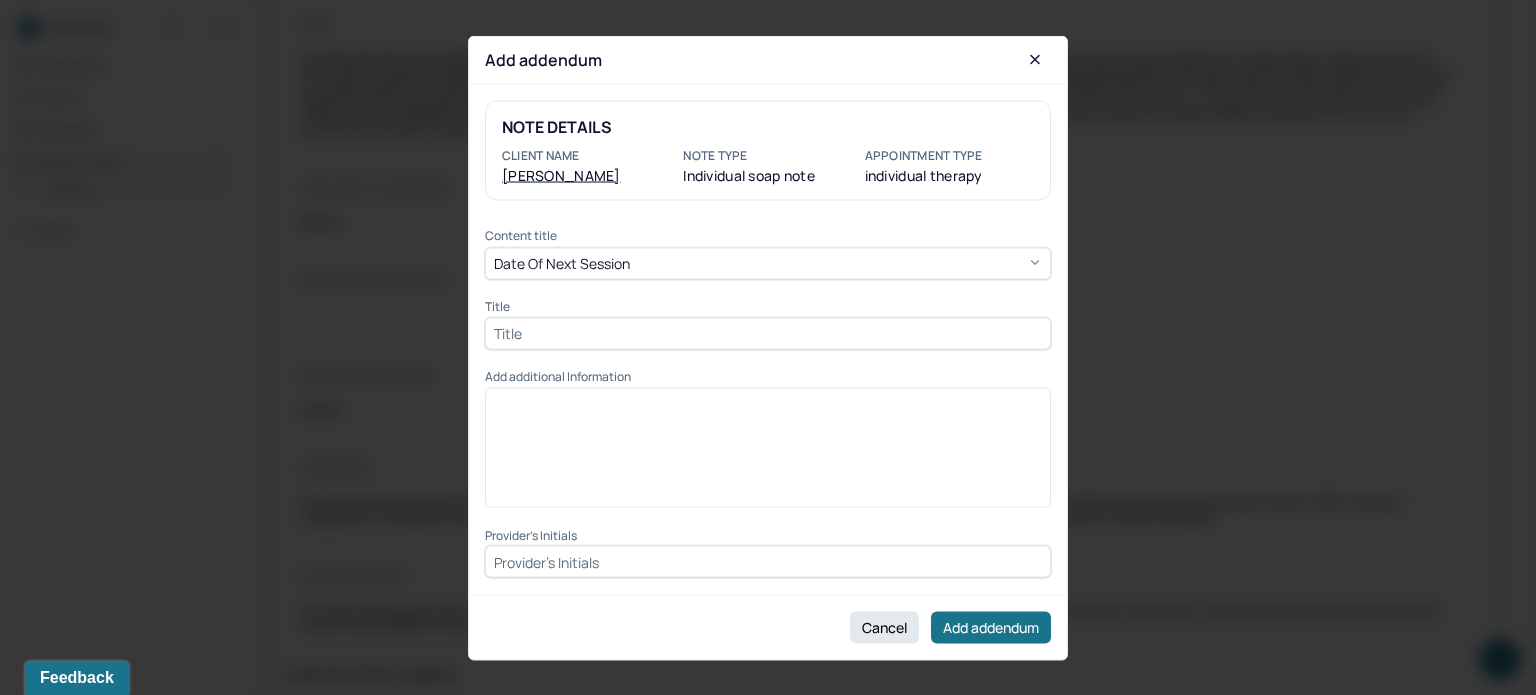 click at bounding box center [768, 333] 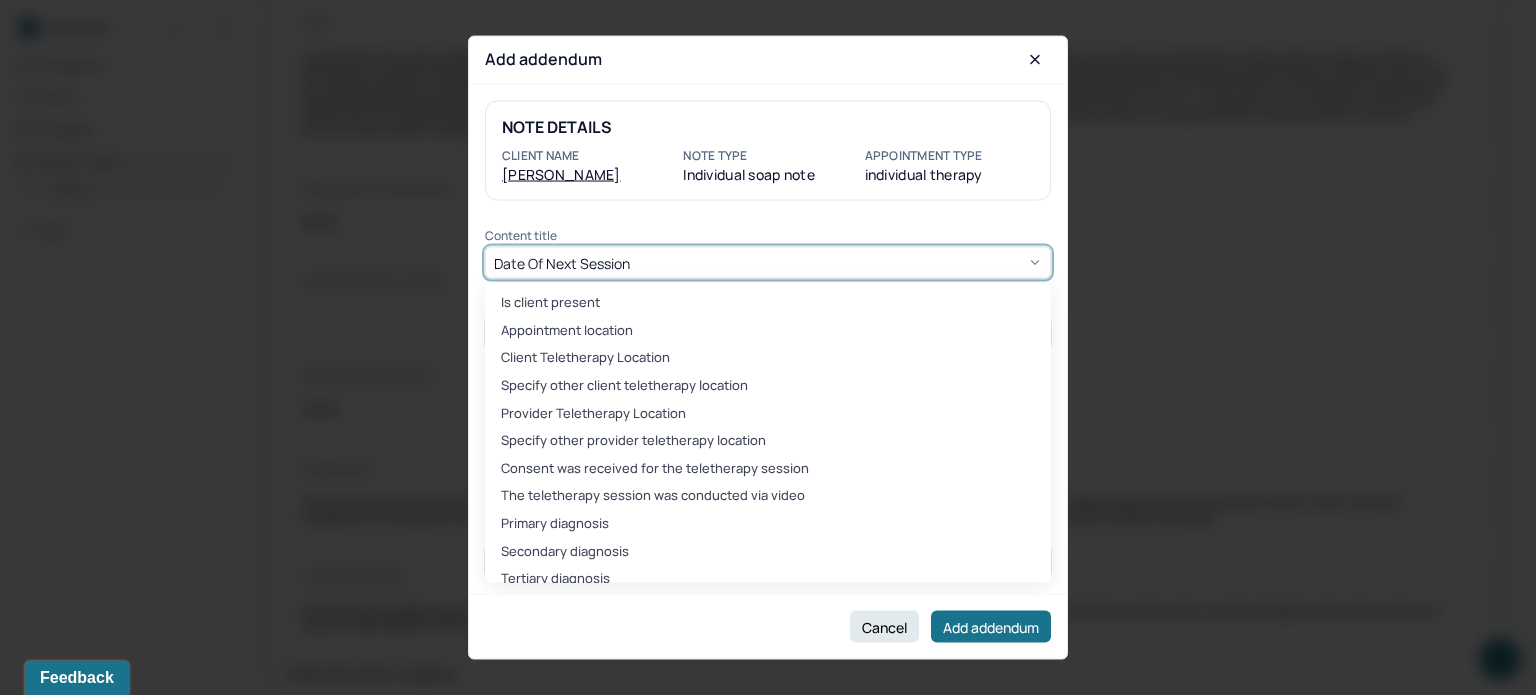 click on "Date of next session" at bounding box center (768, 263) 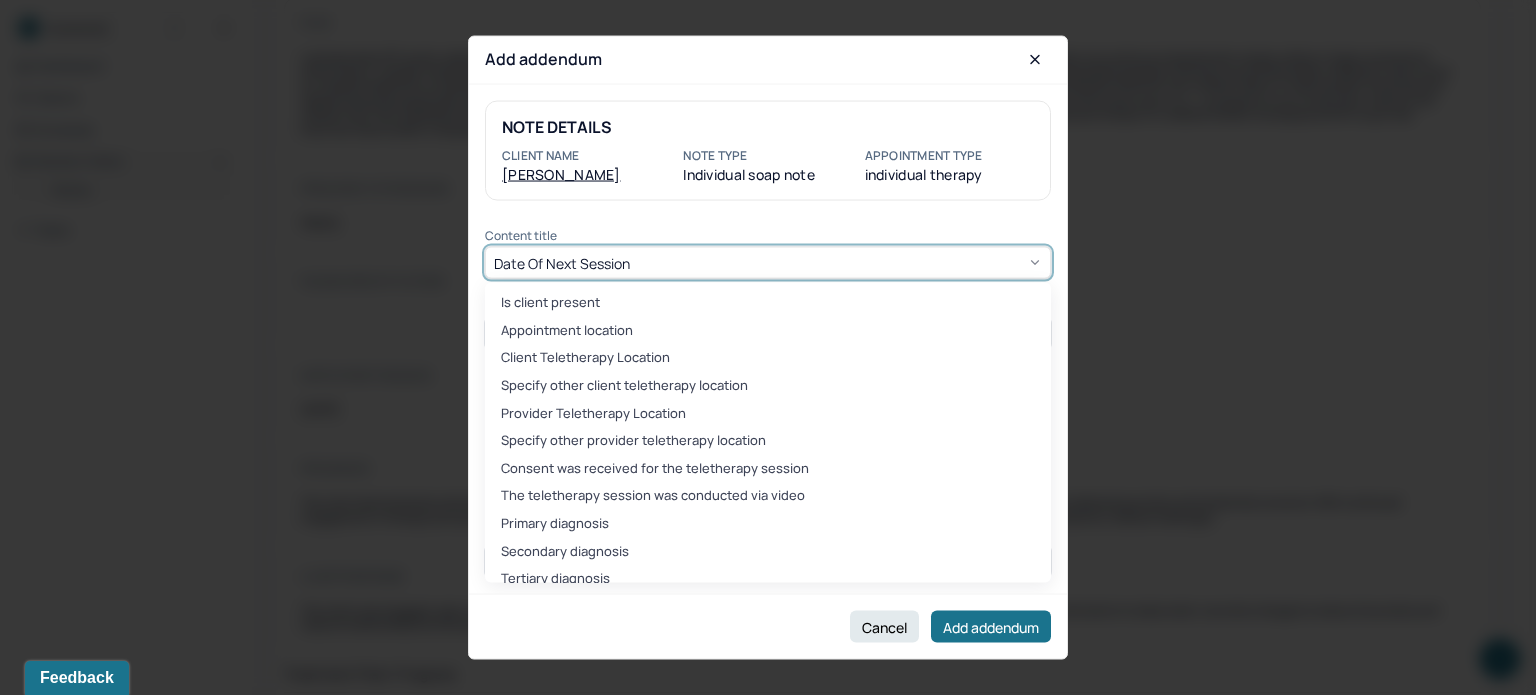 click on "Date of next session" at bounding box center (562, 262) 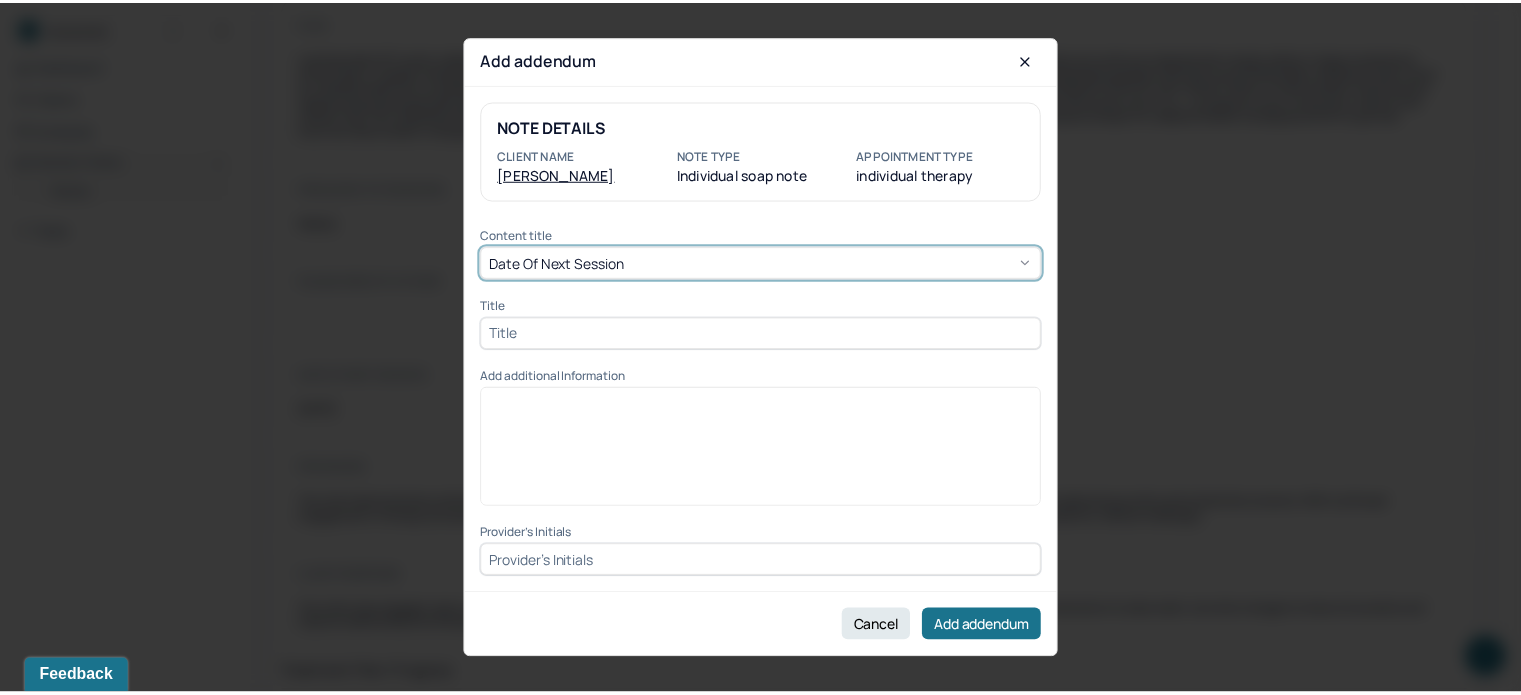 scroll, scrollTop: 13, scrollLeft: 0, axis: vertical 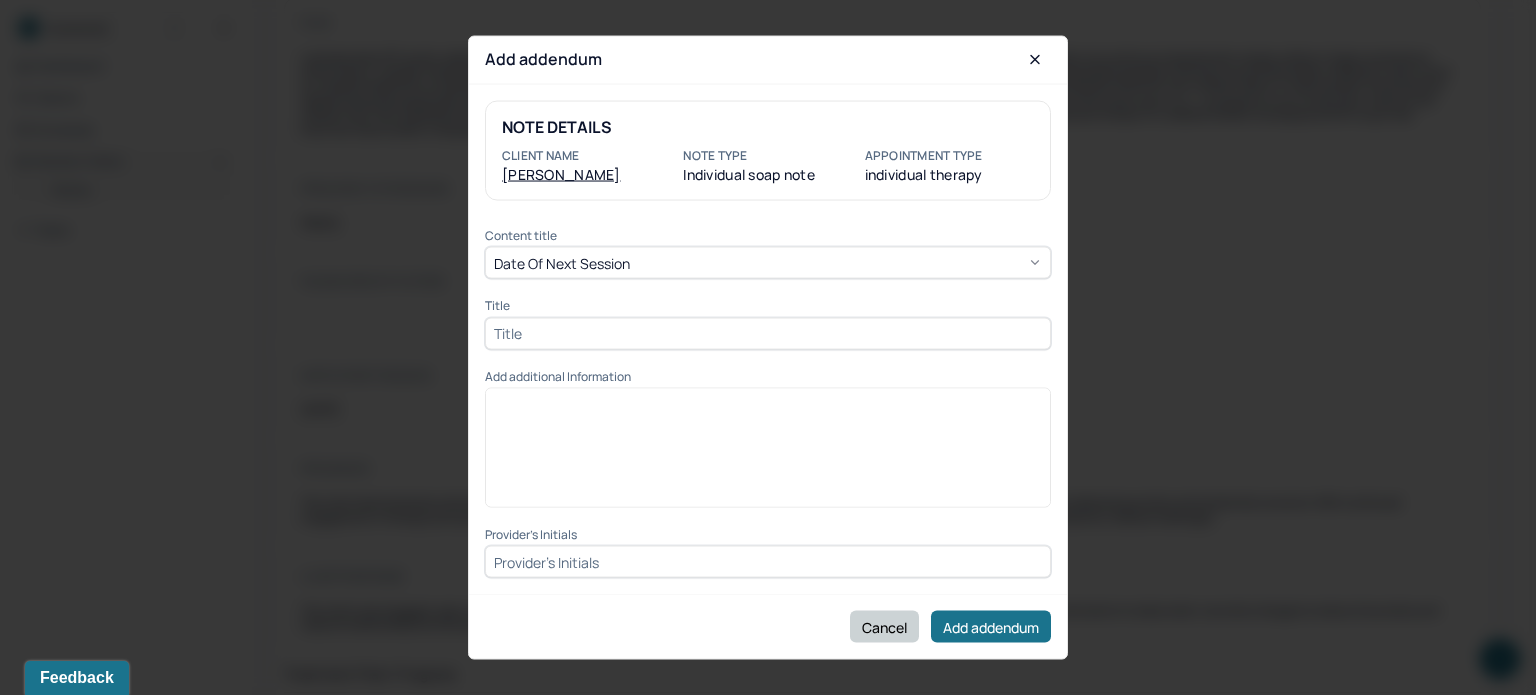 click on "Cancel" at bounding box center (884, 627) 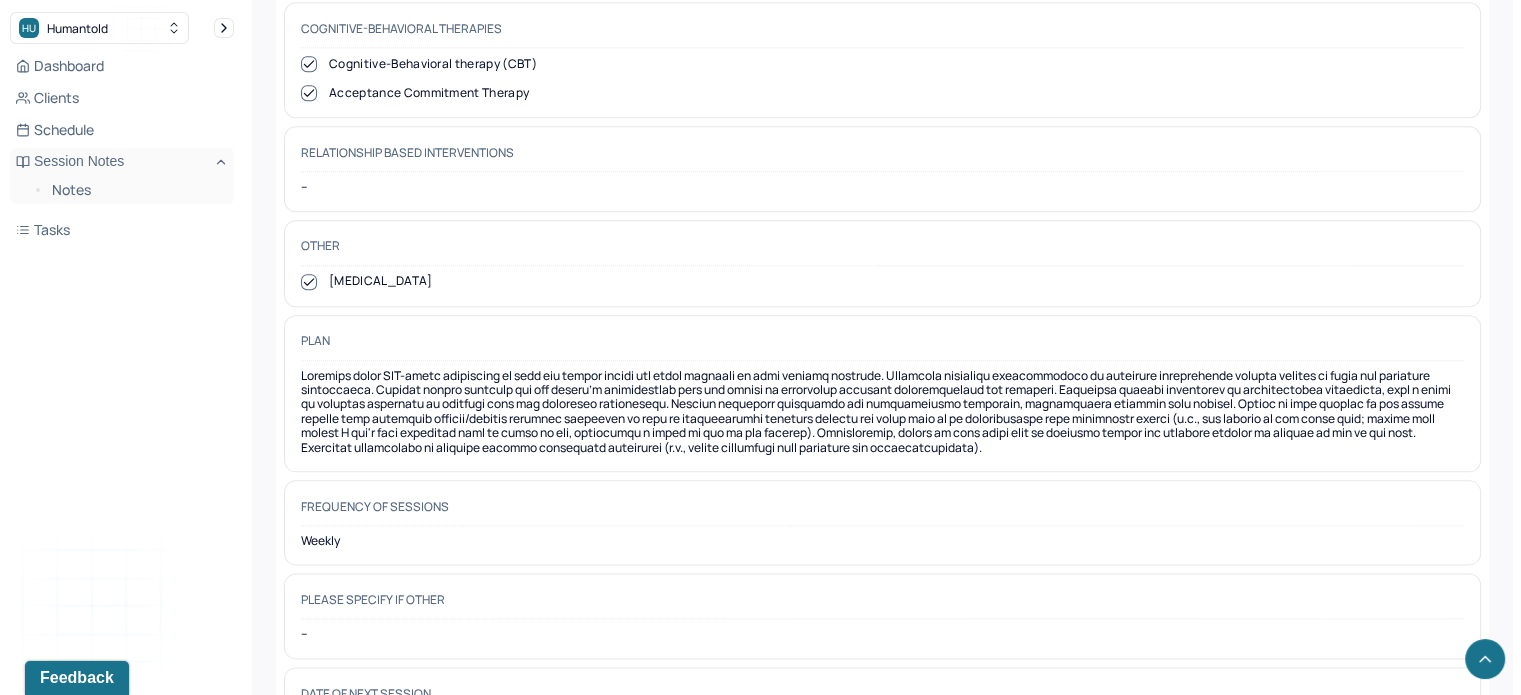 scroll, scrollTop: 2257, scrollLeft: 0, axis: vertical 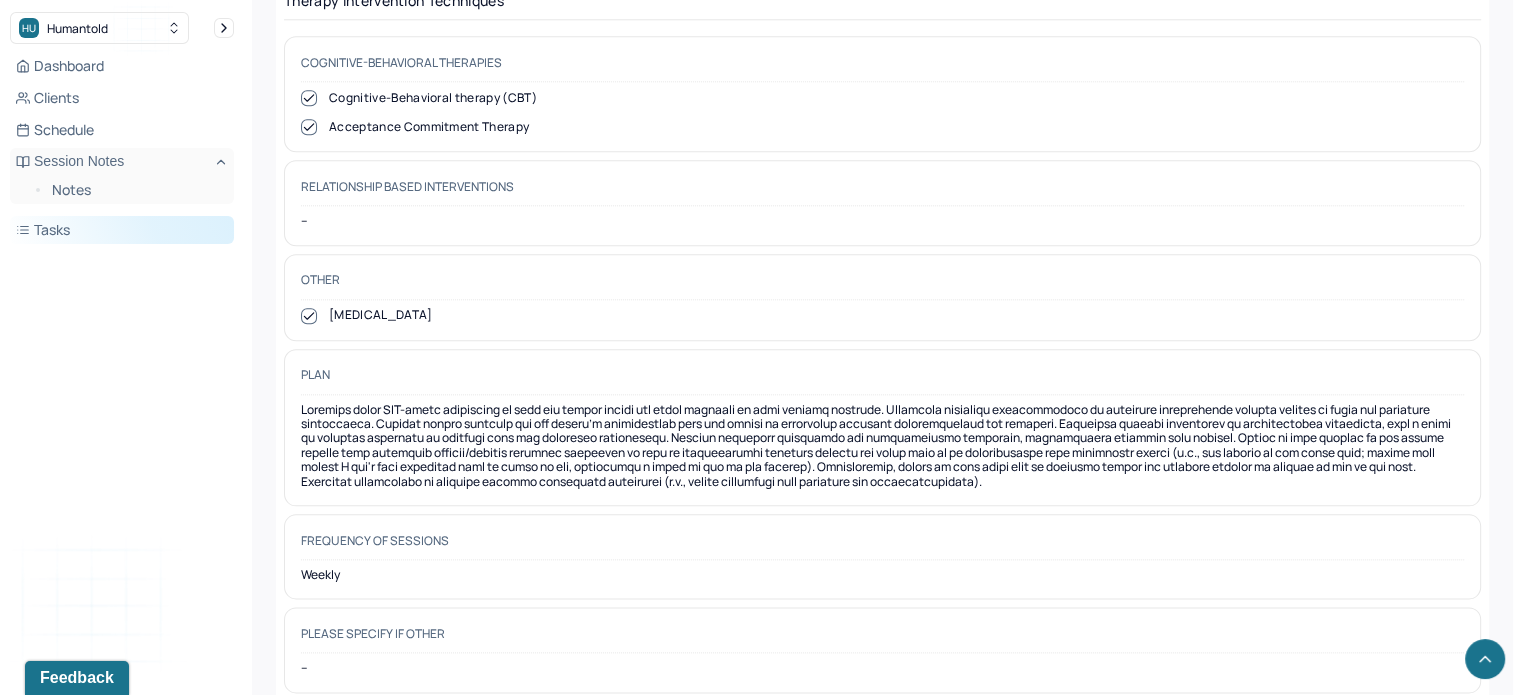 click on "Tasks" at bounding box center [122, 230] 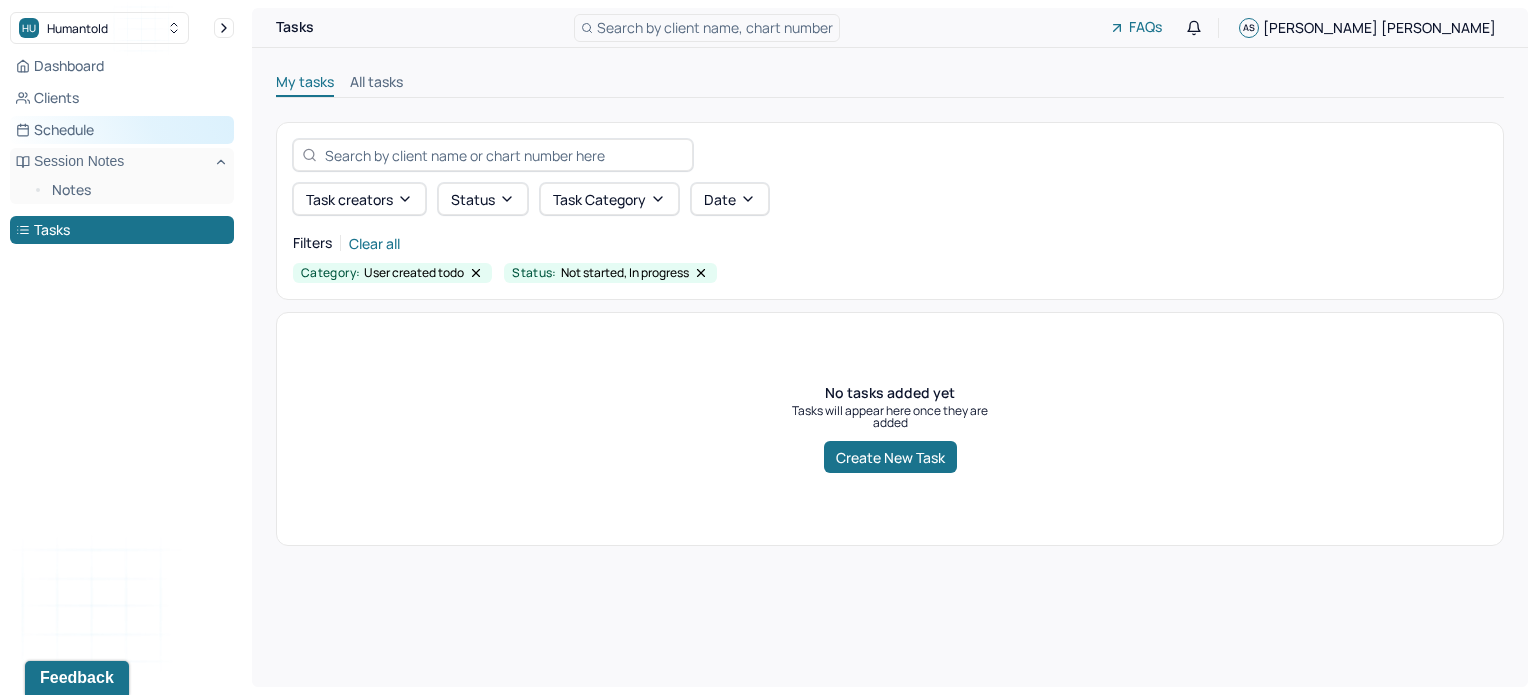 click on "Schedule" at bounding box center (122, 130) 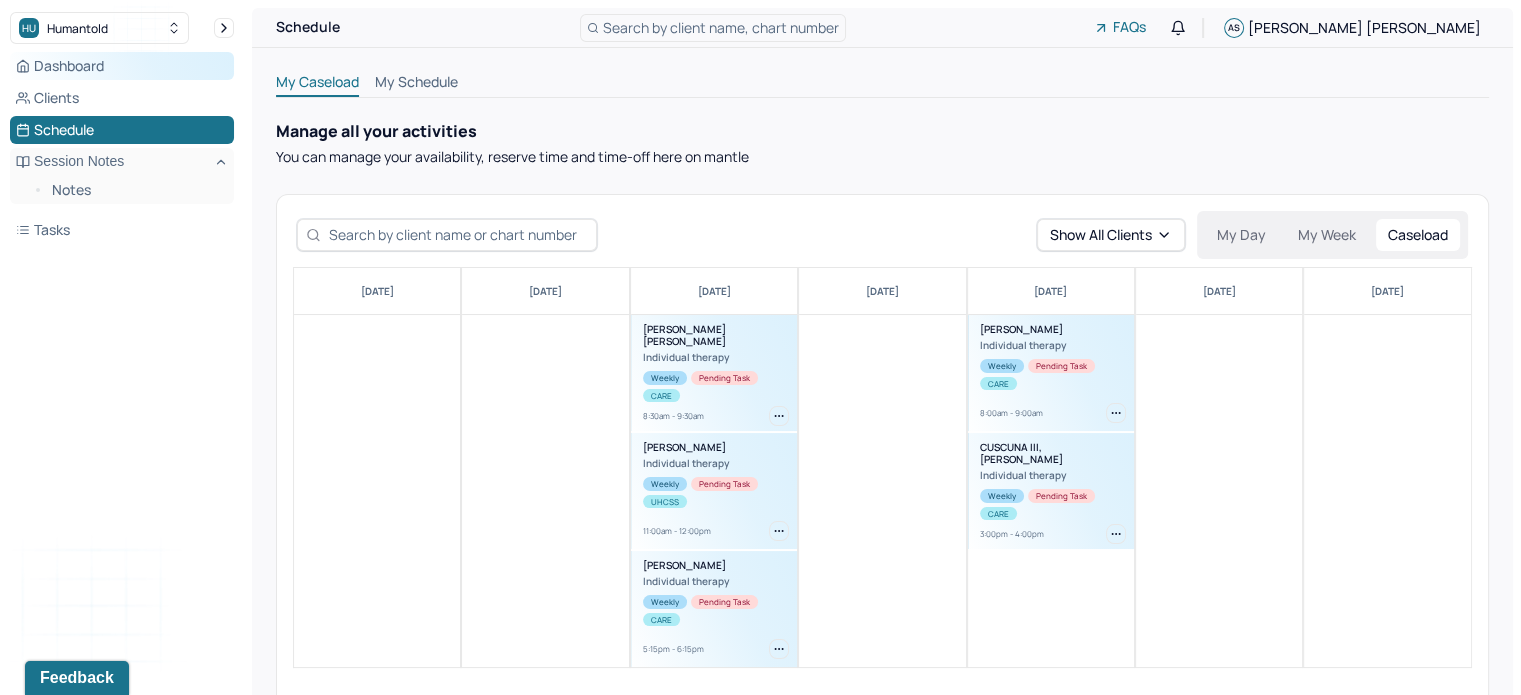 click on "Dashboard" at bounding box center [122, 66] 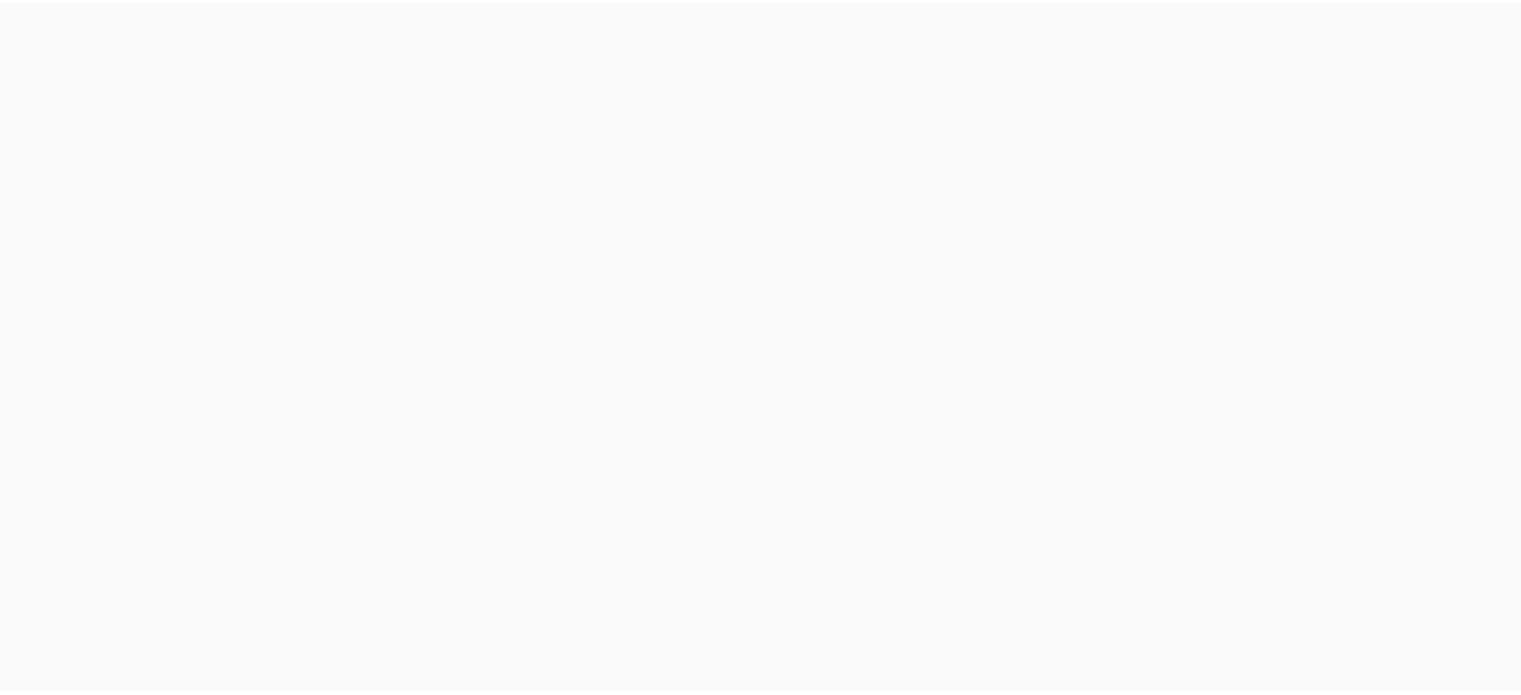 scroll, scrollTop: 0, scrollLeft: 0, axis: both 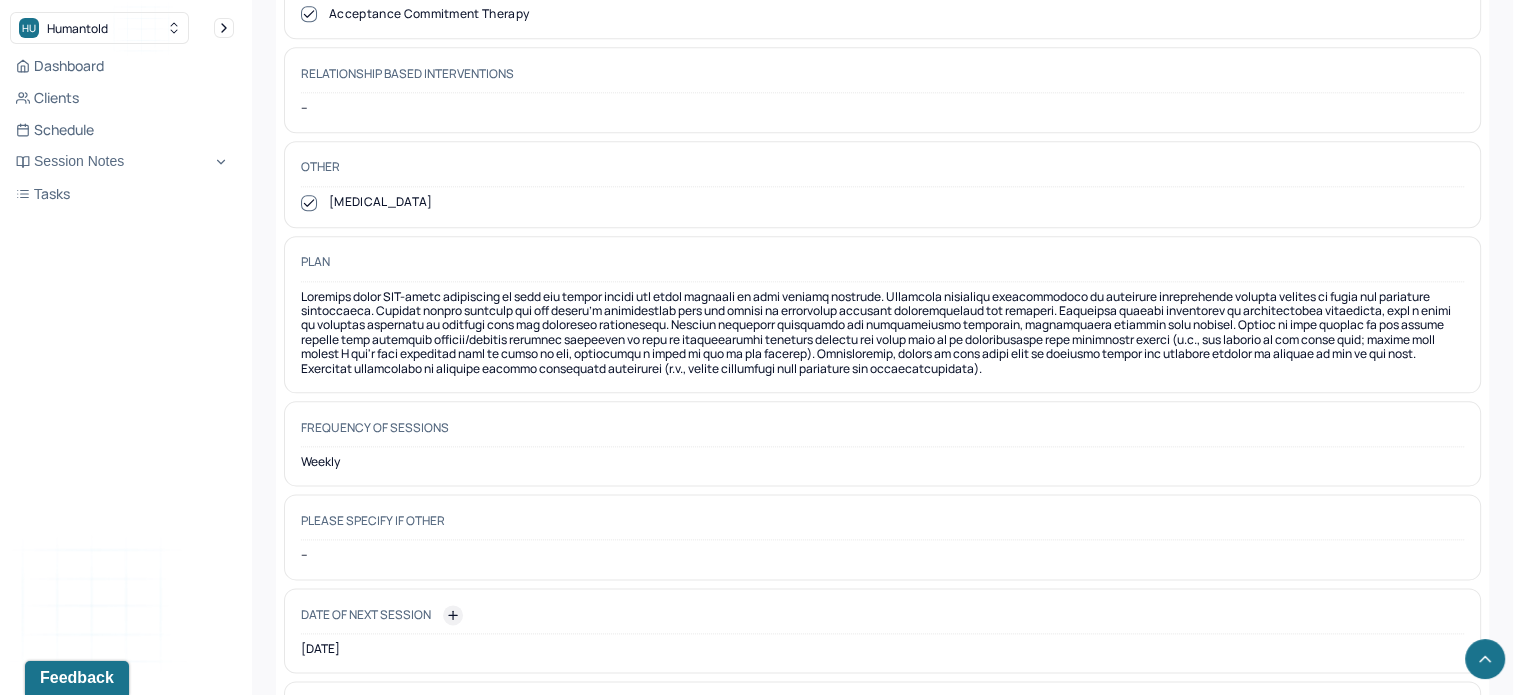 click 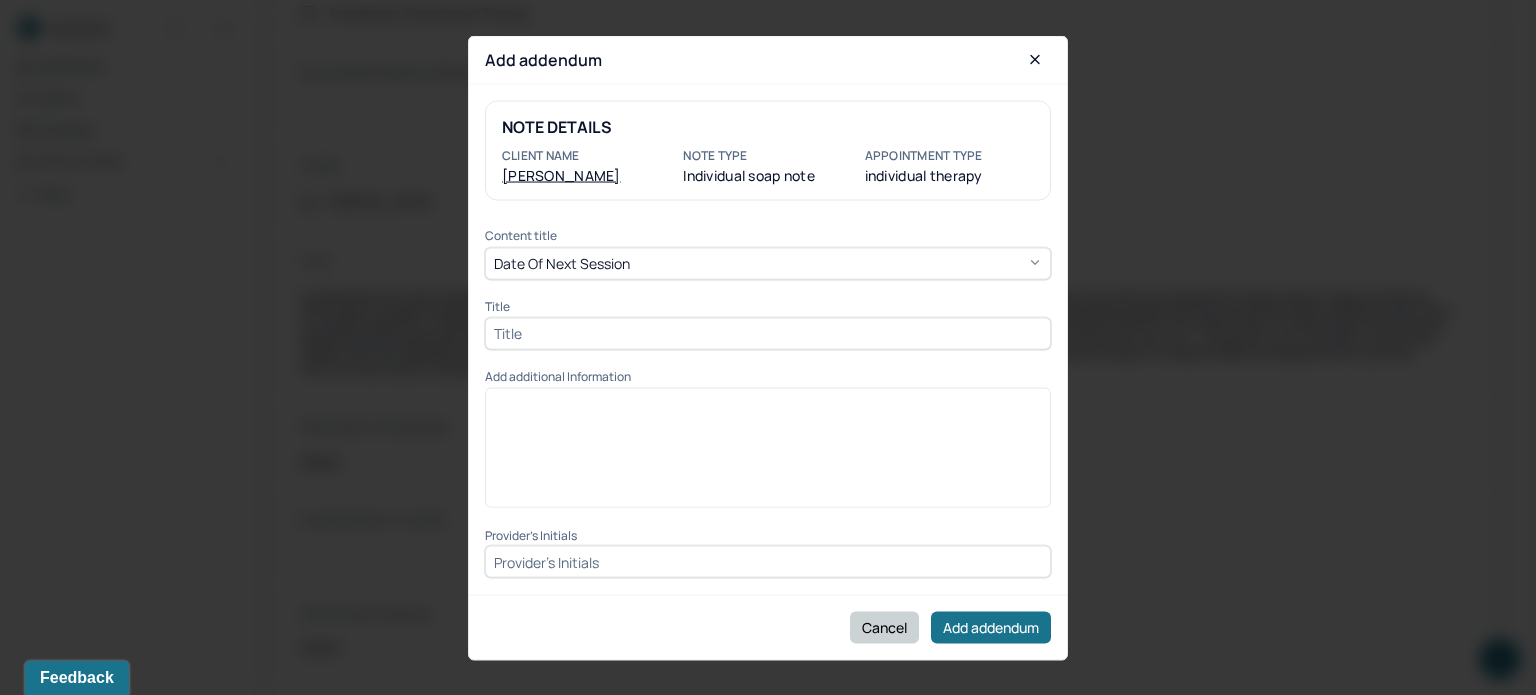 click on "Cancel" at bounding box center (884, 627) 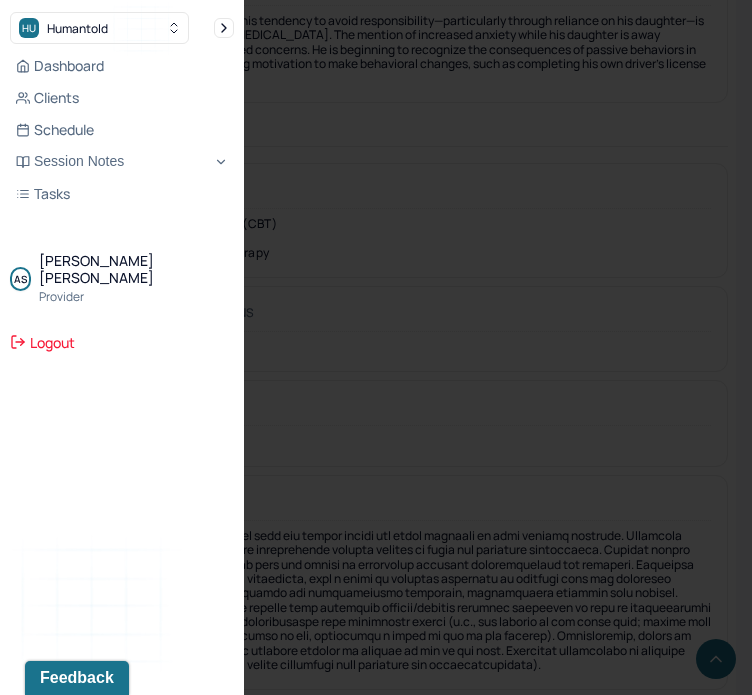 click at bounding box center [376, 347] 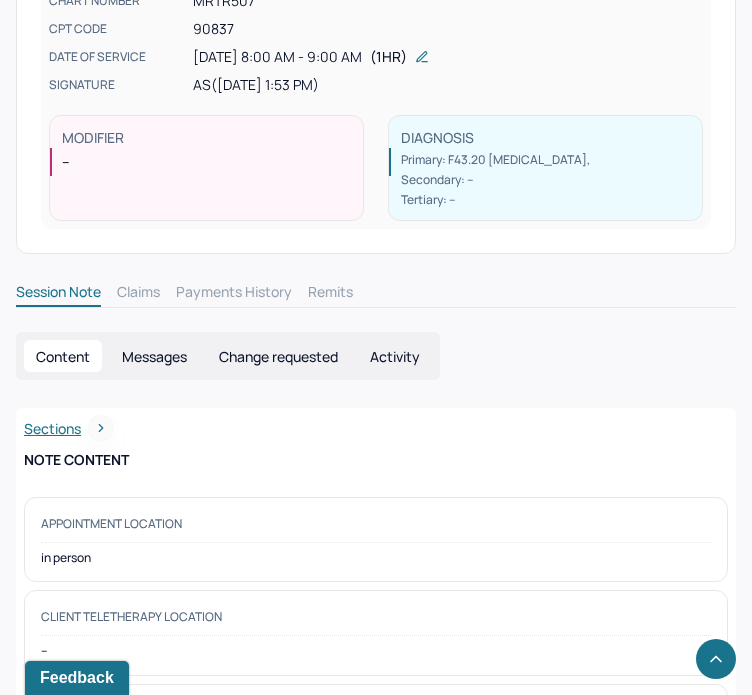 scroll, scrollTop: 0, scrollLeft: 0, axis: both 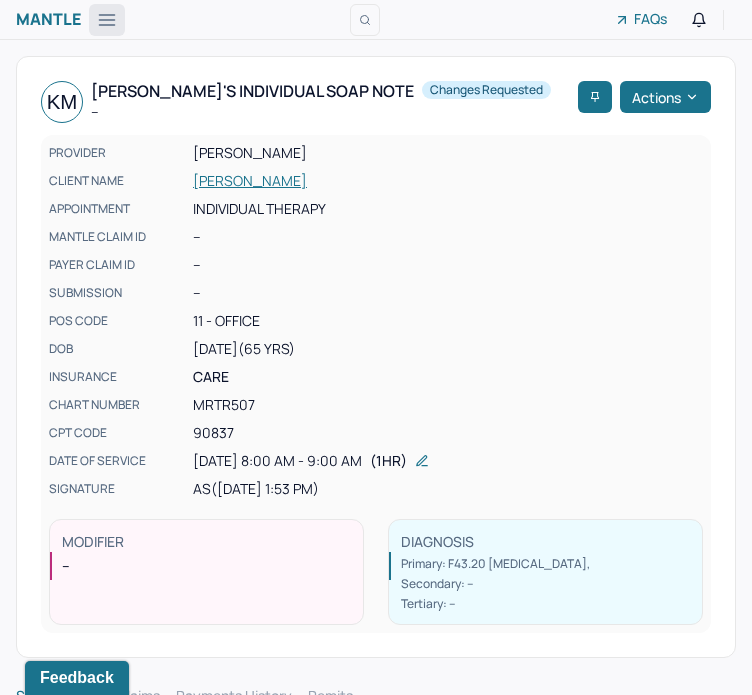 click 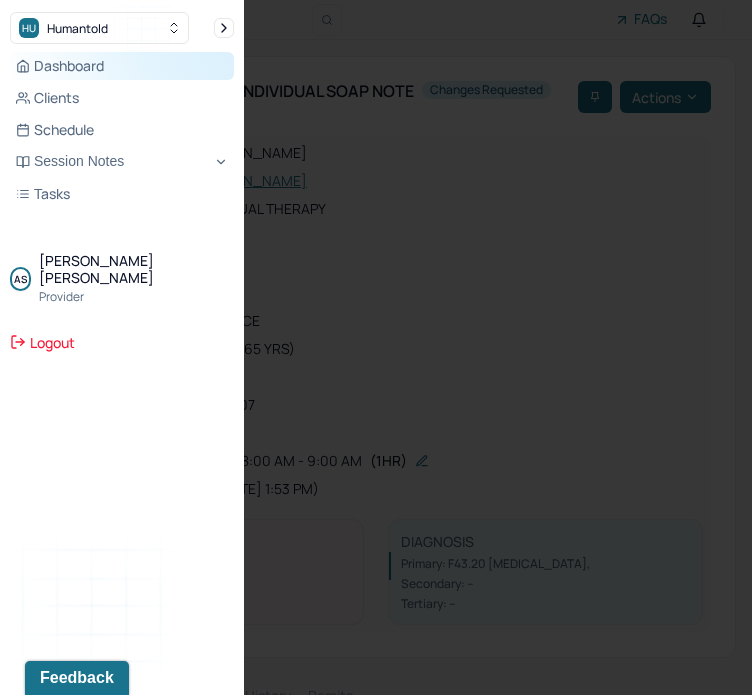 click on "Dashboard" at bounding box center [122, 66] 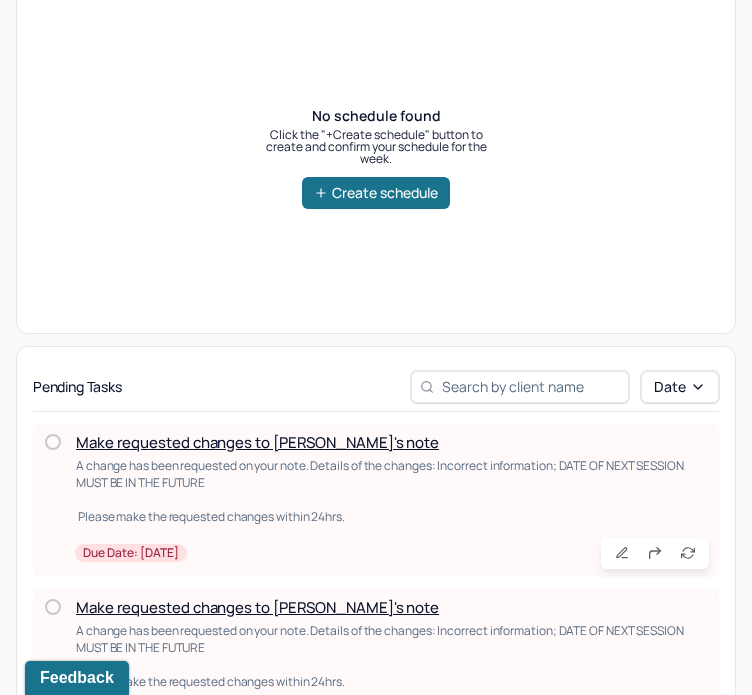 scroll, scrollTop: 0, scrollLeft: 0, axis: both 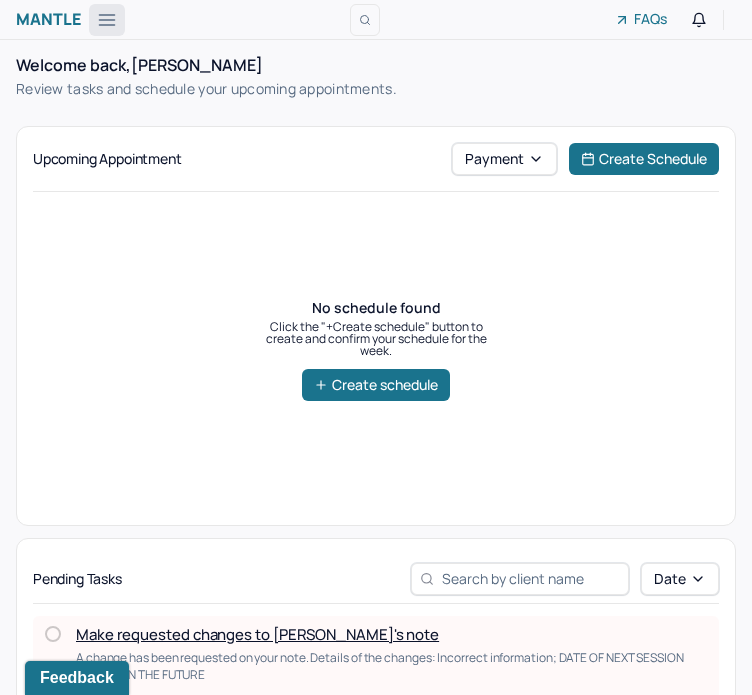 click at bounding box center [107, 20] 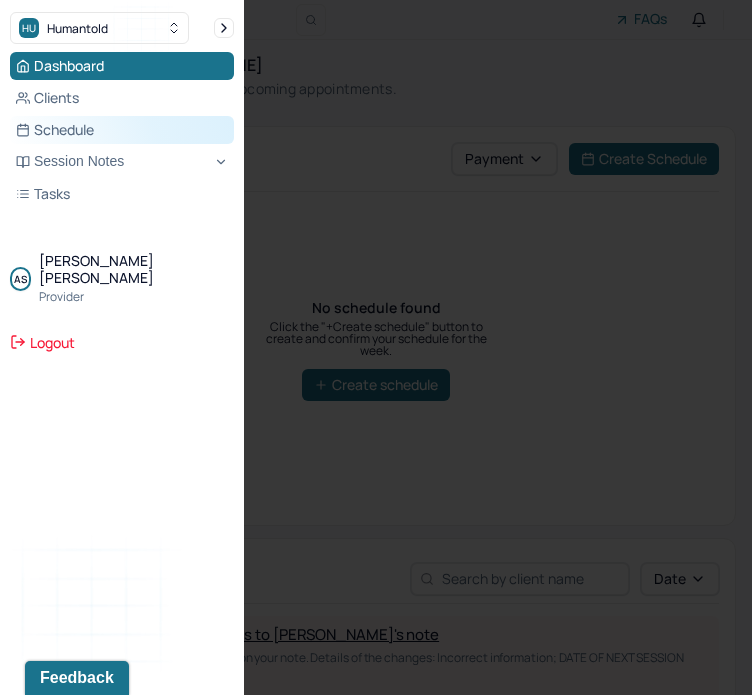 click on "Schedule" at bounding box center (122, 130) 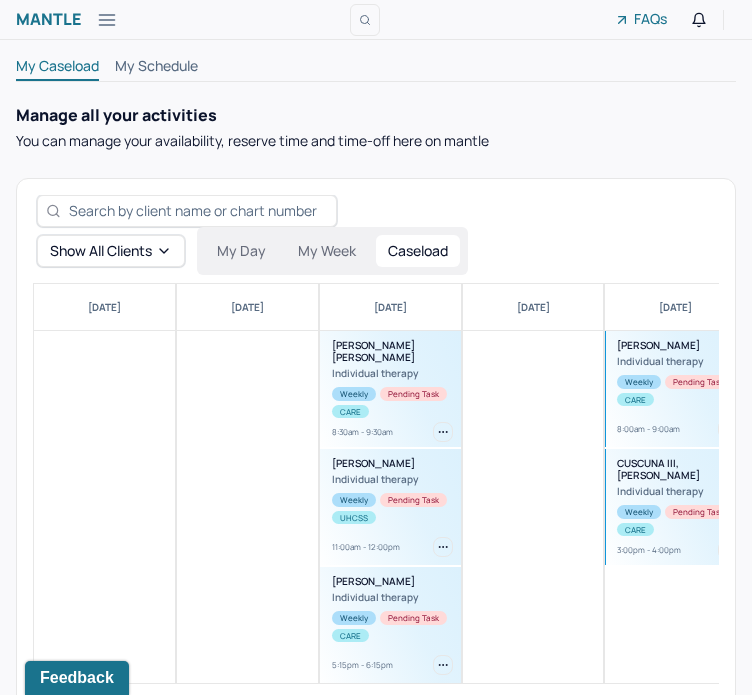 scroll, scrollTop: 108, scrollLeft: 0, axis: vertical 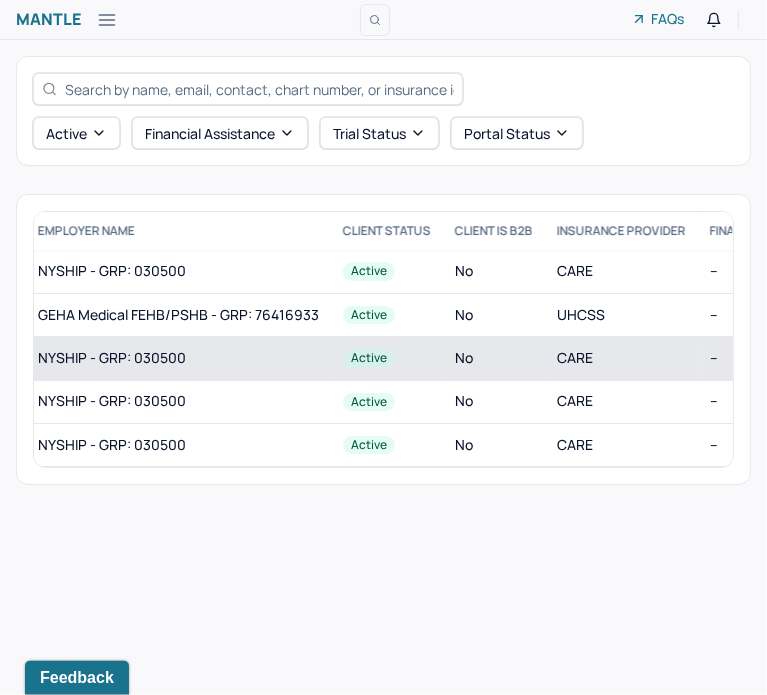 click on "--" at bounding box center (801, 358) 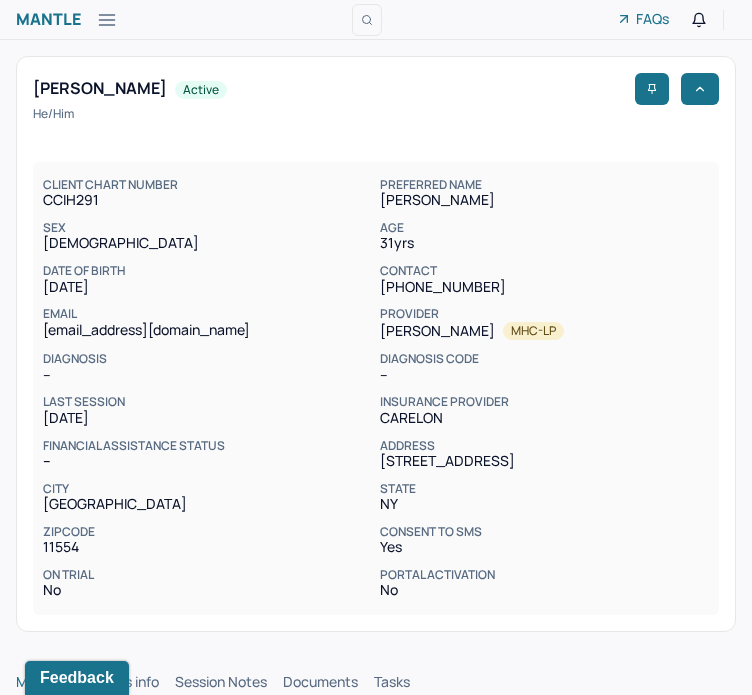 scroll, scrollTop: 0, scrollLeft: 0, axis: both 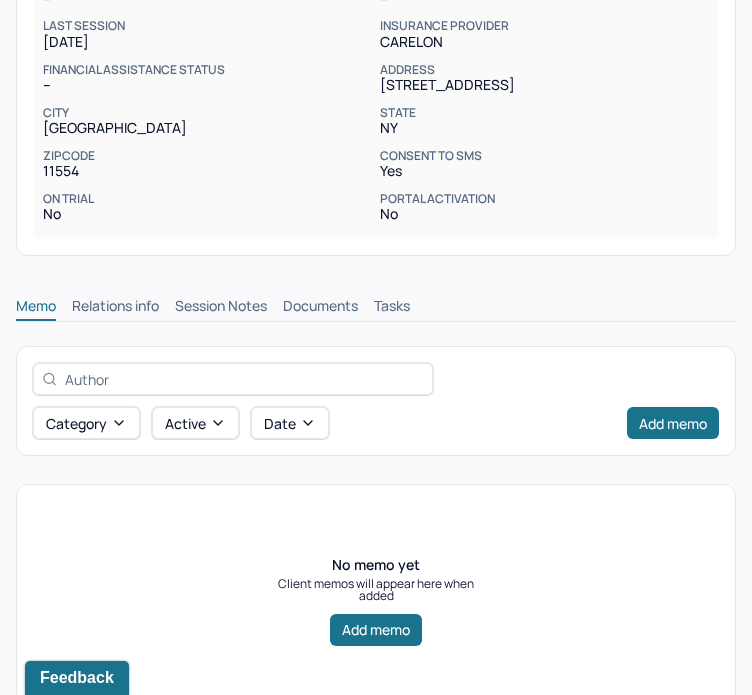 click on "Session Notes" at bounding box center (221, 308) 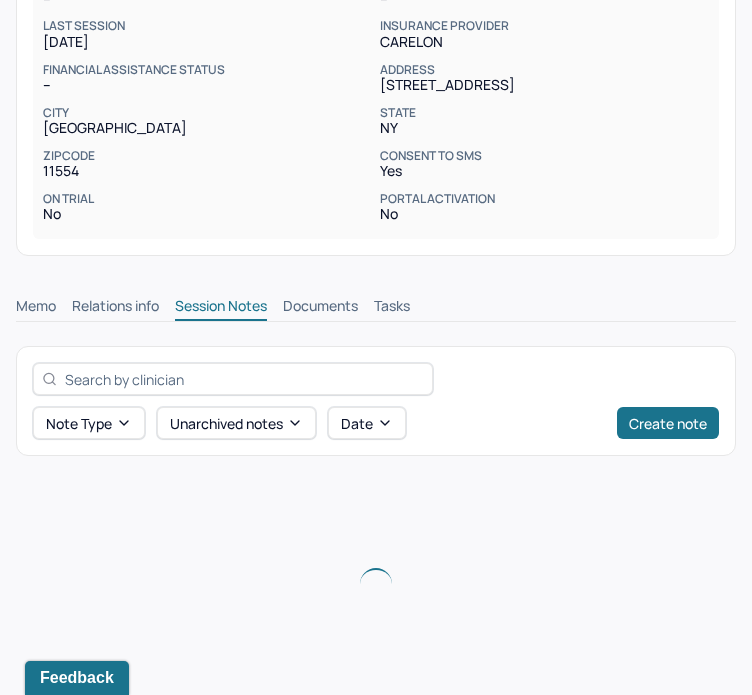 scroll, scrollTop: 267, scrollLeft: 0, axis: vertical 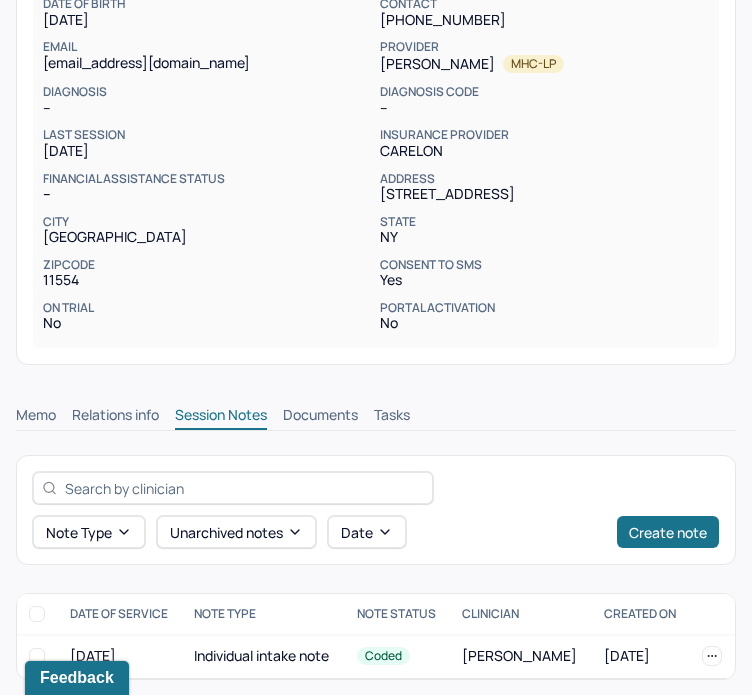 click on "Relations info" at bounding box center [115, 417] 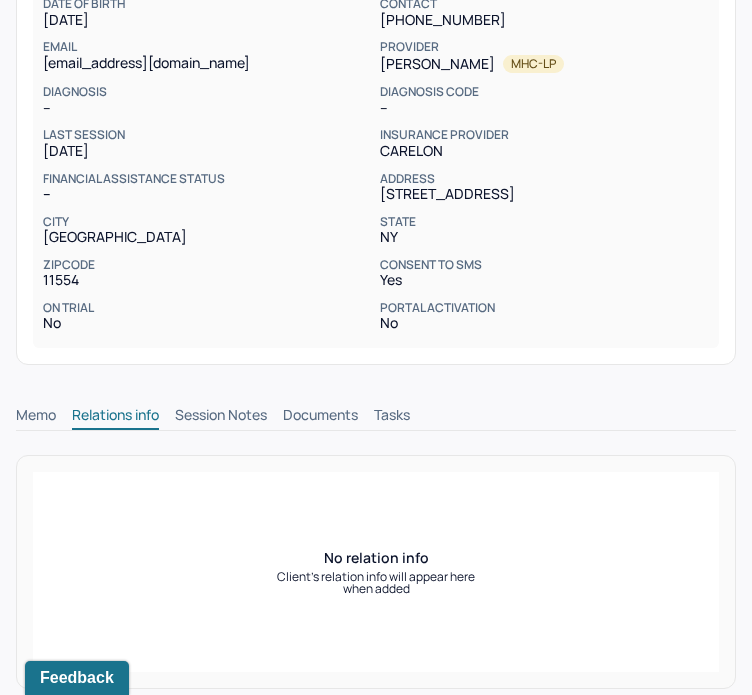 click on "Memo Relations info Session Notes Documents Tasks" at bounding box center [376, 418] 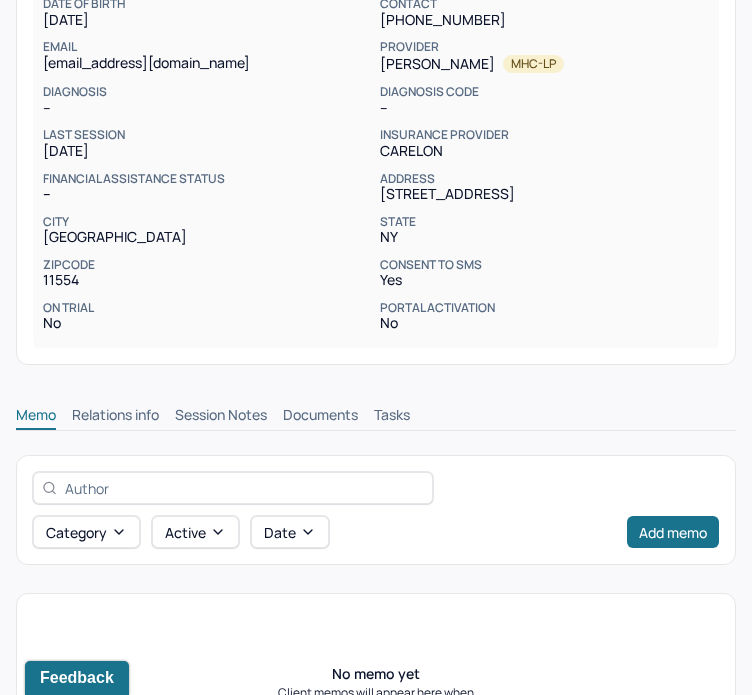 click on "Session Notes" at bounding box center [221, 417] 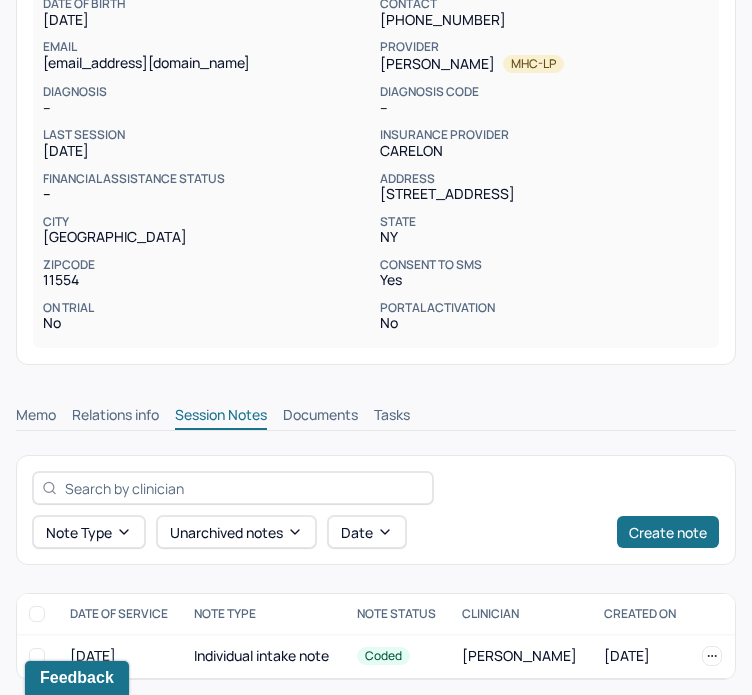 click on "Memo Relations info Session Notes Documents Tasks" at bounding box center (376, 410) 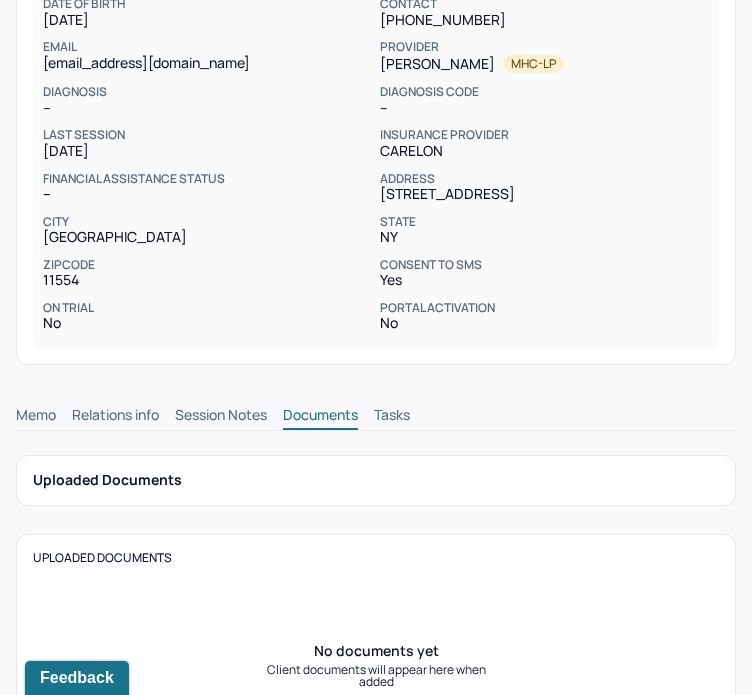 click on "Session Notes" at bounding box center [221, 417] 